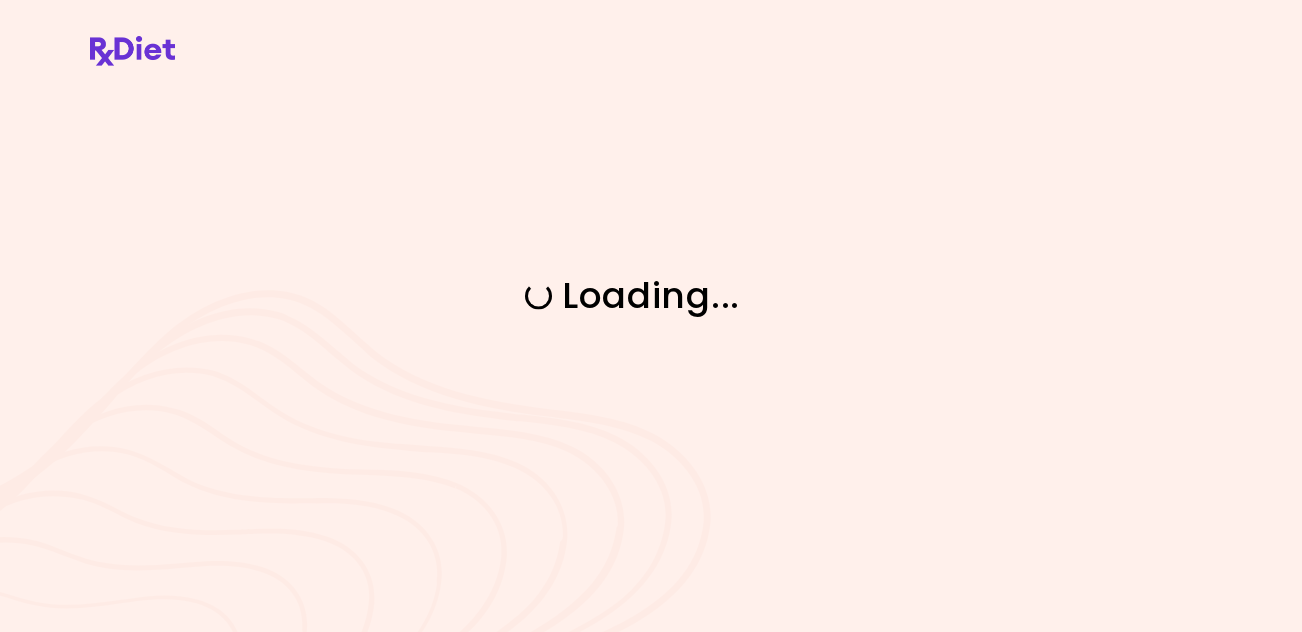 scroll, scrollTop: 0, scrollLeft: 0, axis: both 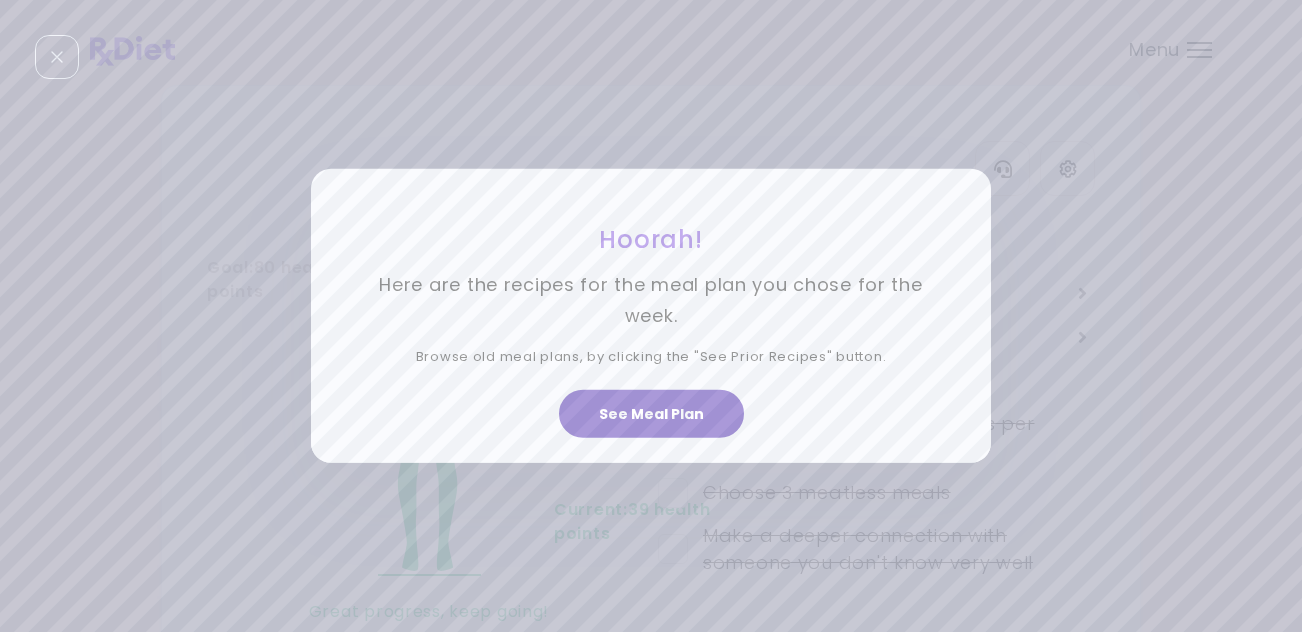 click on "See Meal Plan" at bounding box center [651, 414] 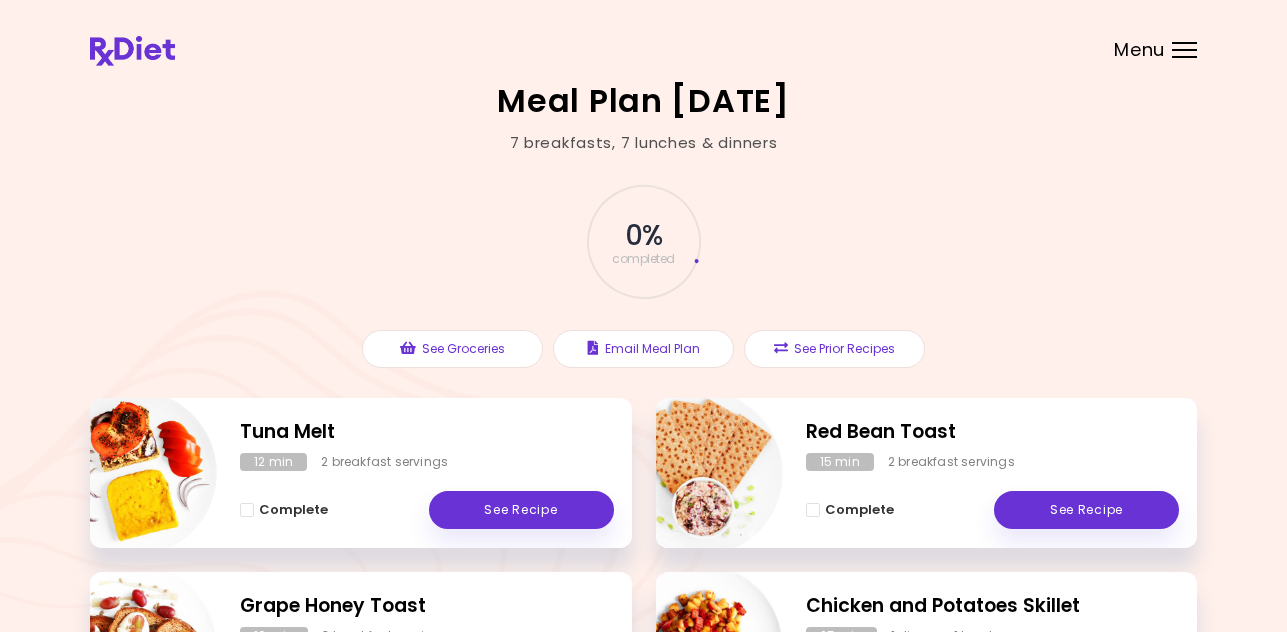click on "Menu" at bounding box center (1184, 50) 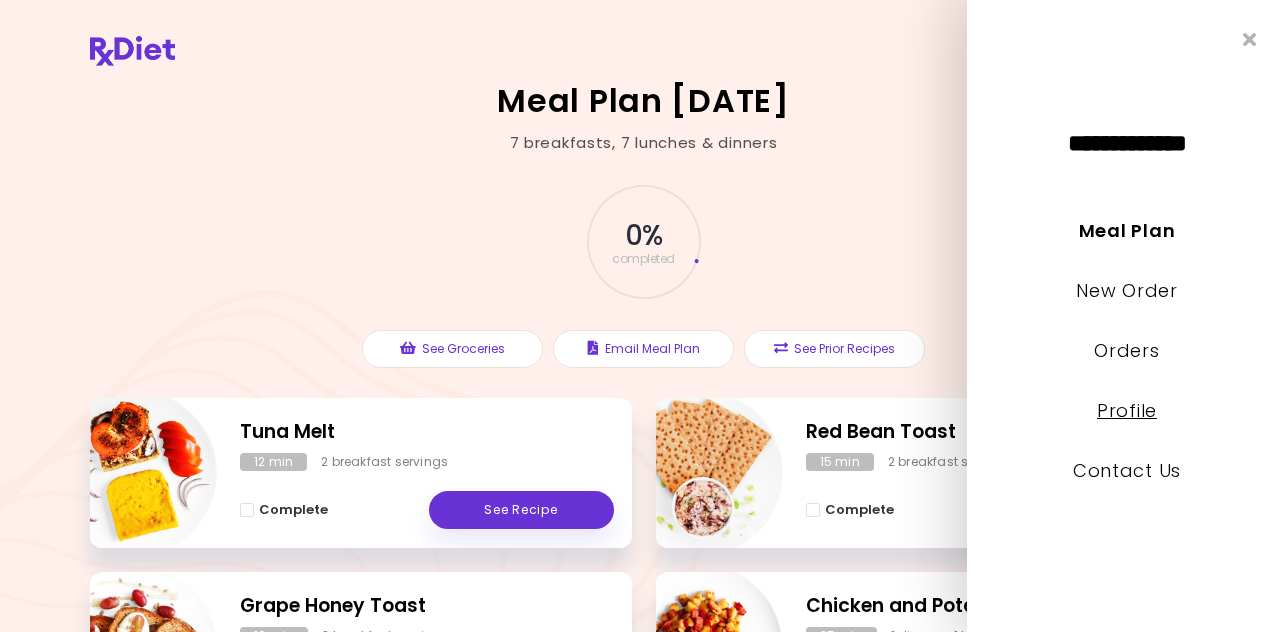 click on "Profile" at bounding box center [1127, 410] 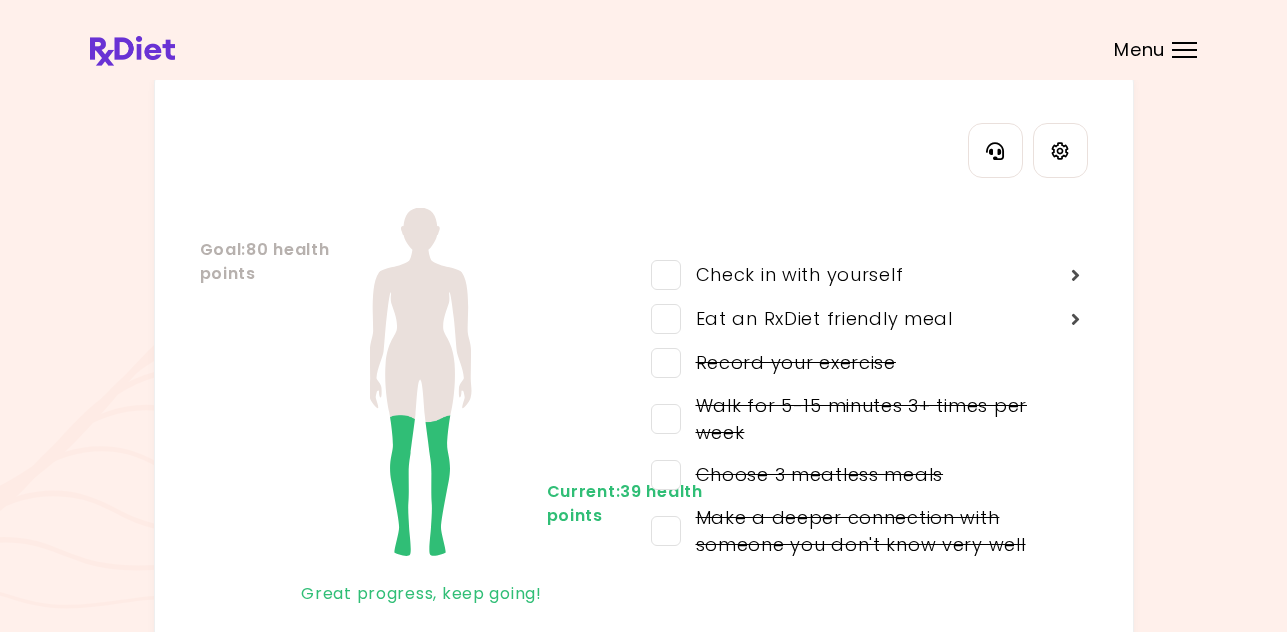scroll, scrollTop: 0, scrollLeft: 0, axis: both 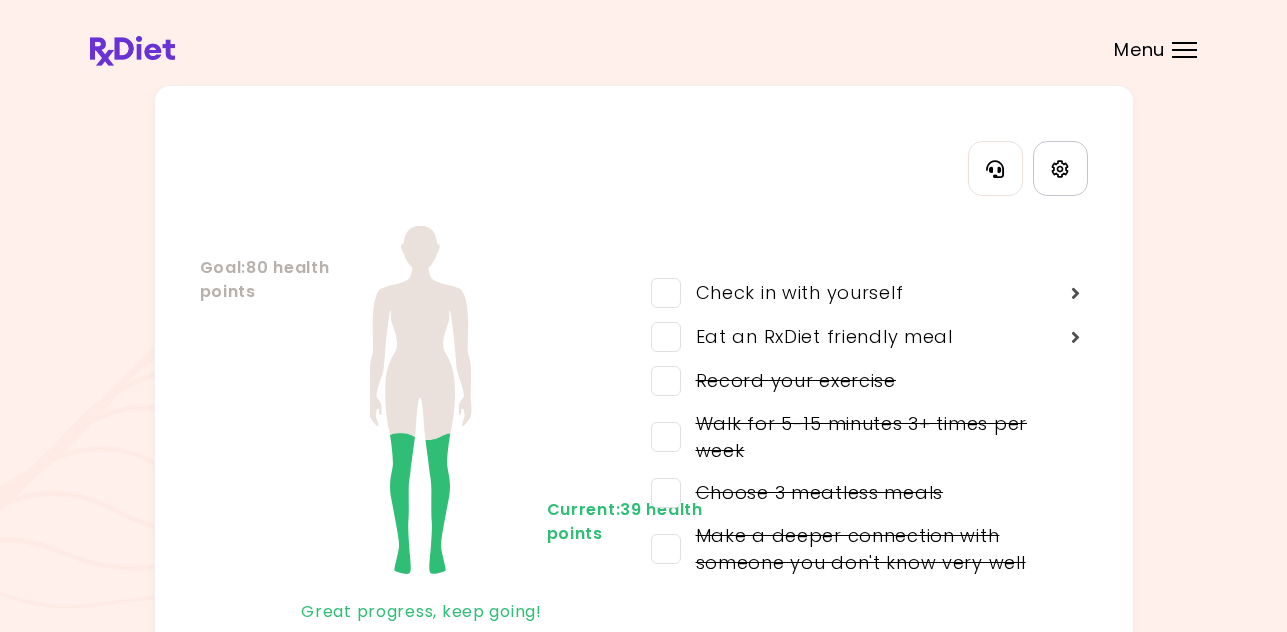 click 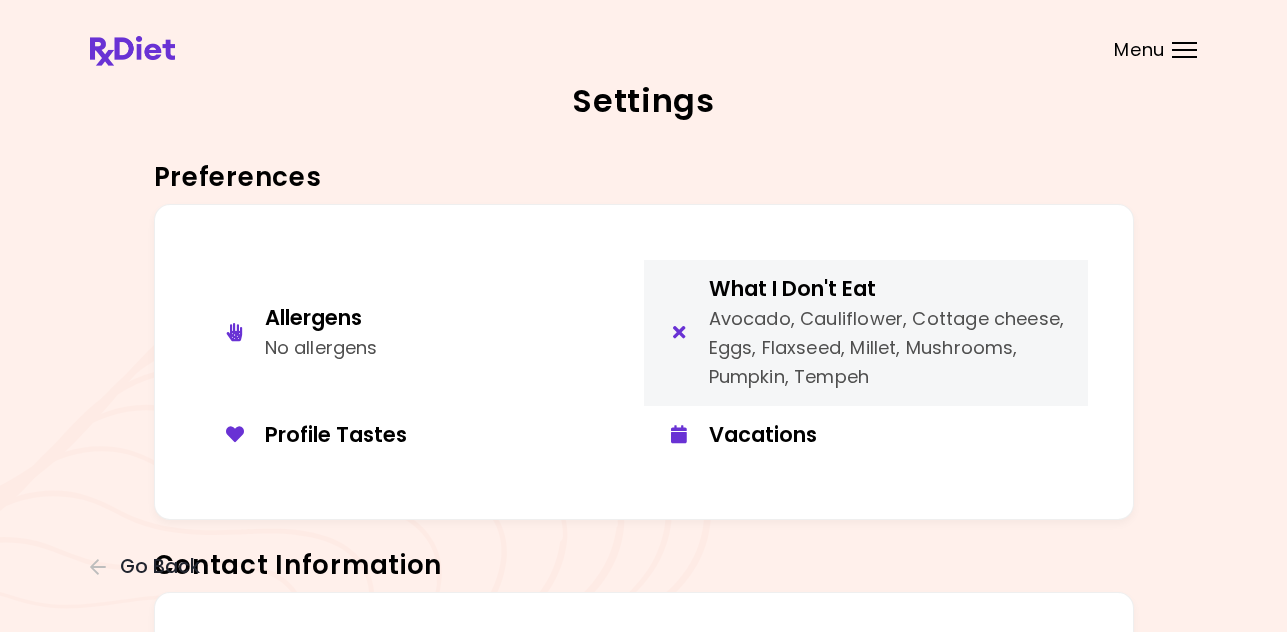 click on "Avocado, Cauliflower, Cottage cheese, Eggs, Flaxseed, Millet, Mushrooms, Pumpkin, Tempeh" at bounding box center (891, 348) 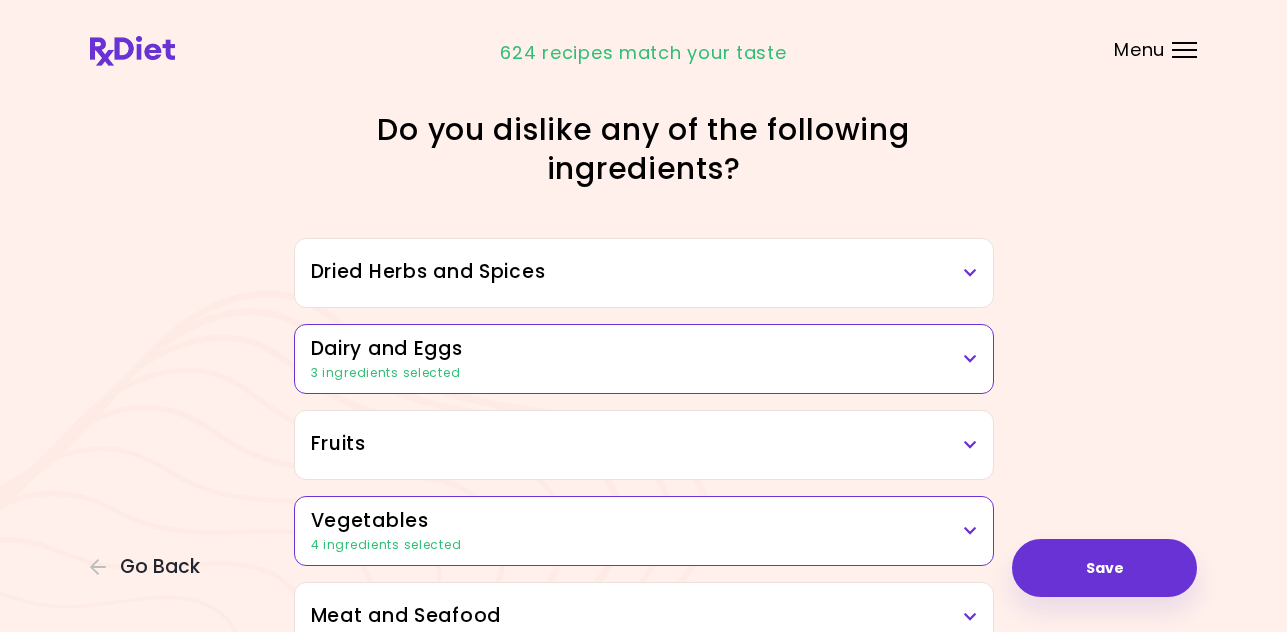click on "3 ingredients selected" at bounding box center (644, 373) 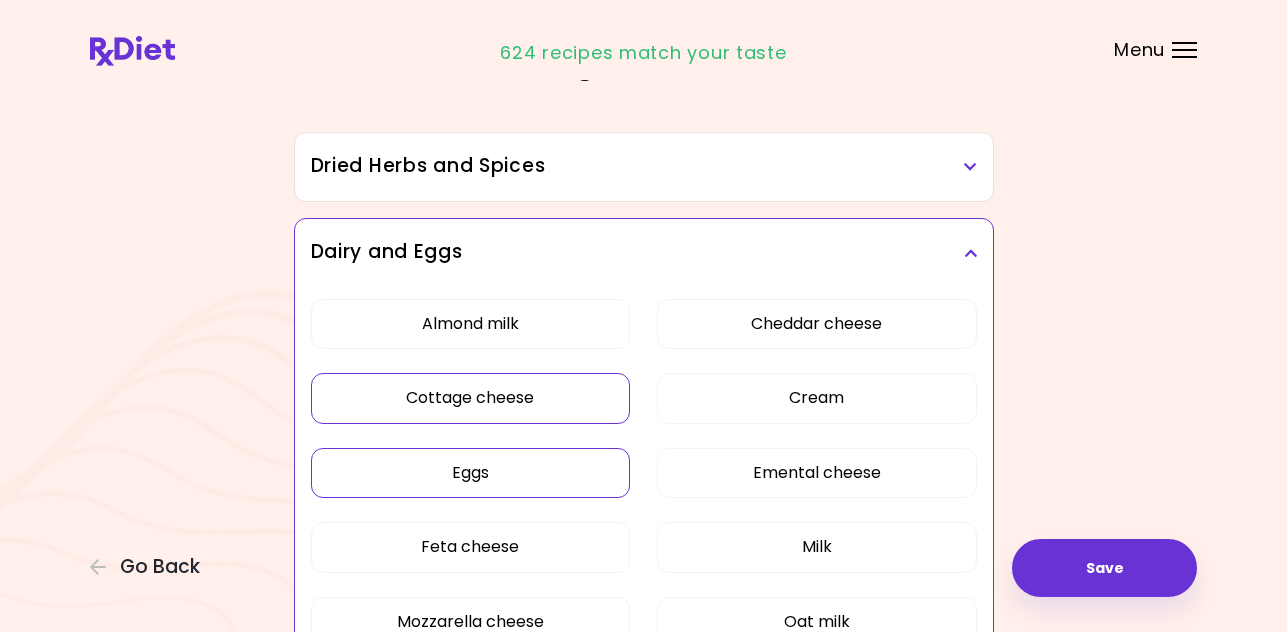 scroll, scrollTop: 200, scrollLeft: 0, axis: vertical 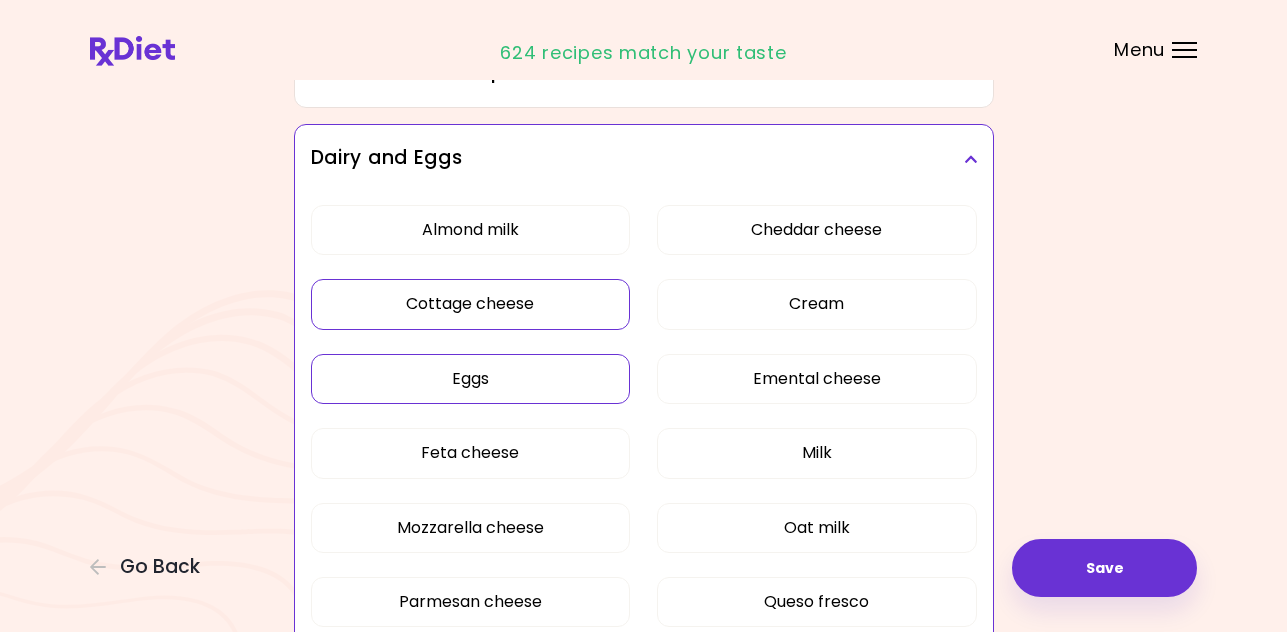 click on "Eggs" at bounding box center (471, 379) 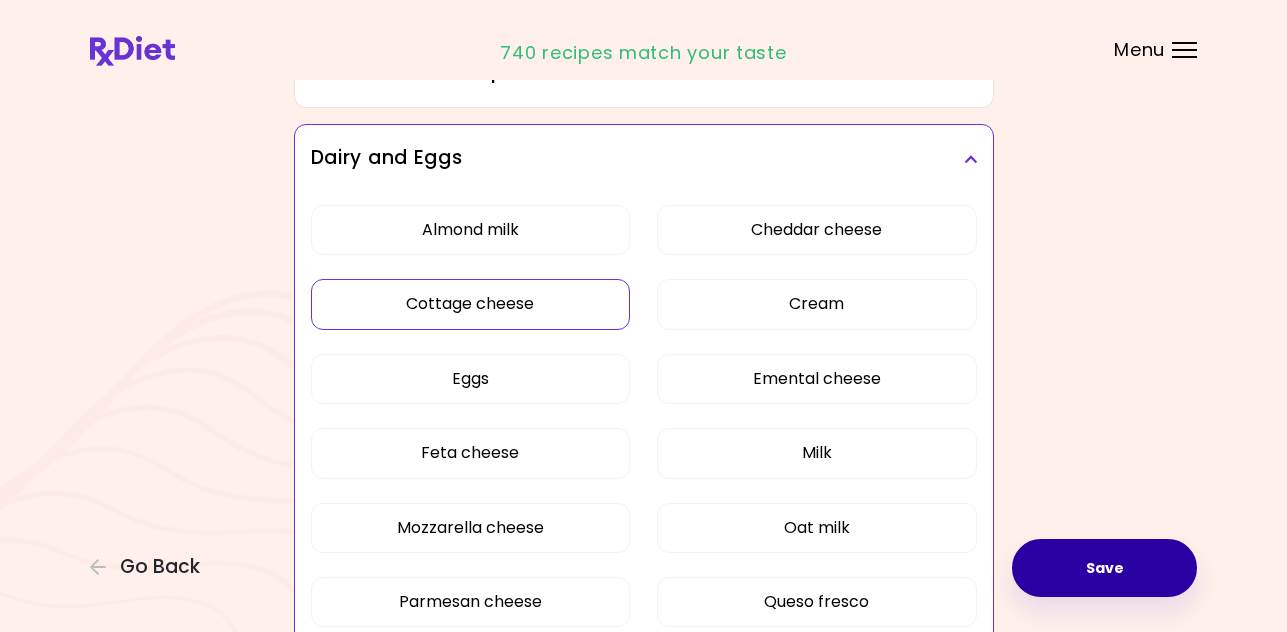 click on "Save" at bounding box center (1104, 568) 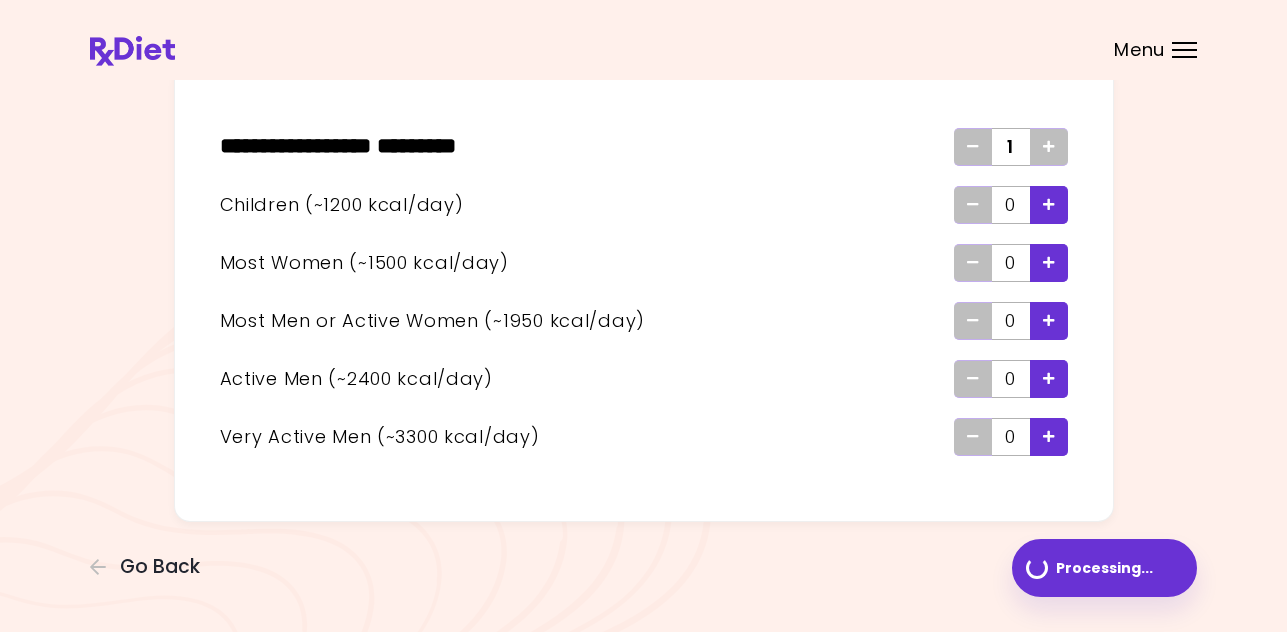 scroll, scrollTop: 0, scrollLeft: 0, axis: both 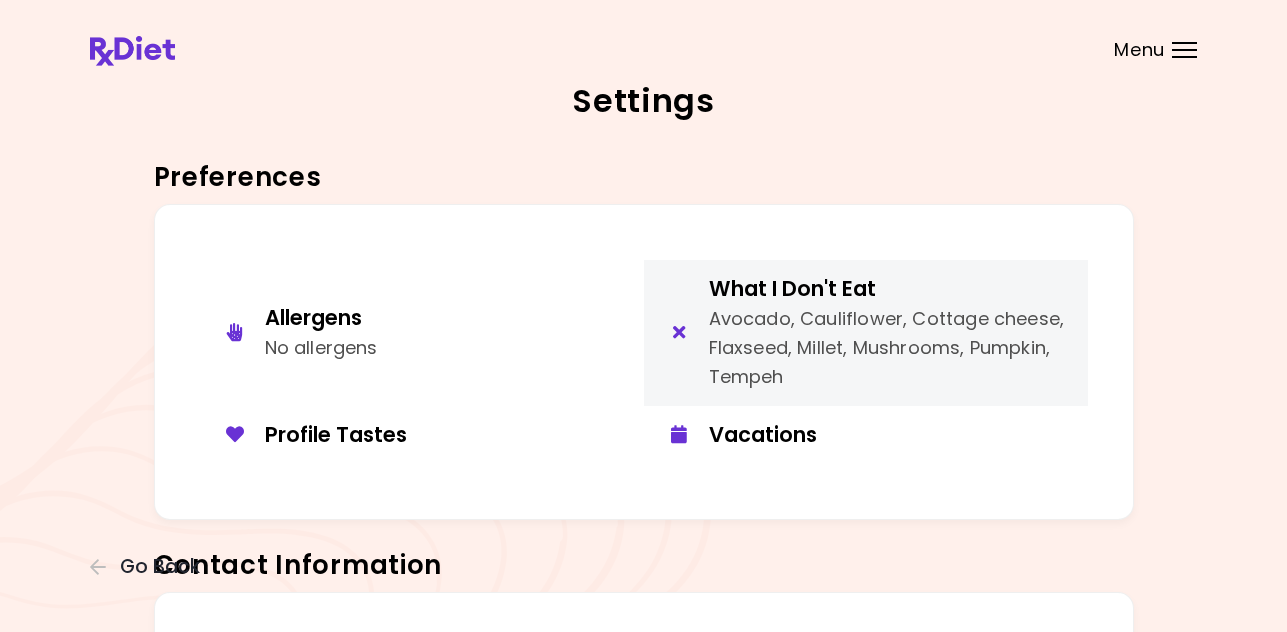 click on "Avocado, Cauliflower, Cottage cheese, Flaxseed, Millet, Mushrooms, Pumpkin, Tempeh" at bounding box center [891, 348] 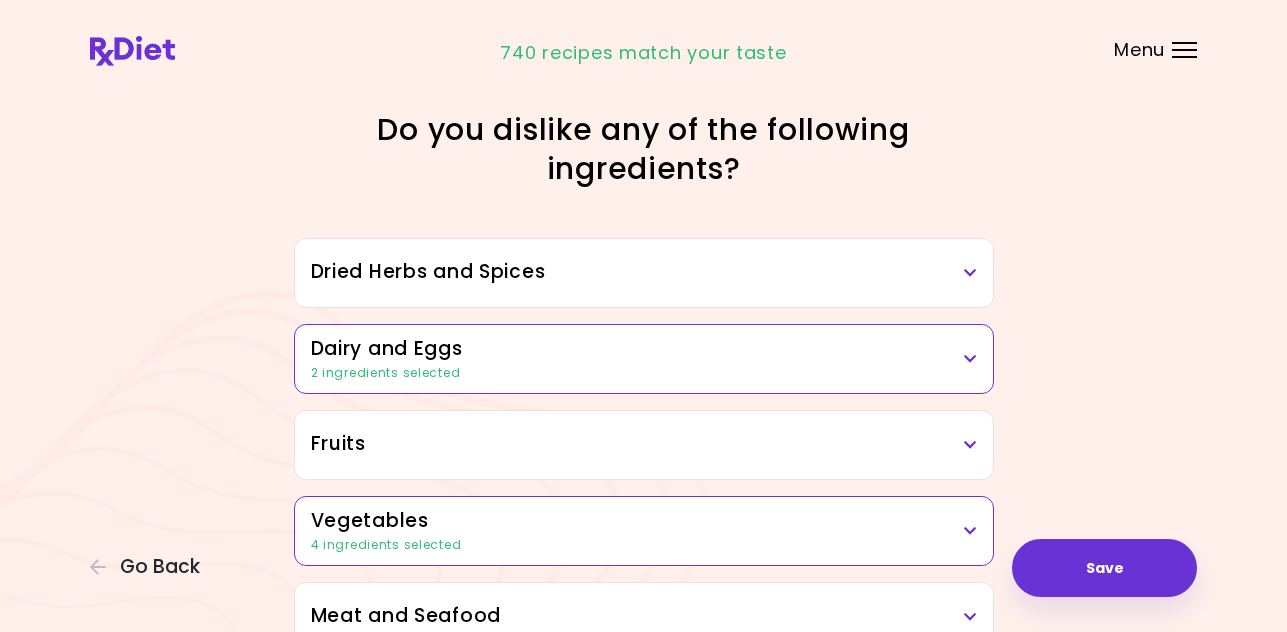 click on "Fruits" at bounding box center [644, 444] 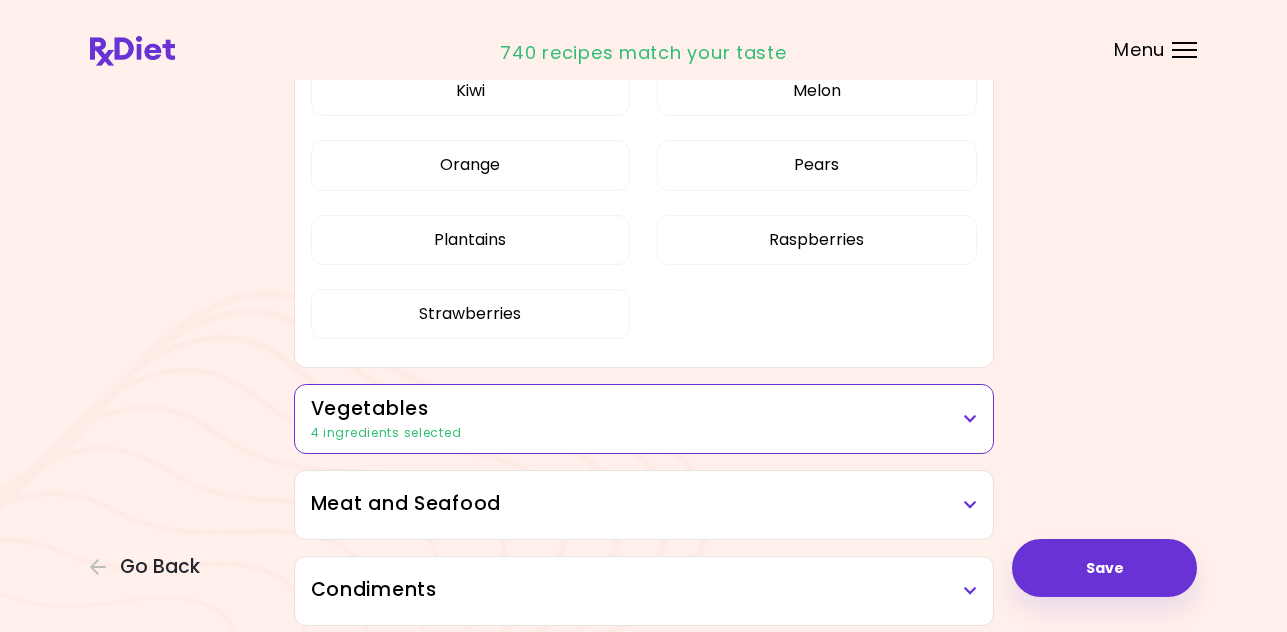 scroll, scrollTop: 600, scrollLeft: 0, axis: vertical 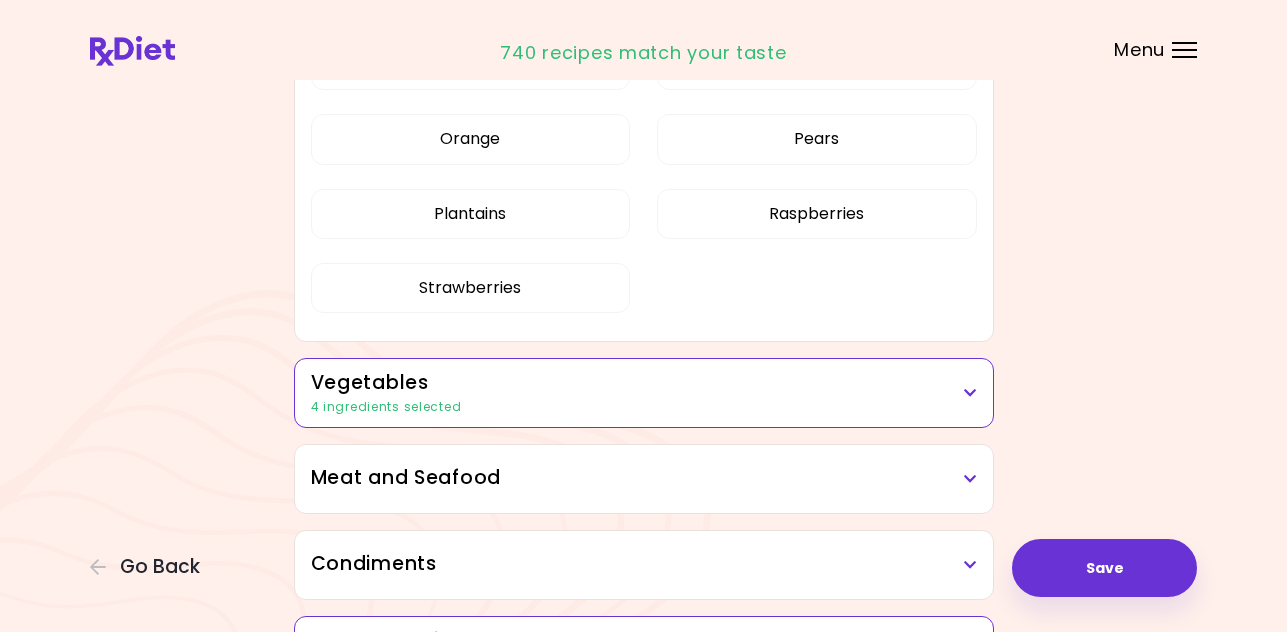 click on "4 ingredients selected" at bounding box center [644, 407] 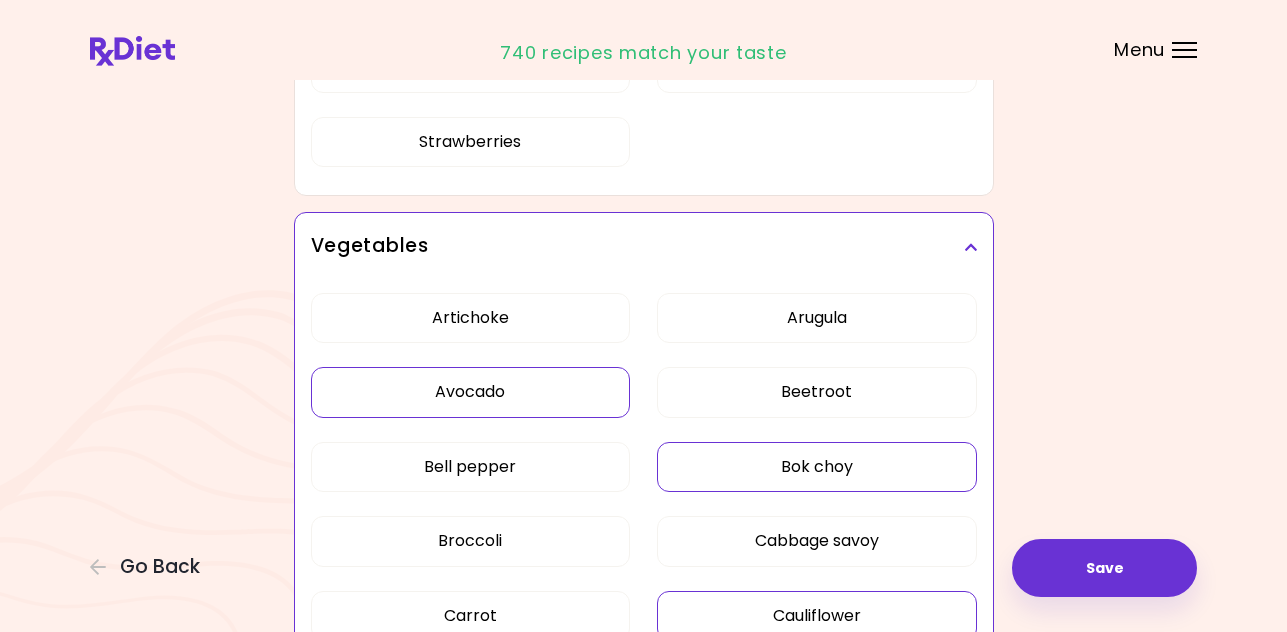 scroll, scrollTop: 800, scrollLeft: 0, axis: vertical 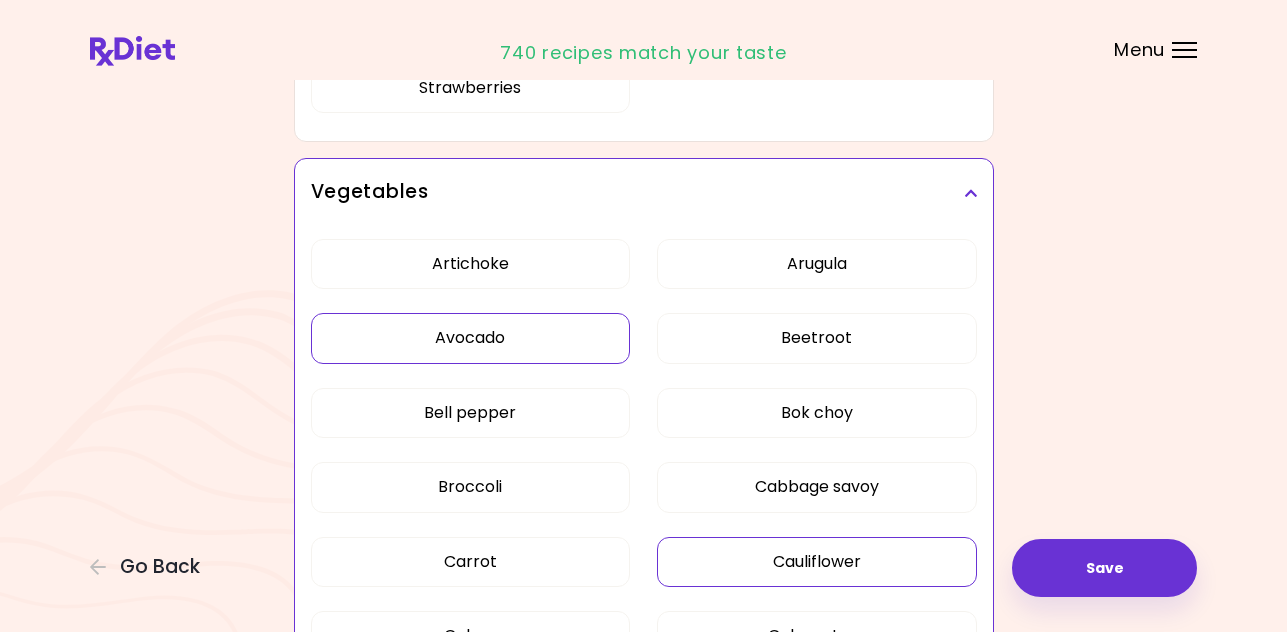 click on "Avocado" at bounding box center [471, 338] 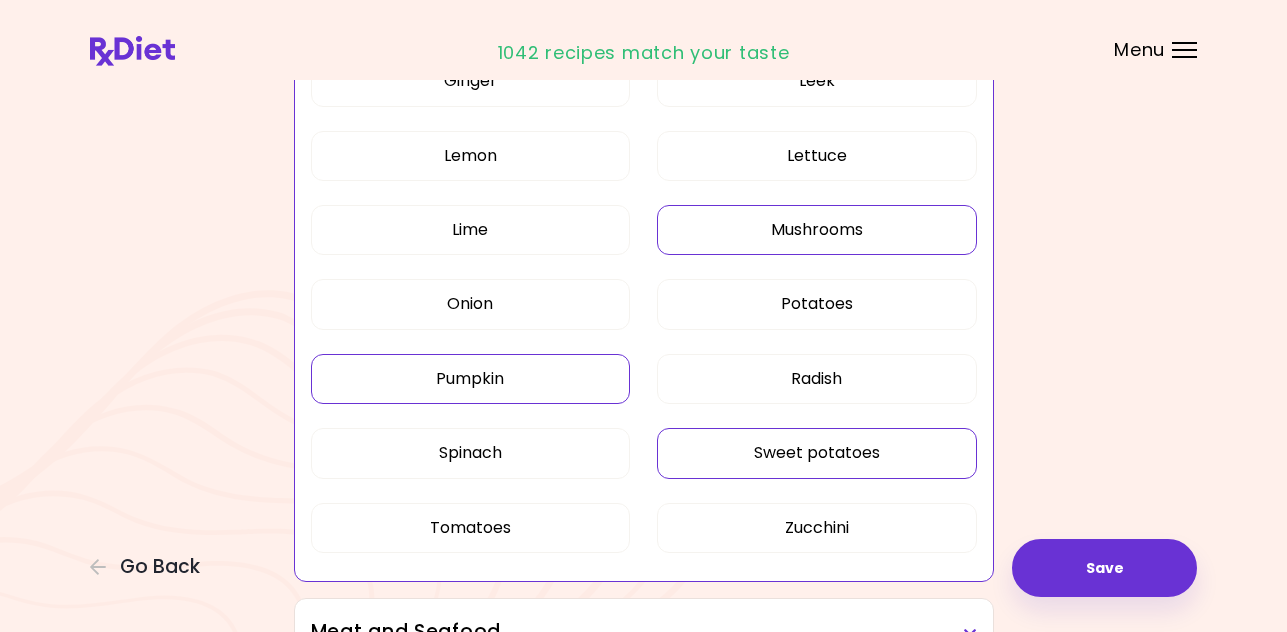 scroll, scrollTop: 1600, scrollLeft: 0, axis: vertical 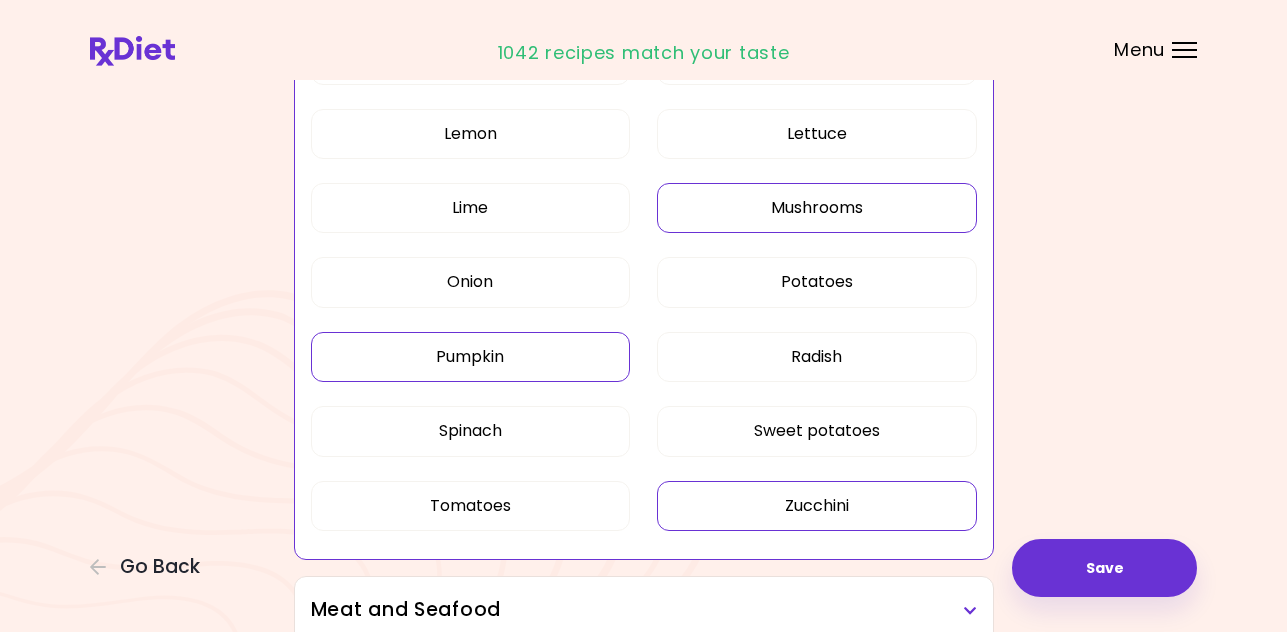 click on "Zucchini" at bounding box center (817, 506) 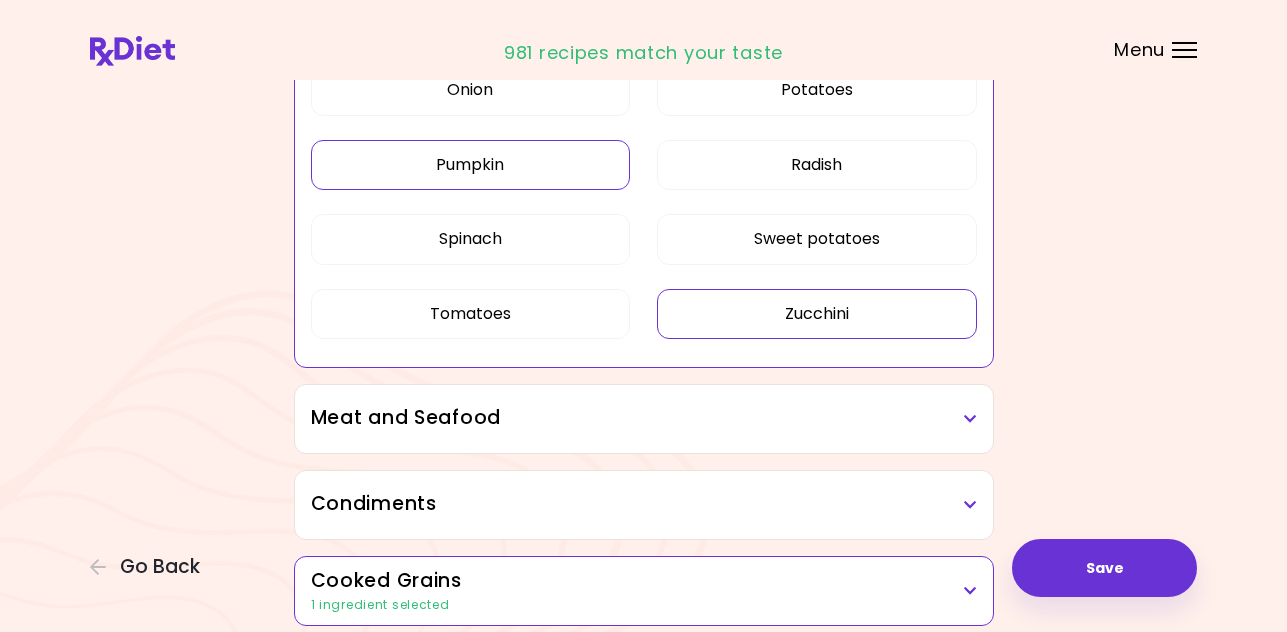 scroll, scrollTop: 1800, scrollLeft: 0, axis: vertical 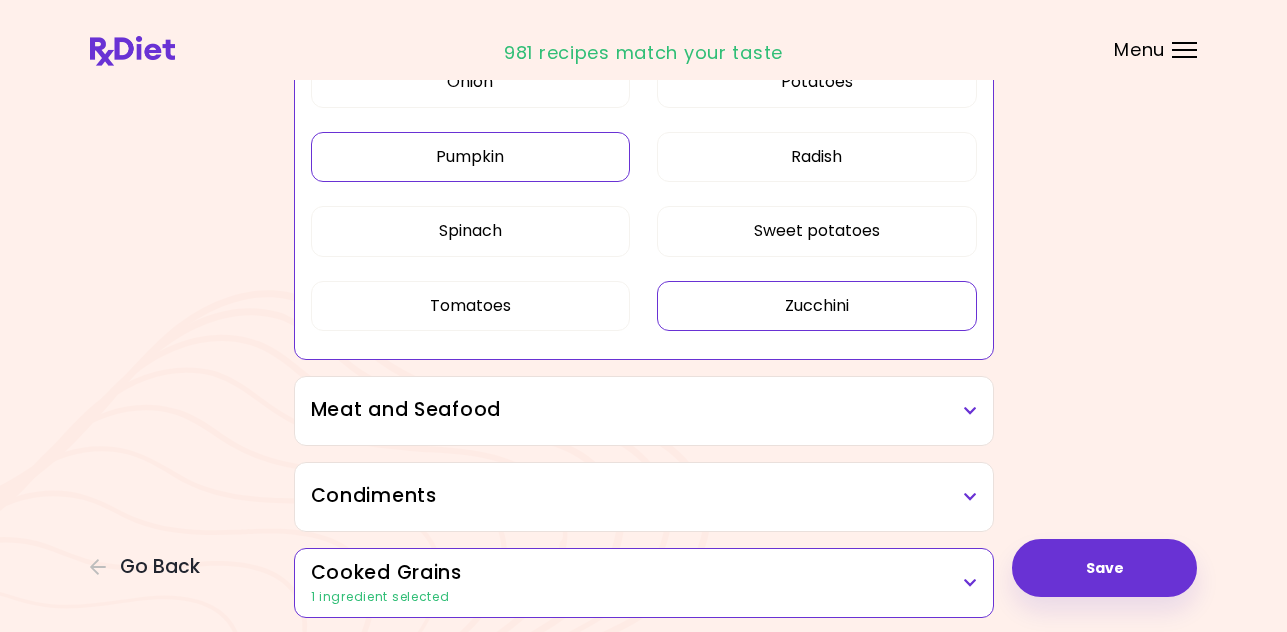 click on "Meat and Seafood" at bounding box center (644, 411) 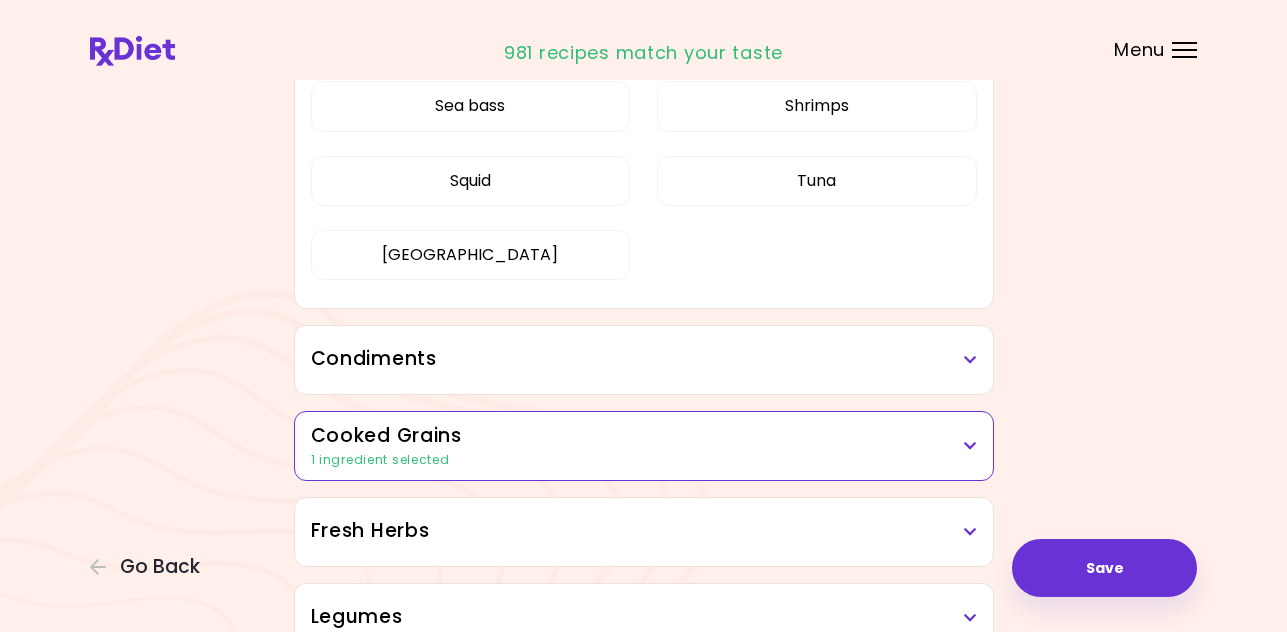 scroll, scrollTop: 2500, scrollLeft: 0, axis: vertical 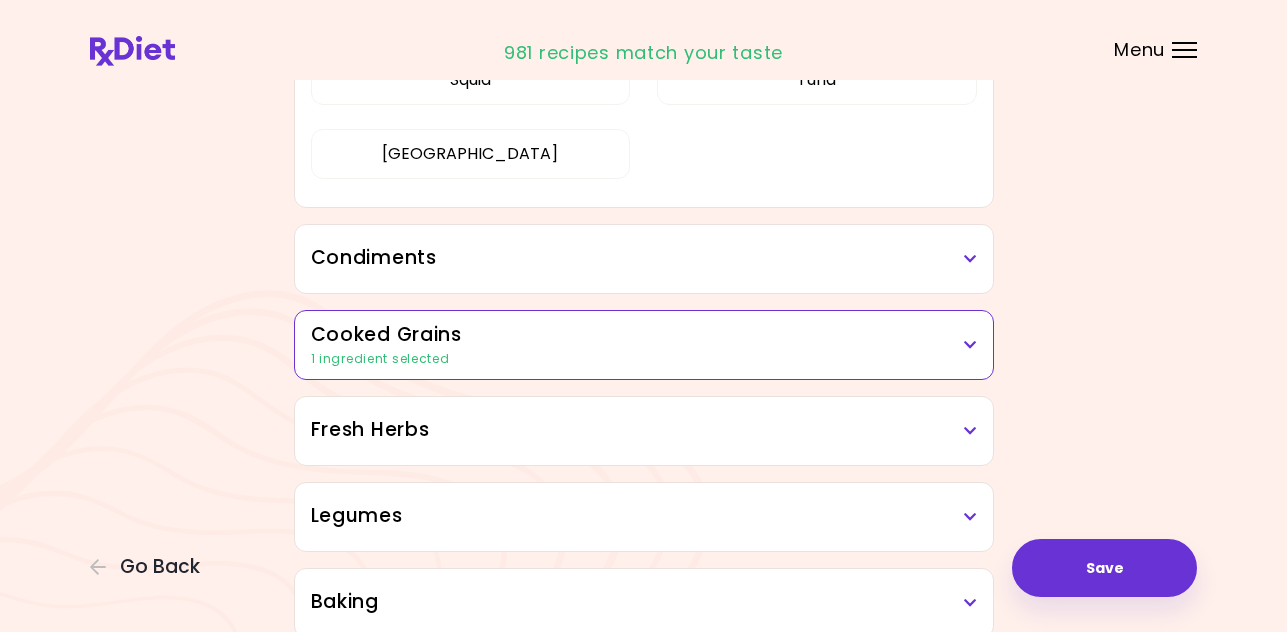 click on "Condiments" at bounding box center [644, 259] 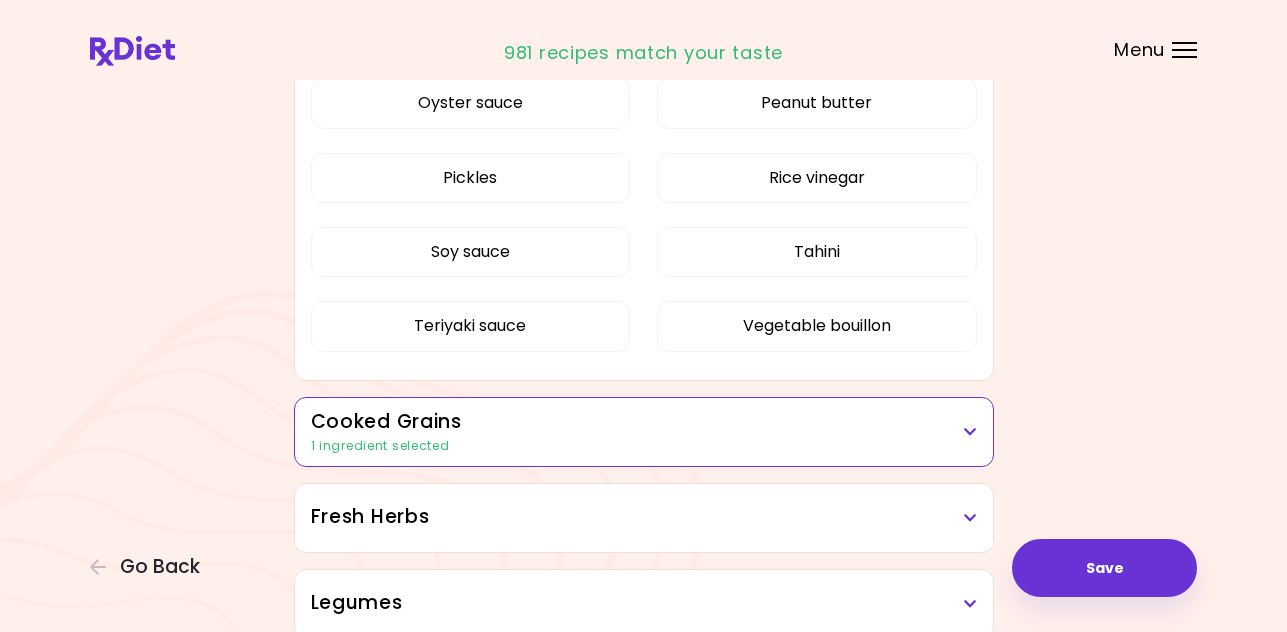 scroll, scrollTop: 3000, scrollLeft: 0, axis: vertical 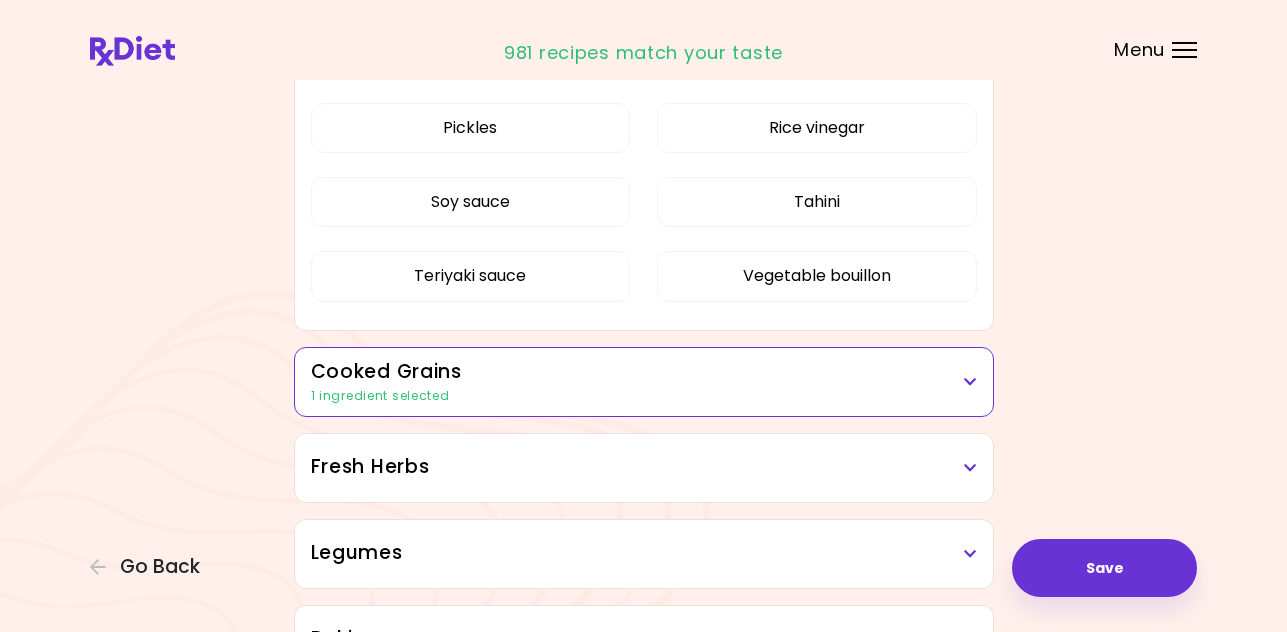 click on "1 ingredient selected" at bounding box center [644, 396] 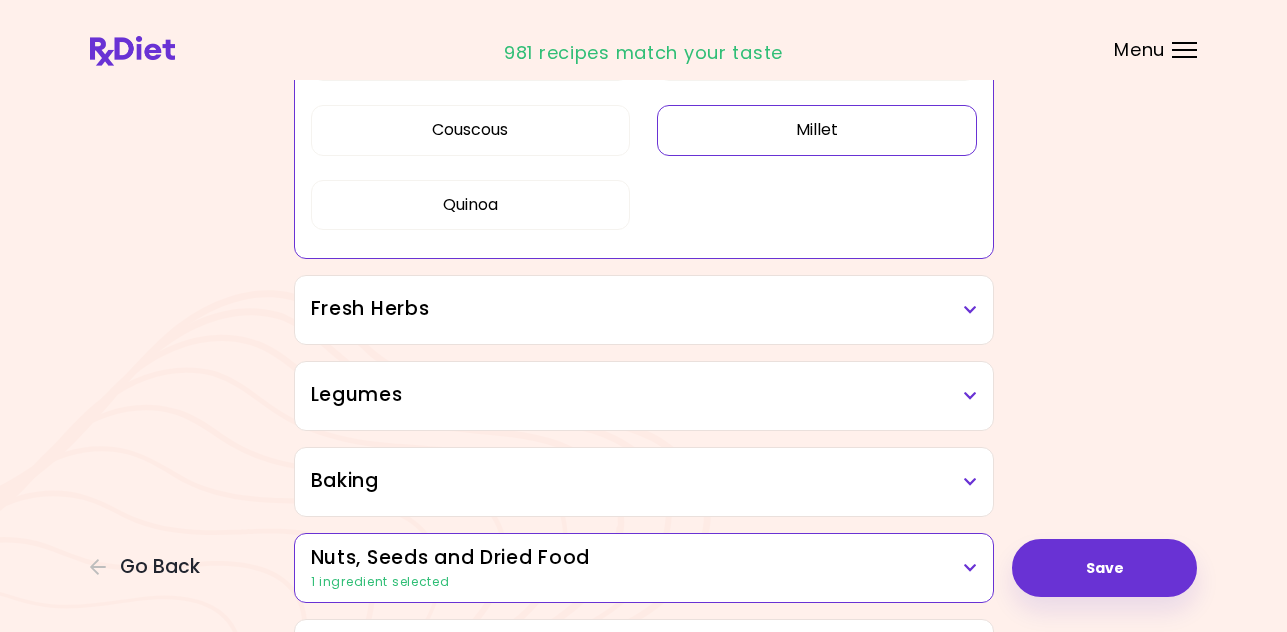 scroll, scrollTop: 3400, scrollLeft: 0, axis: vertical 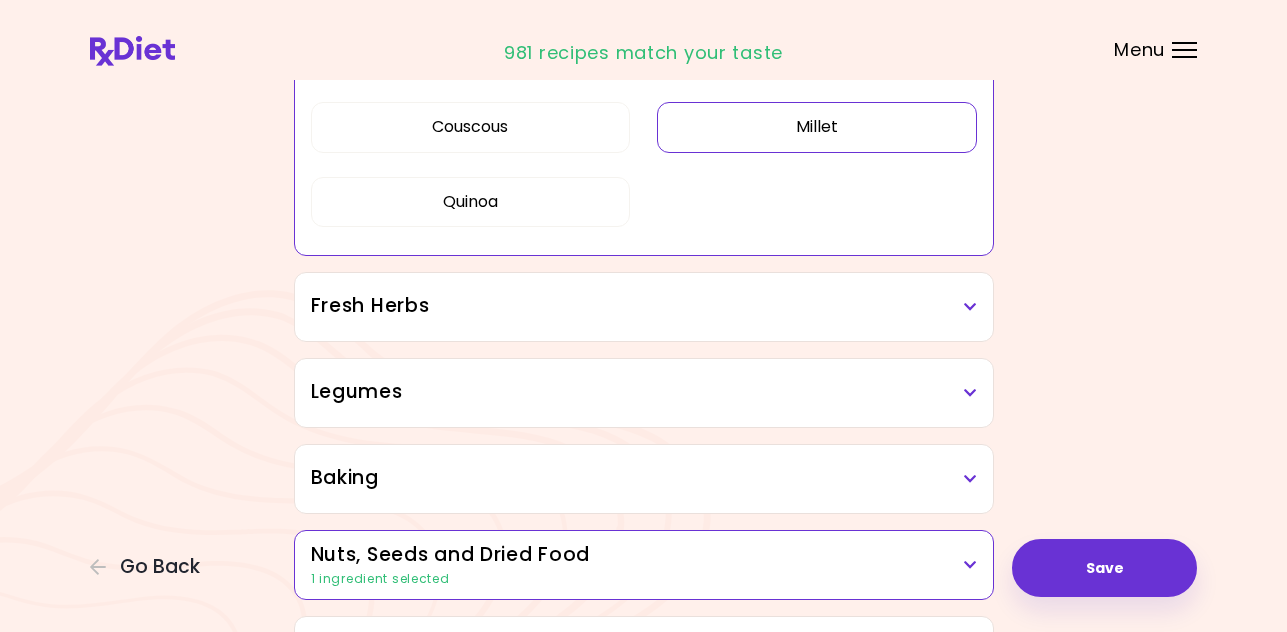 click on "1 ingredient selected" at bounding box center [644, 579] 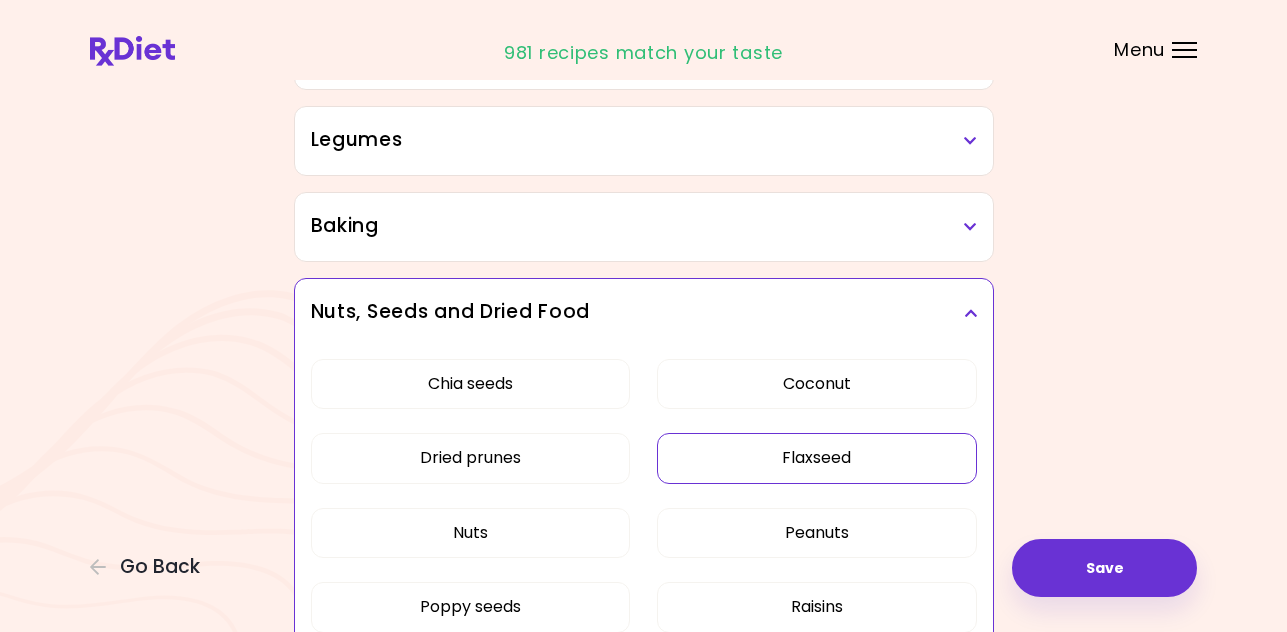 scroll, scrollTop: 3700, scrollLeft: 0, axis: vertical 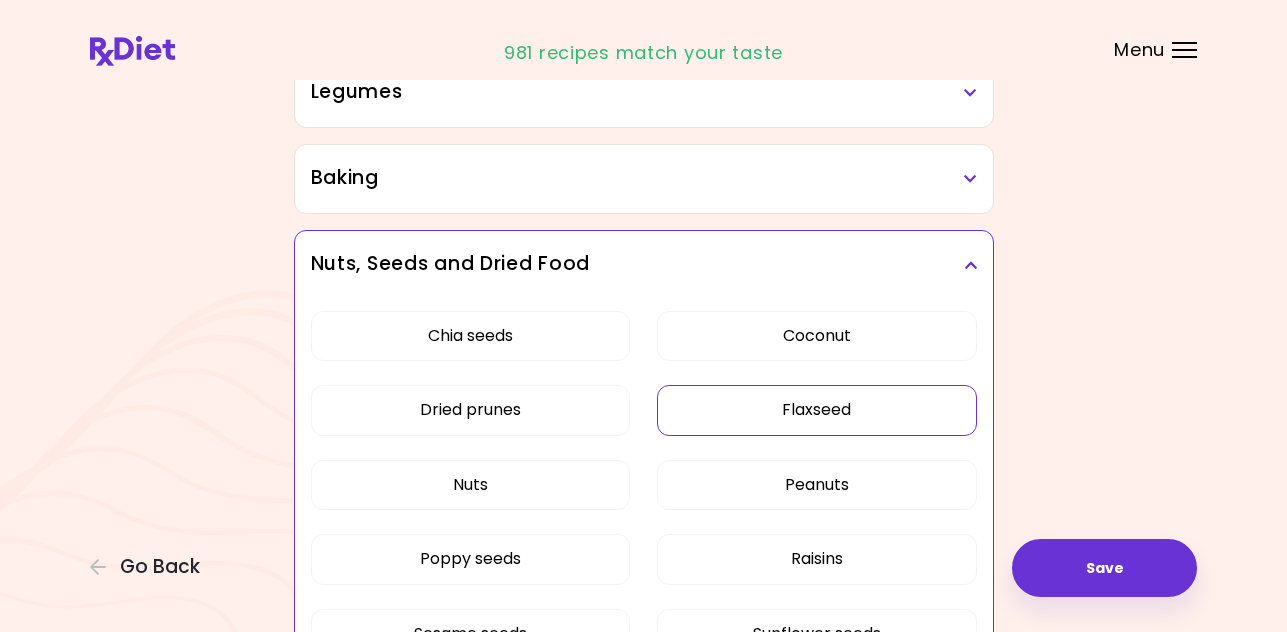 click on "Flaxseed" at bounding box center (817, 410) 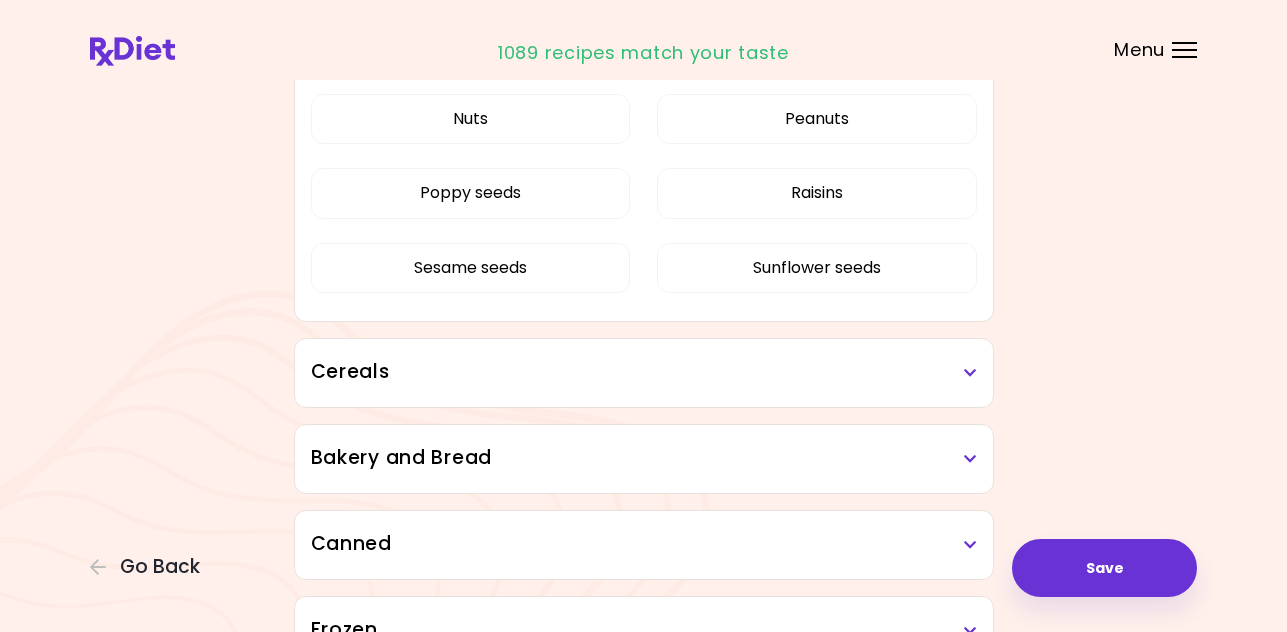 scroll, scrollTop: 4100, scrollLeft: 0, axis: vertical 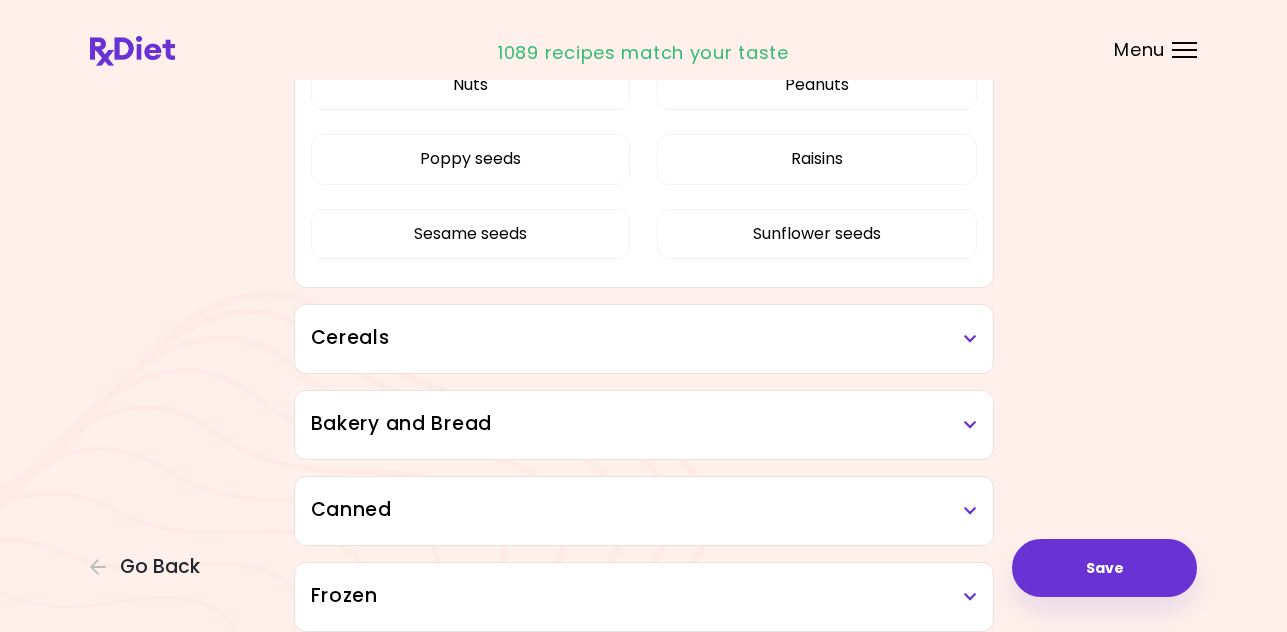 click on "Cereals" at bounding box center [644, 338] 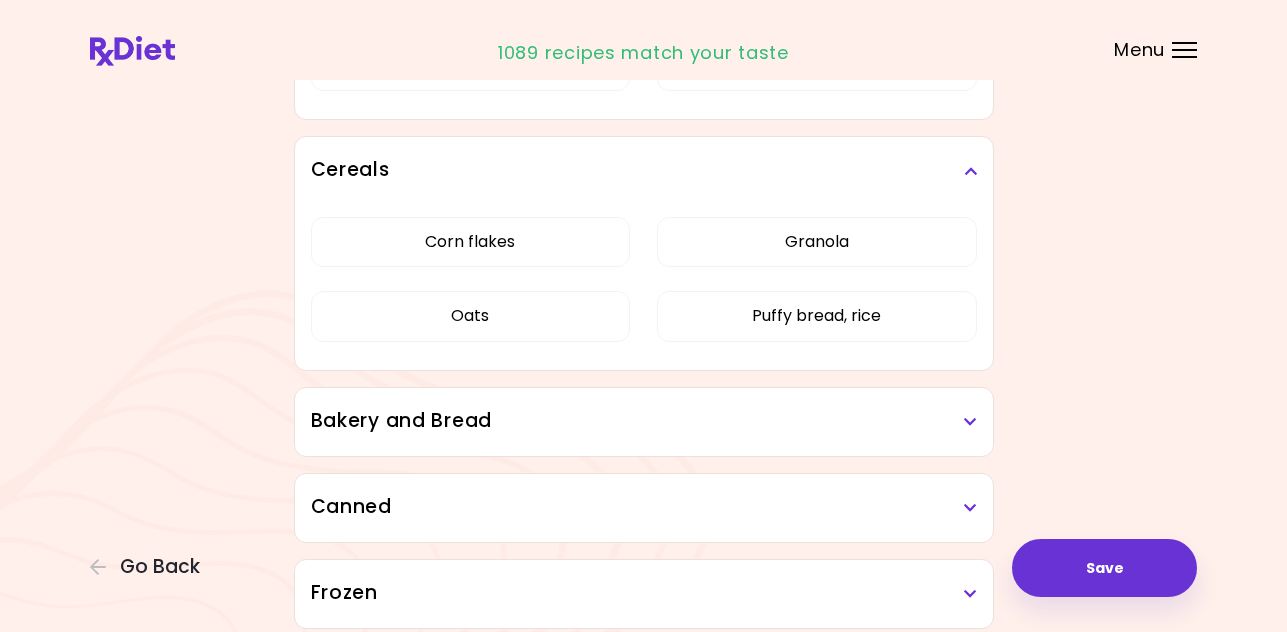 scroll, scrollTop: 4300, scrollLeft: 0, axis: vertical 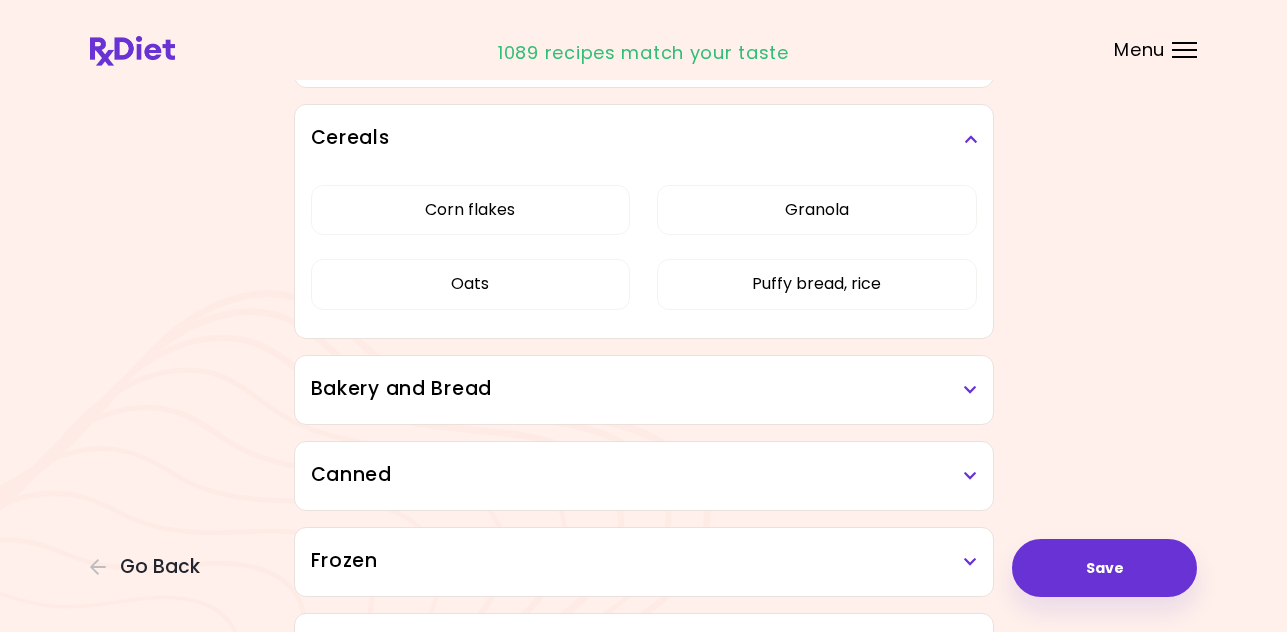 click on "Bakery and Bread" at bounding box center (644, 389) 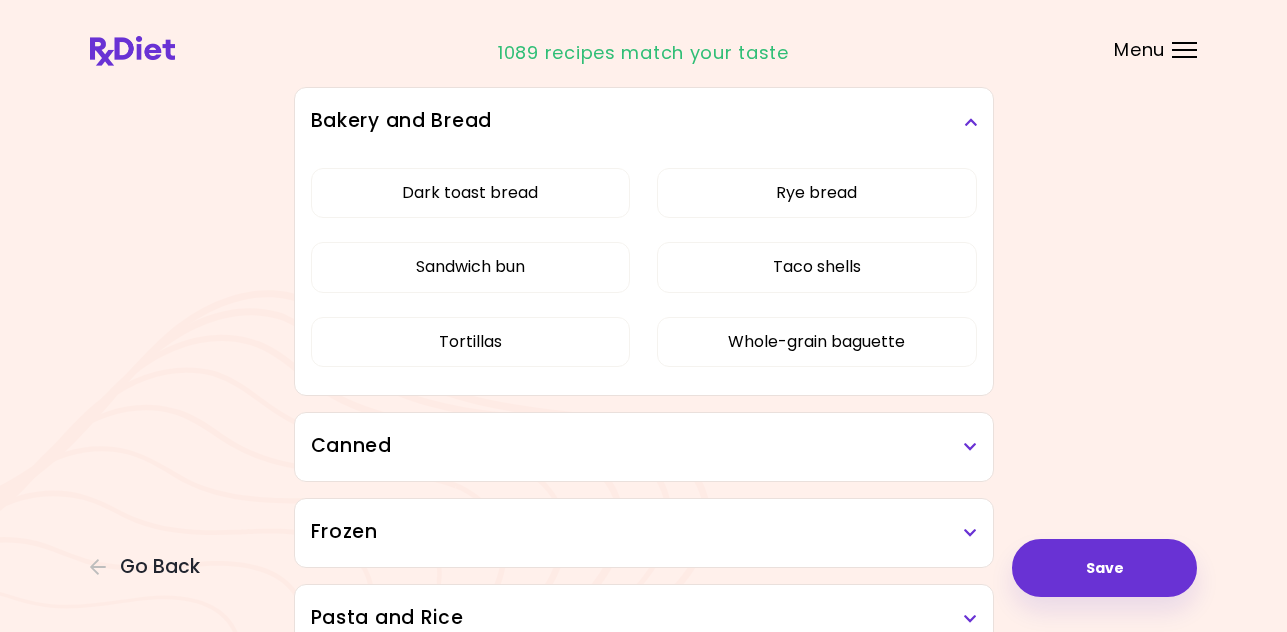 scroll, scrollTop: 4600, scrollLeft: 0, axis: vertical 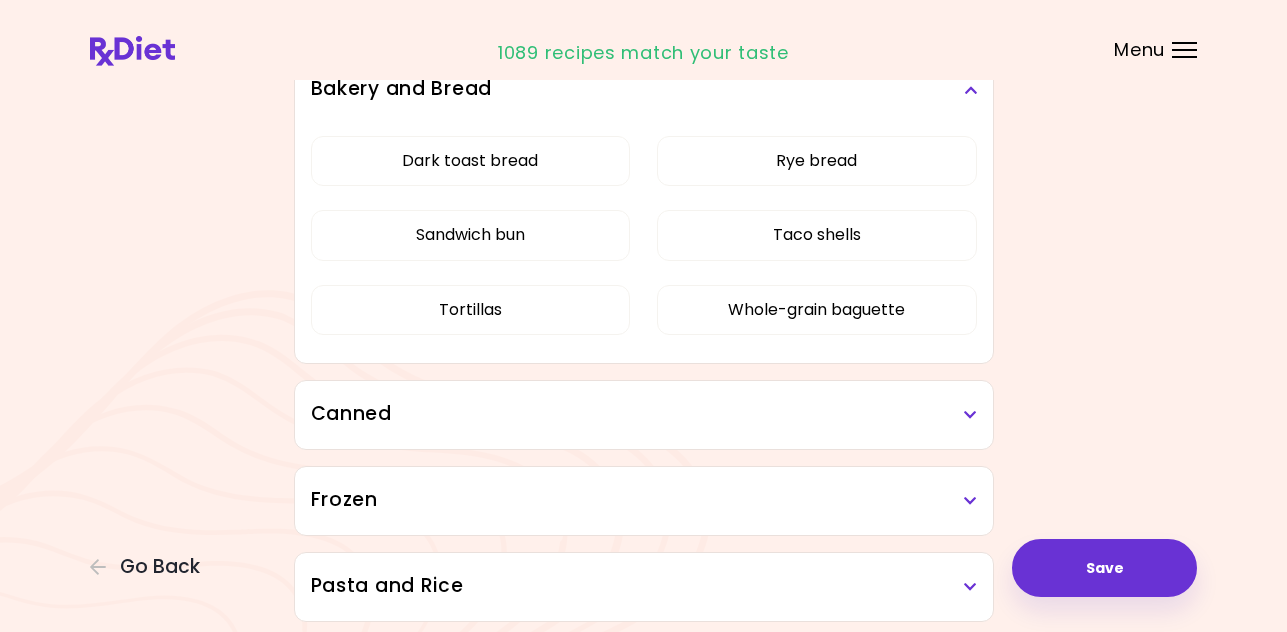 click on "Canned" at bounding box center [644, 414] 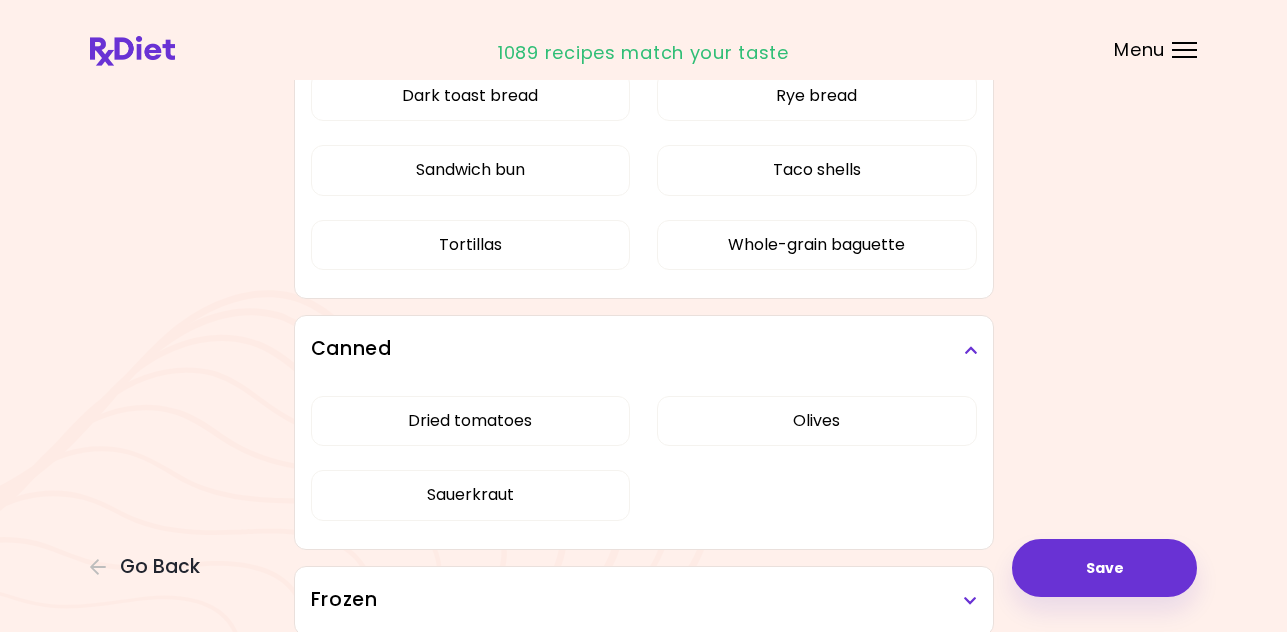 scroll, scrollTop: 4700, scrollLeft: 0, axis: vertical 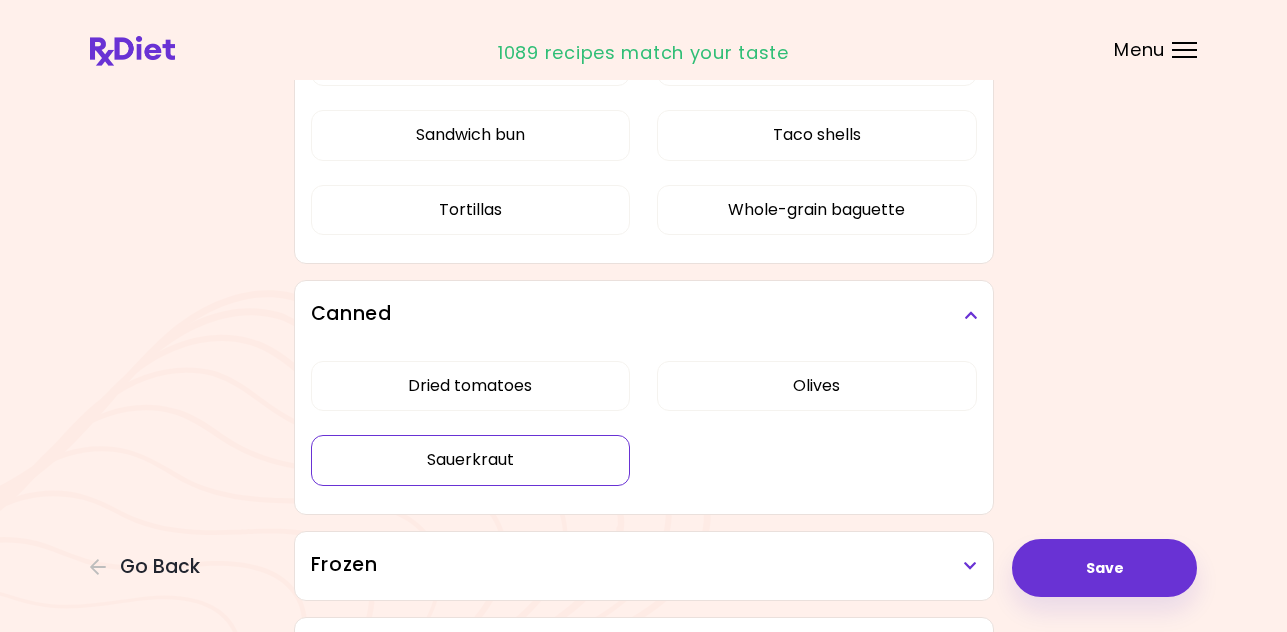 click on "Sauerkraut" at bounding box center [471, 460] 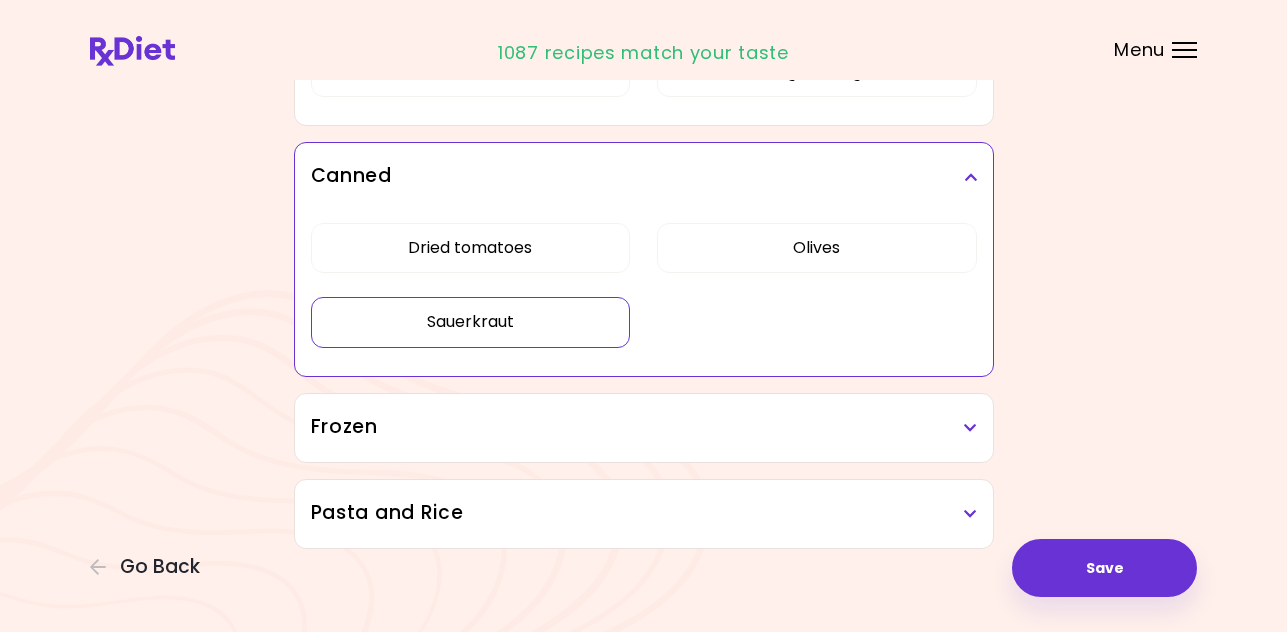 scroll, scrollTop: 4865, scrollLeft: 0, axis: vertical 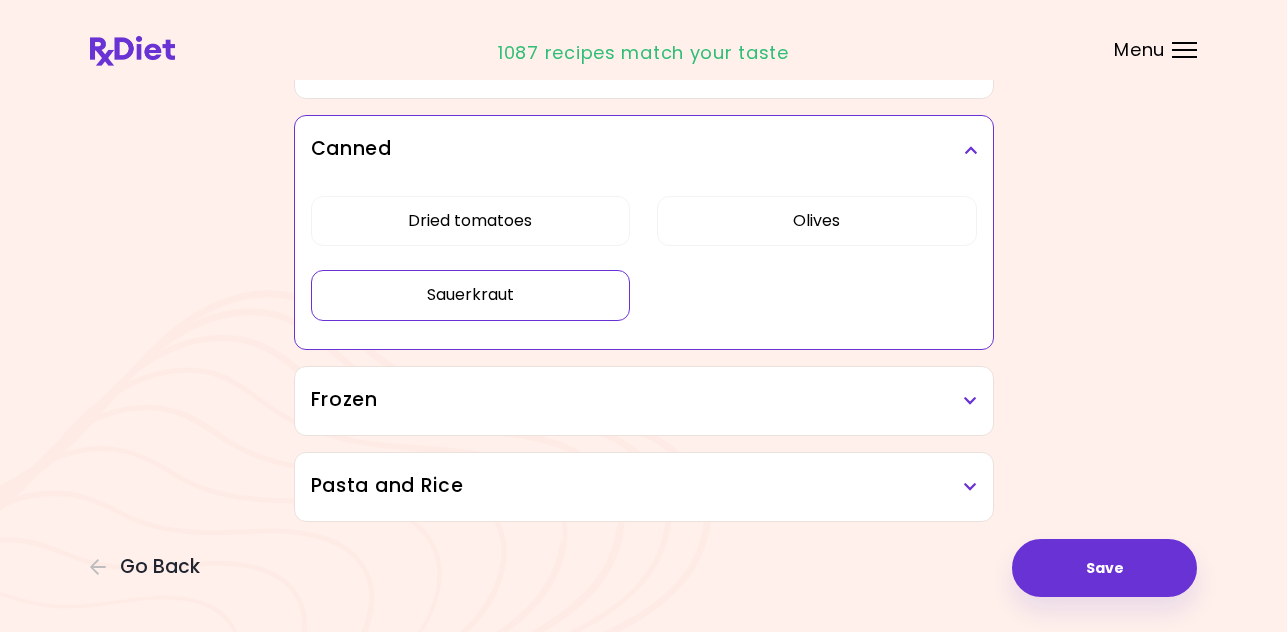 click on "Frozen" at bounding box center (644, 401) 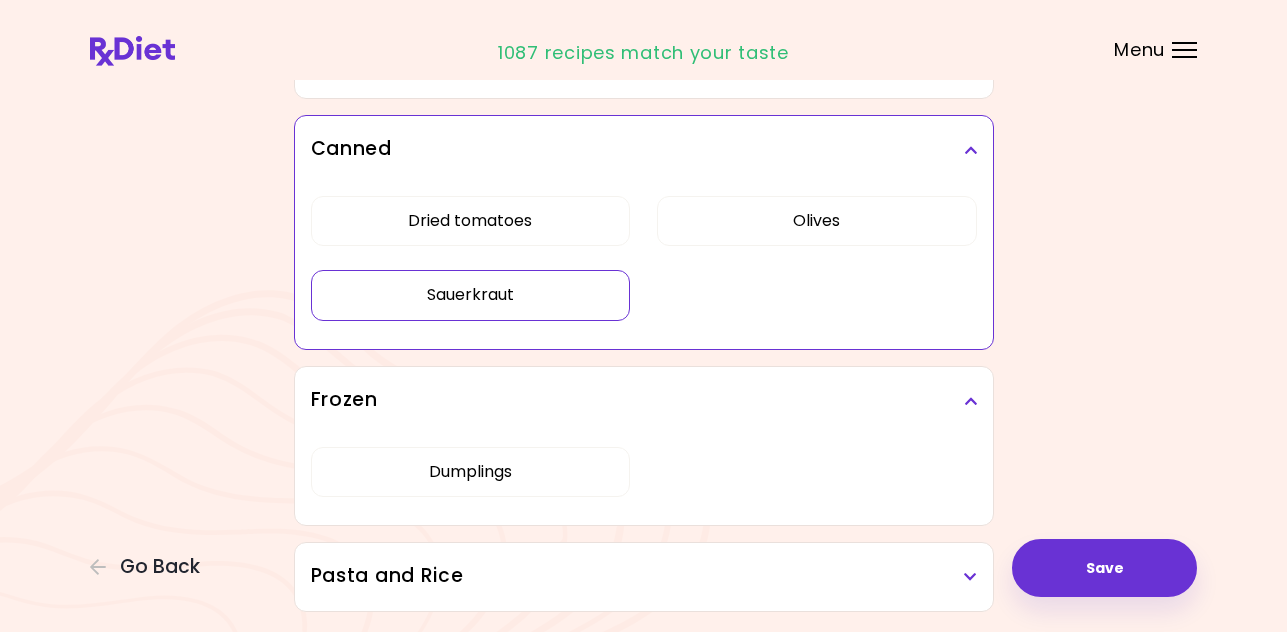scroll, scrollTop: 4955, scrollLeft: 0, axis: vertical 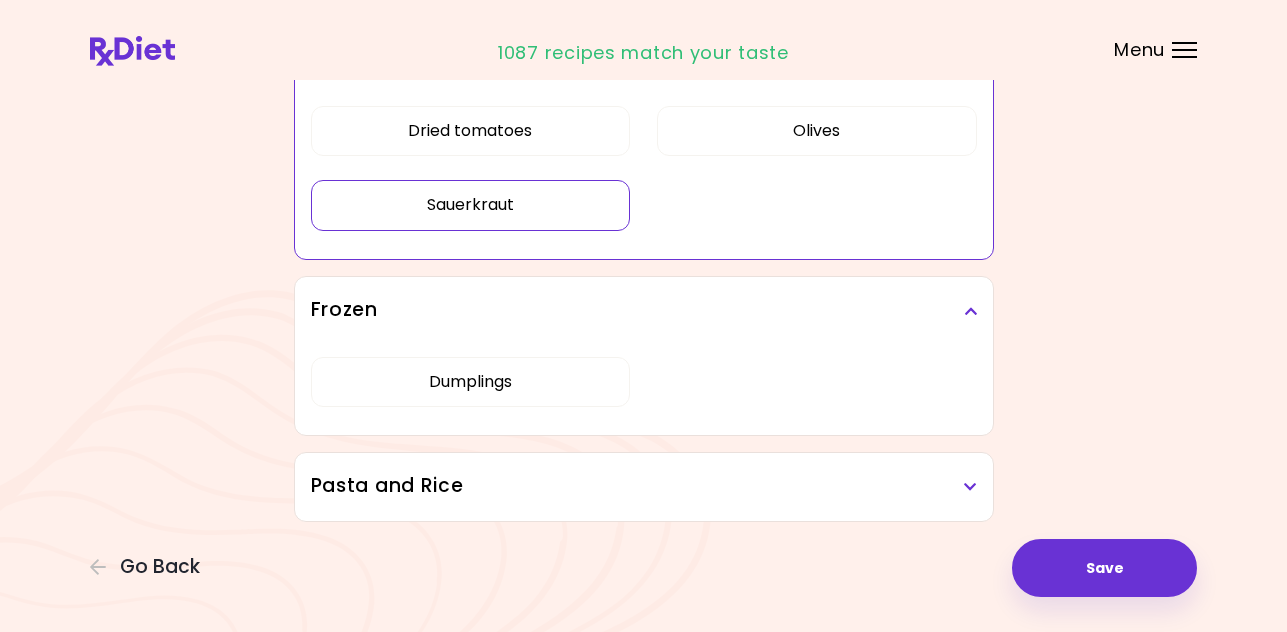 click on "Pasta and Rice" at bounding box center [644, 486] 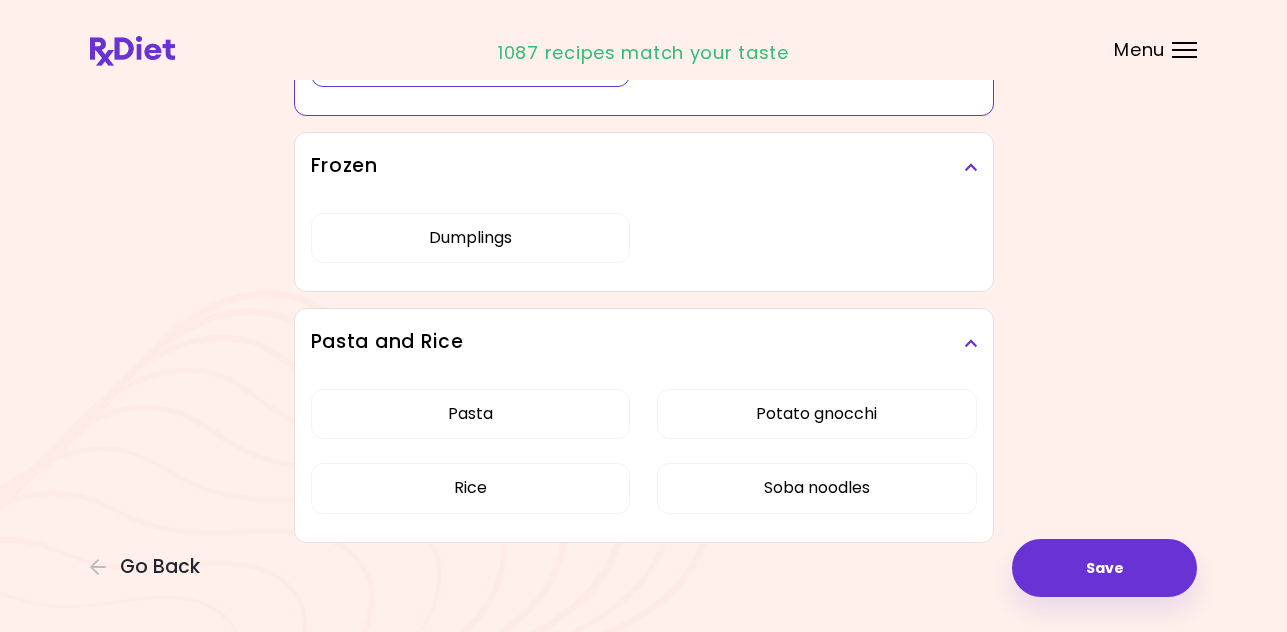 scroll, scrollTop: 5120, scrollLeft: 0, axis: vertical 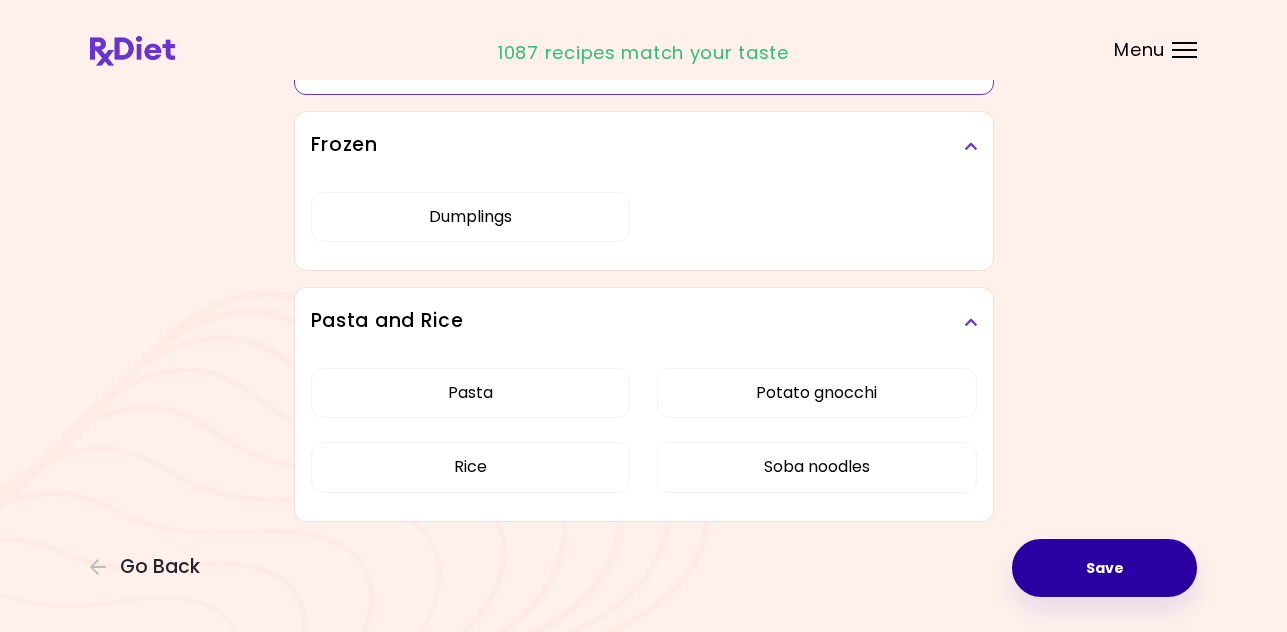 click on "Save" at bounding box center [1104, 568] 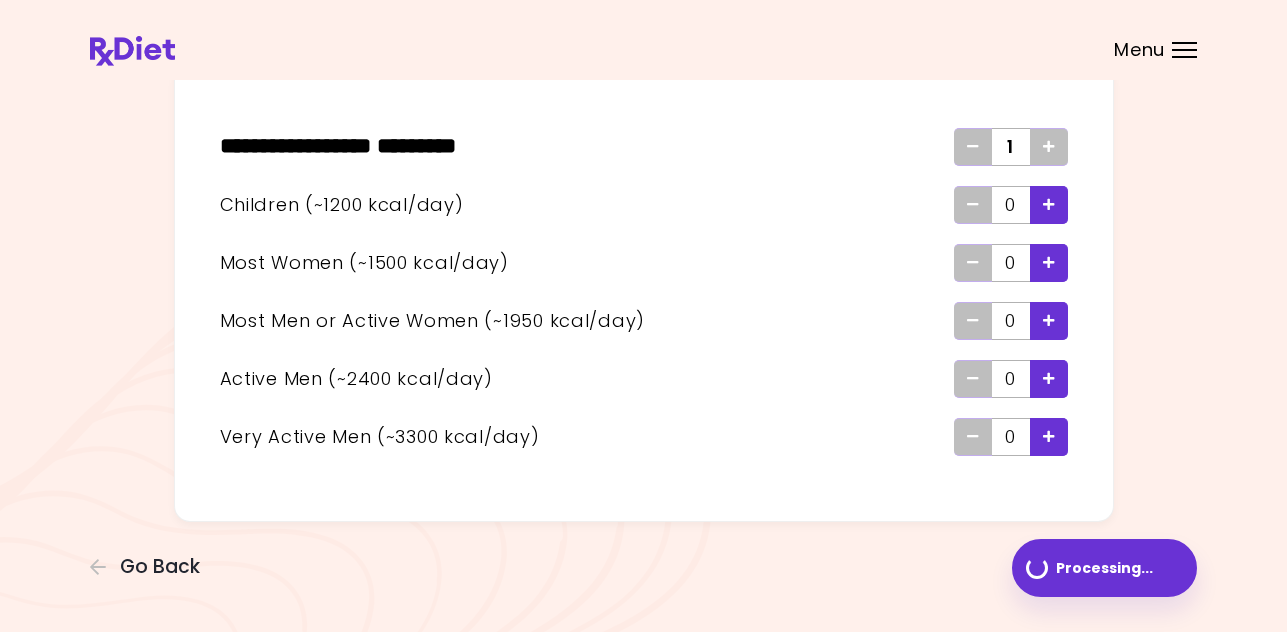 scroll, scrollTop: 0, scrollLeft: 0, axis: both 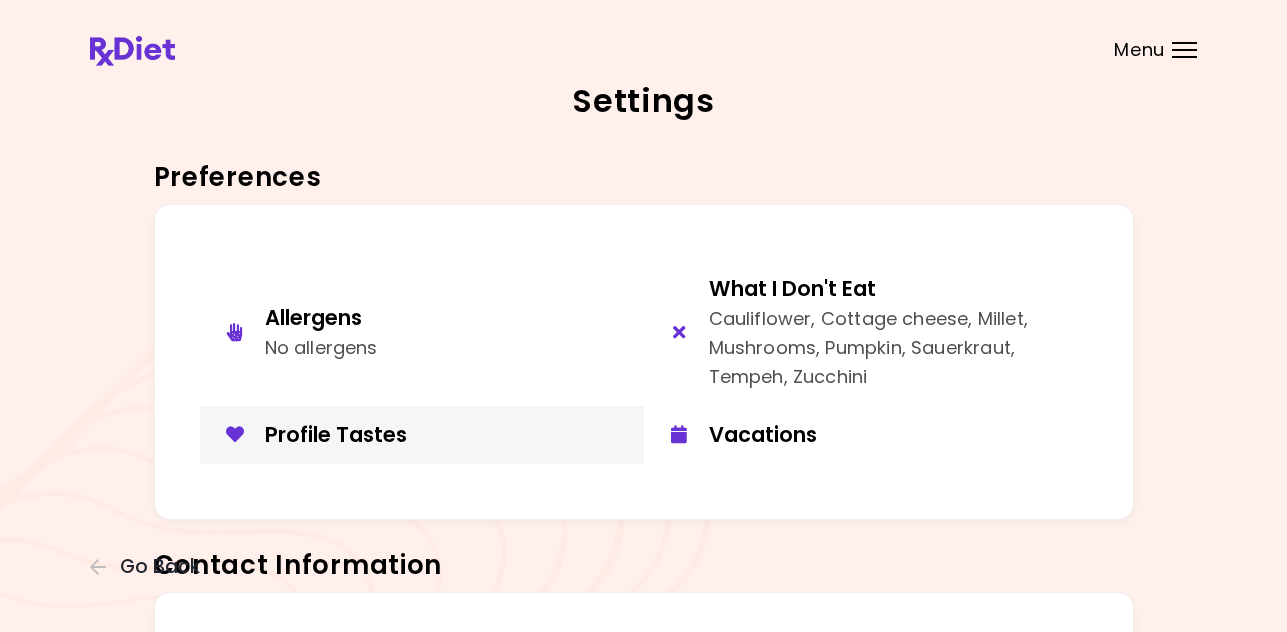 click on "Profile Tastes" at bounding box center (447, 434) 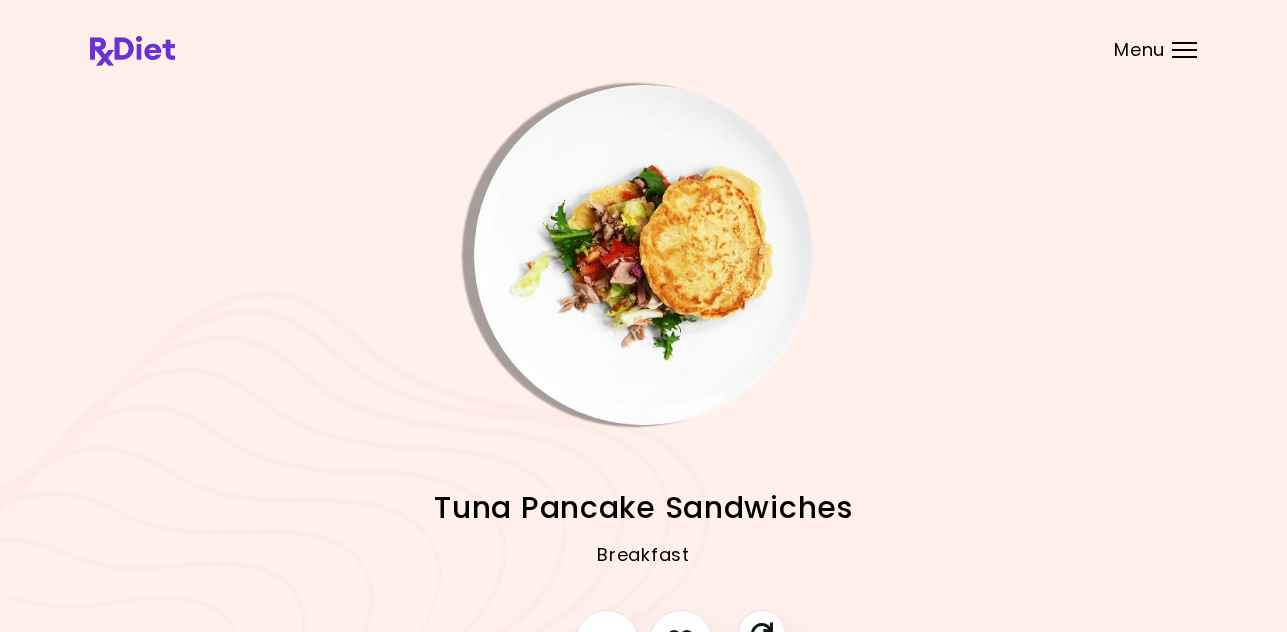 click at bounding box center [644, 255] 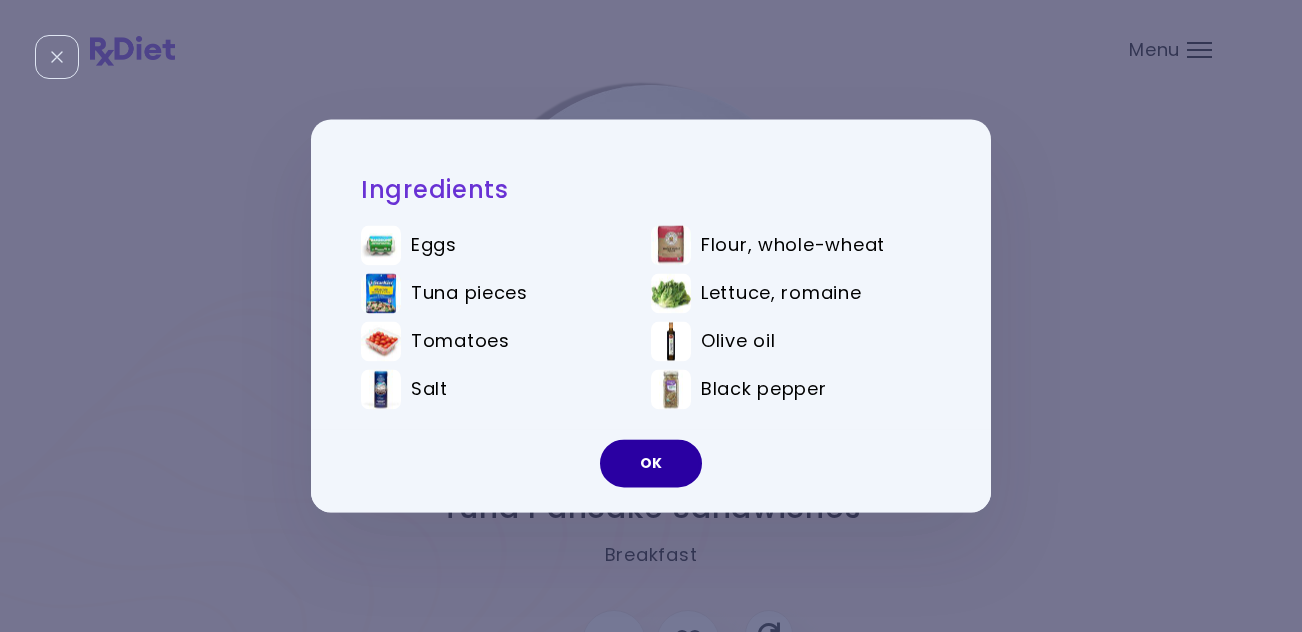 click on "OK" at bounding box center [651, 464] 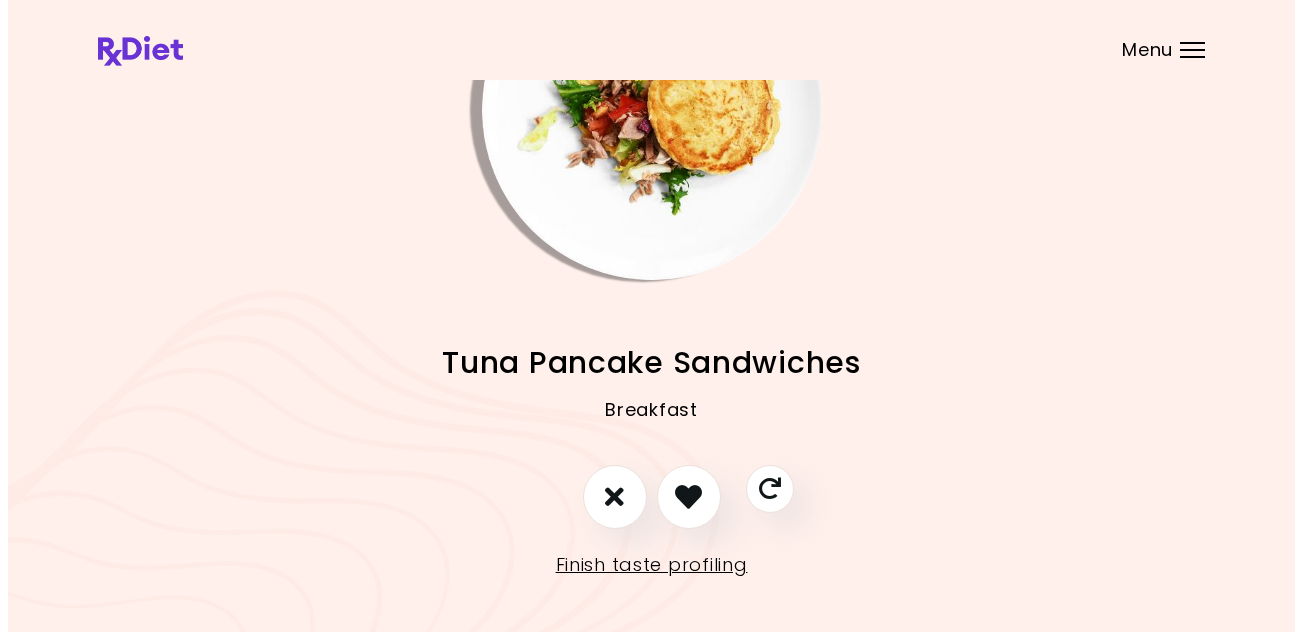 scroll, scrollTop: 179, scrollLeft: 0, axis: vertical 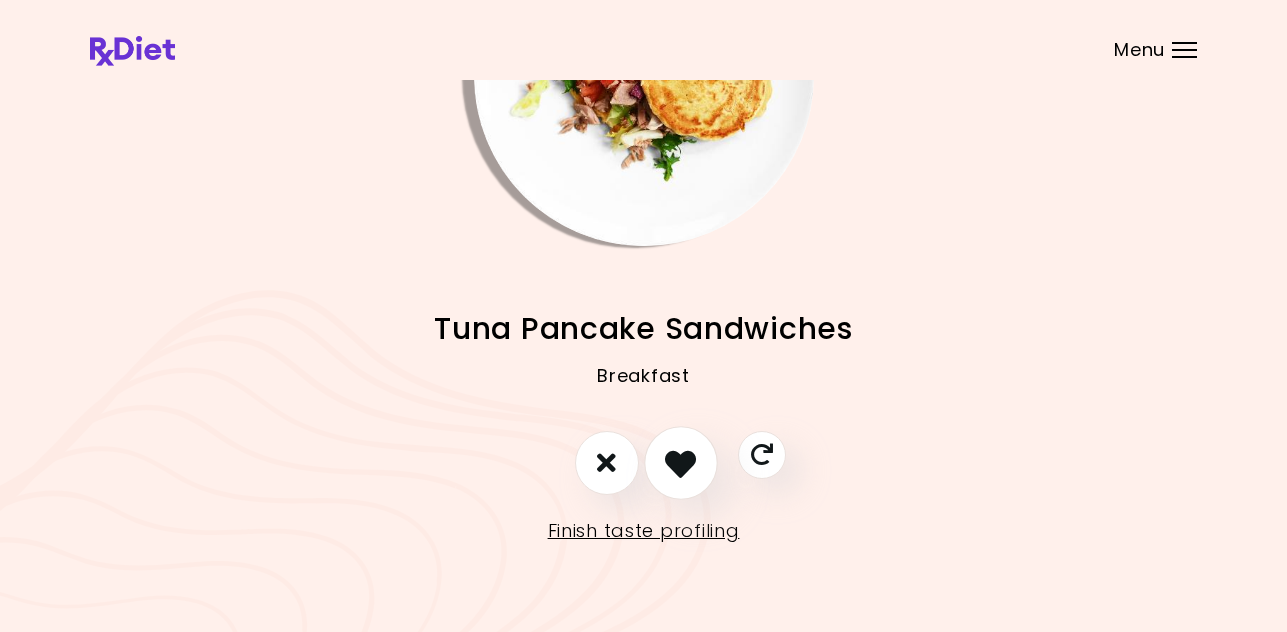 click at bounding box center [680, 462] 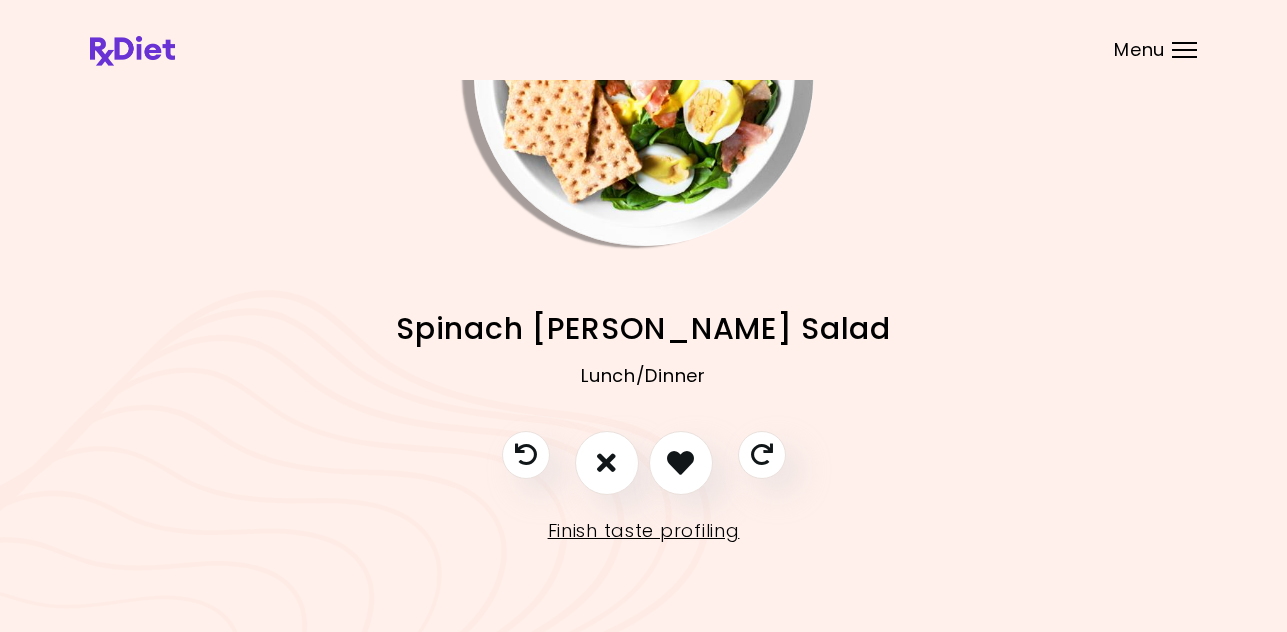click at bounding box center (644, 76) 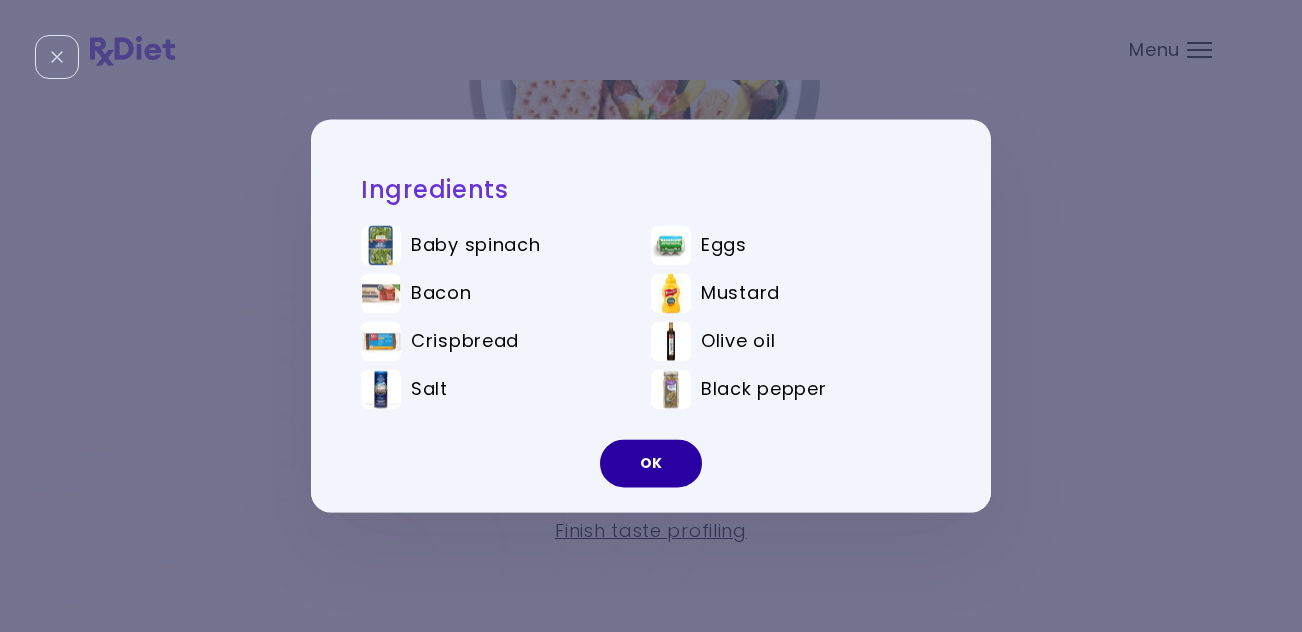 click on "OK" at bounding box center [651, 464] 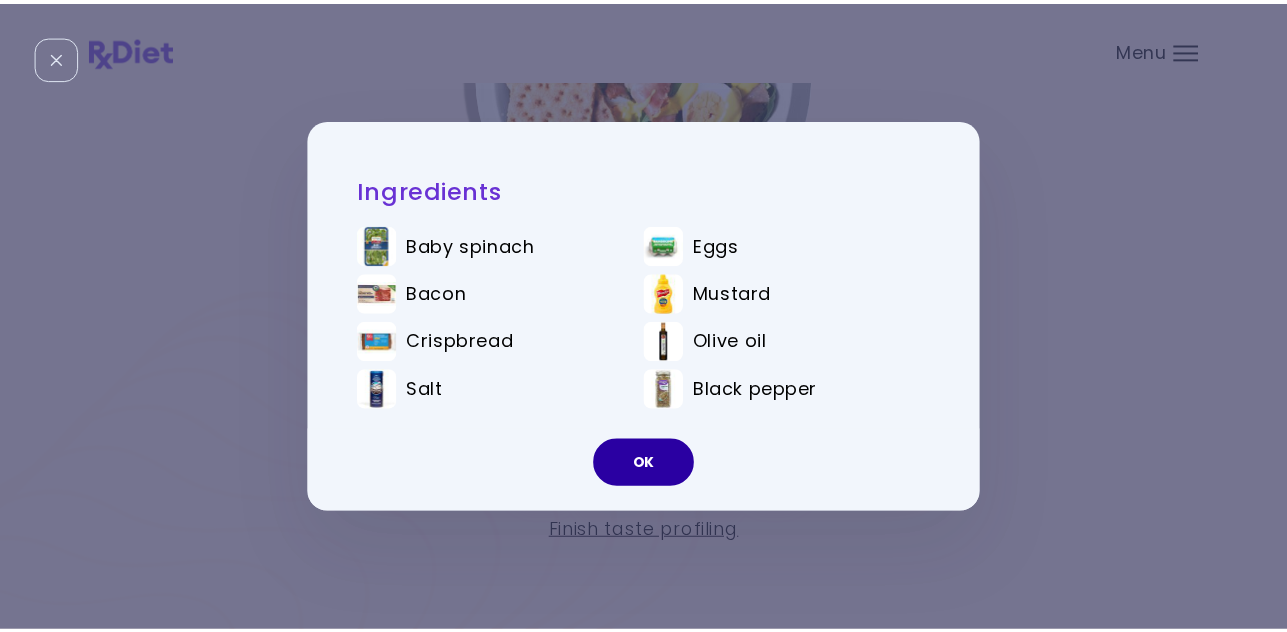 scroll, scrollTop: 85, scrollLeft: 0, axis: vertical 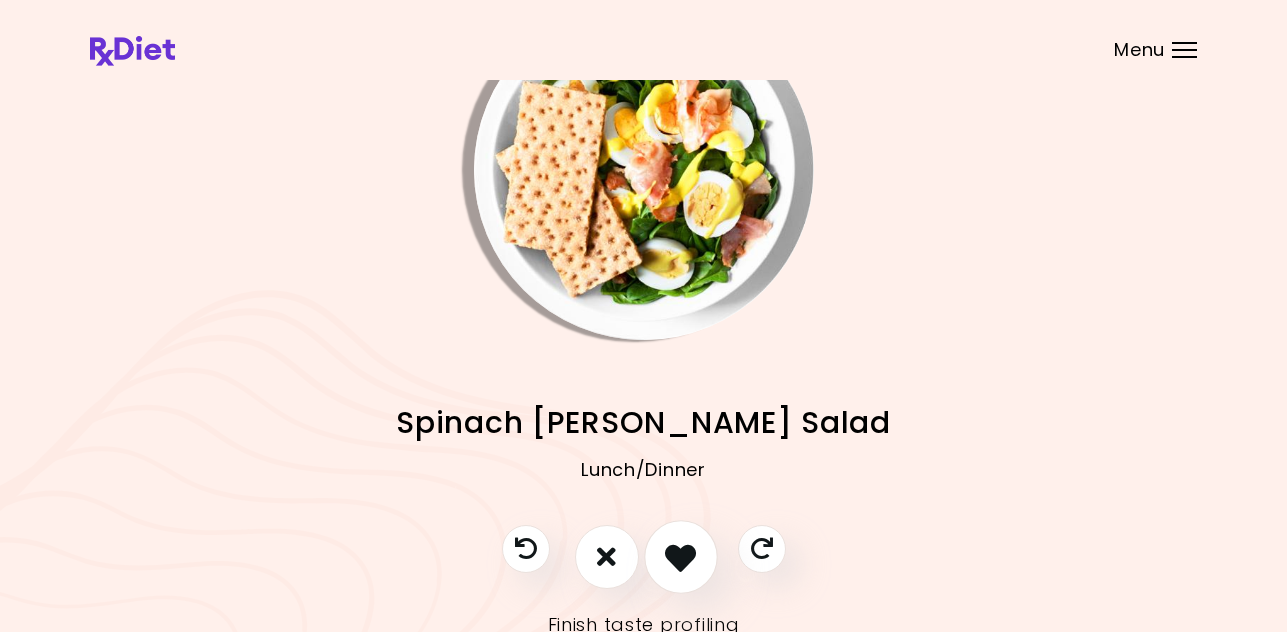 click at bounding box center (680, 556) 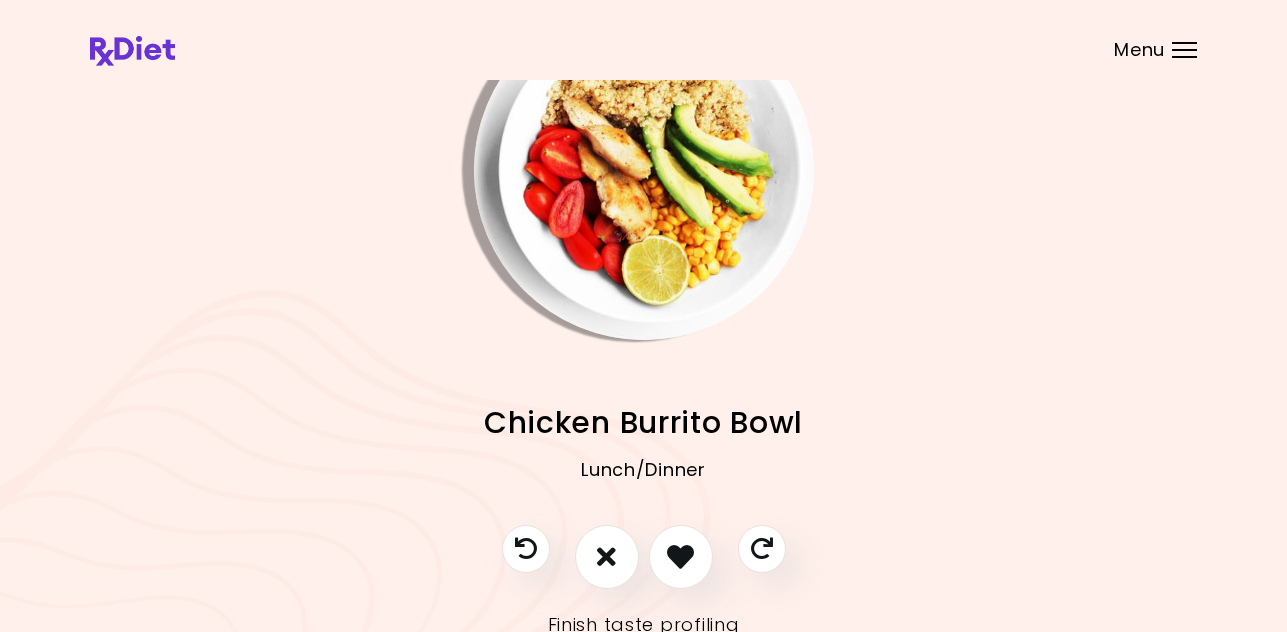 click at bounding box center [644, 170] 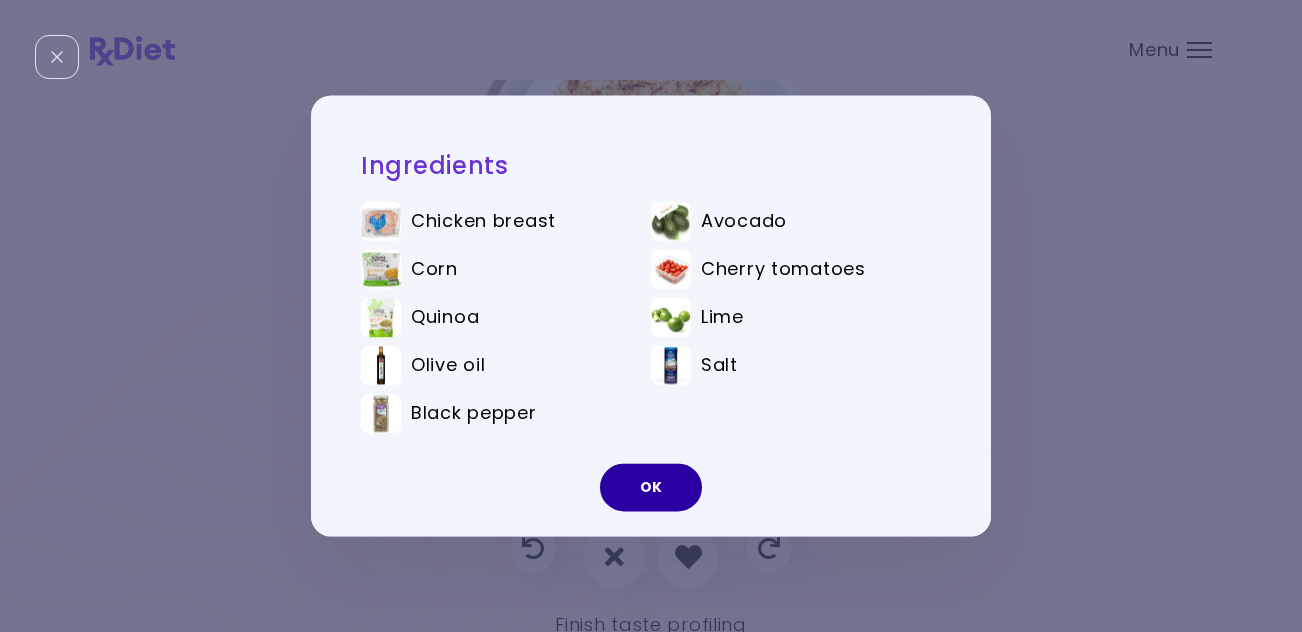 click on "OK" at bounding box center [651, 488] 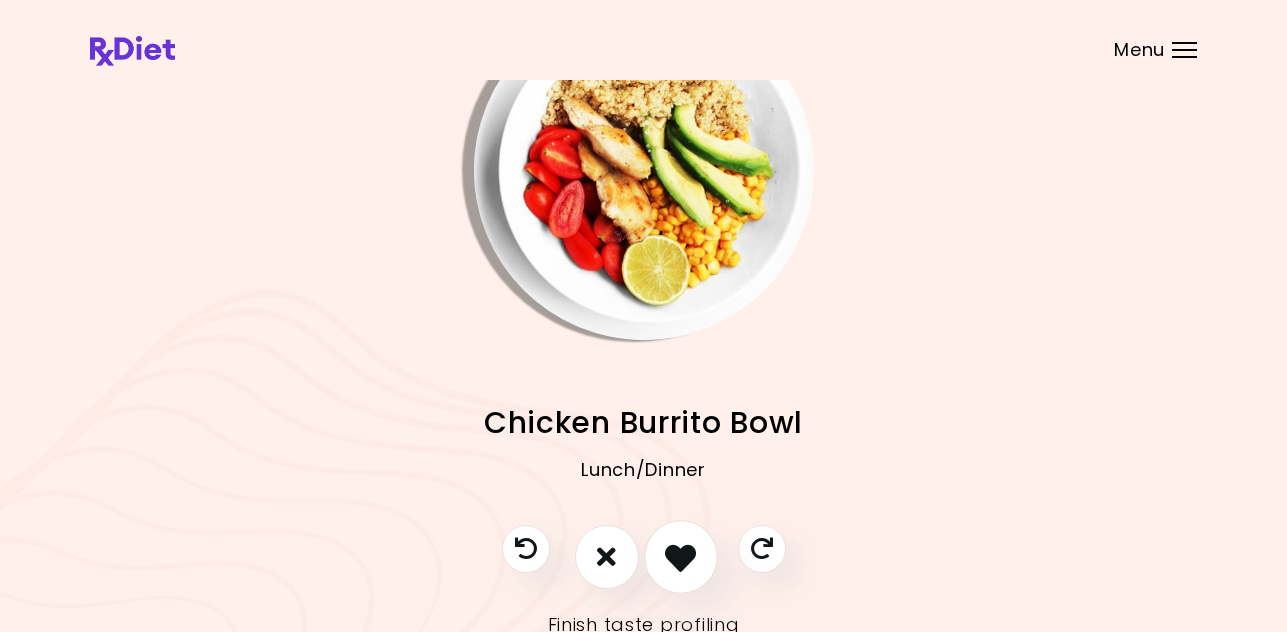 click at bounding box center [680, 556] 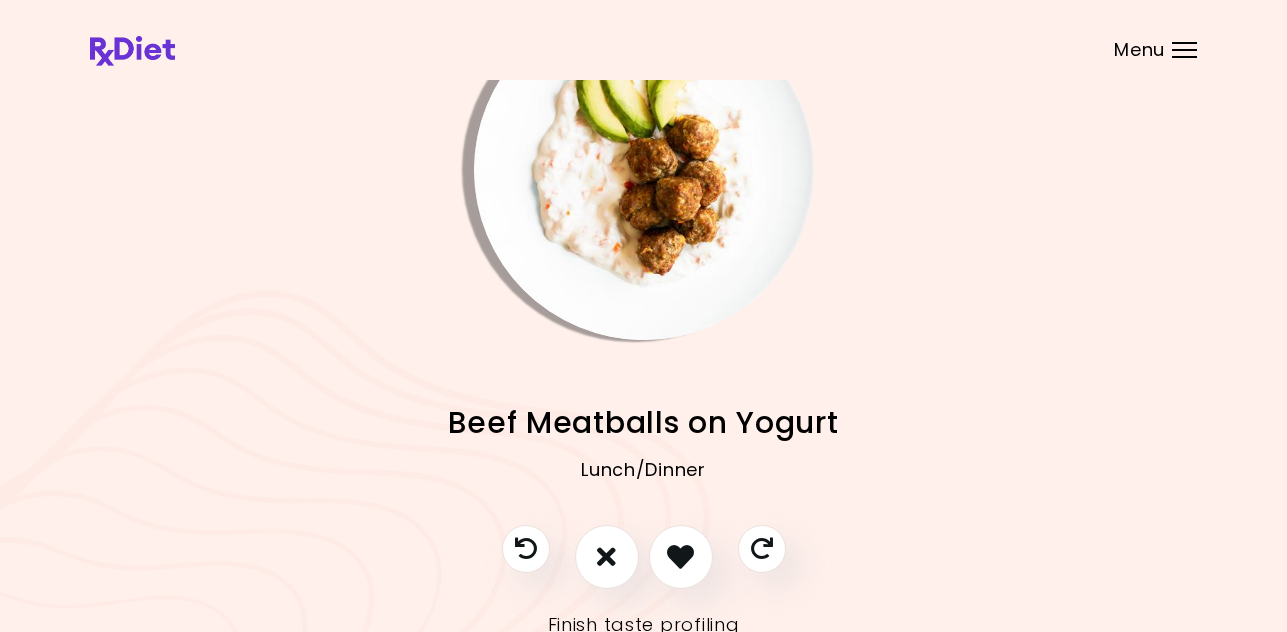 click at bounding box center [644, 170] 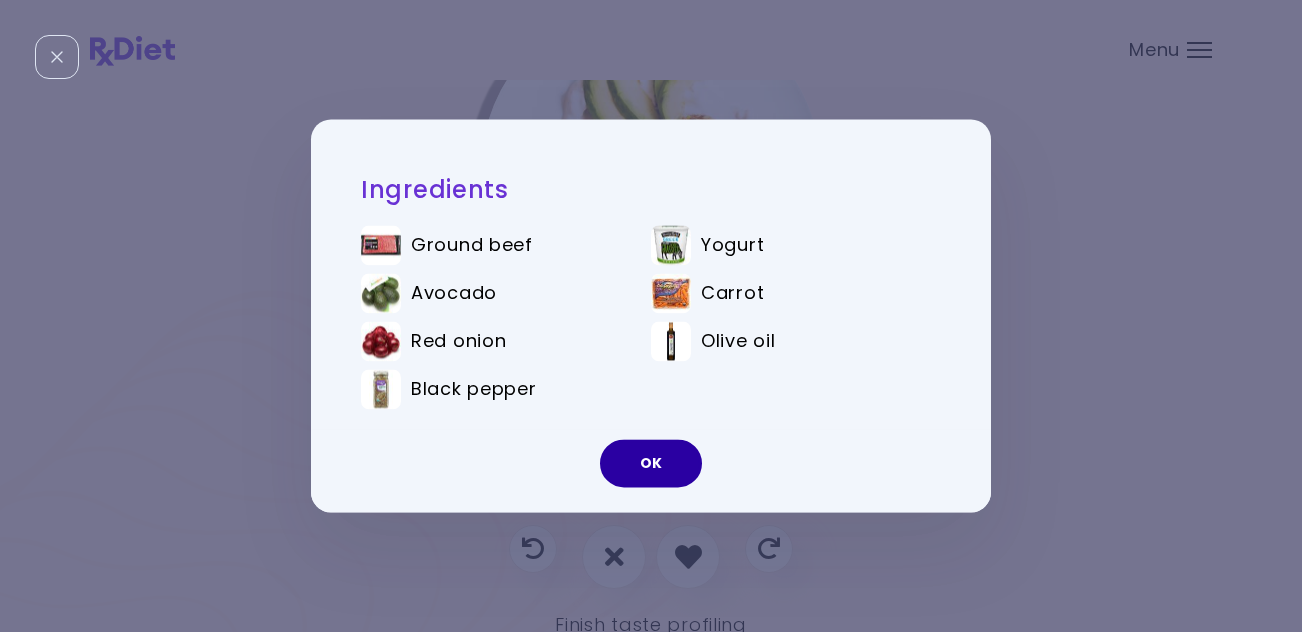 click on "OK" at bounding box center [651, 464] 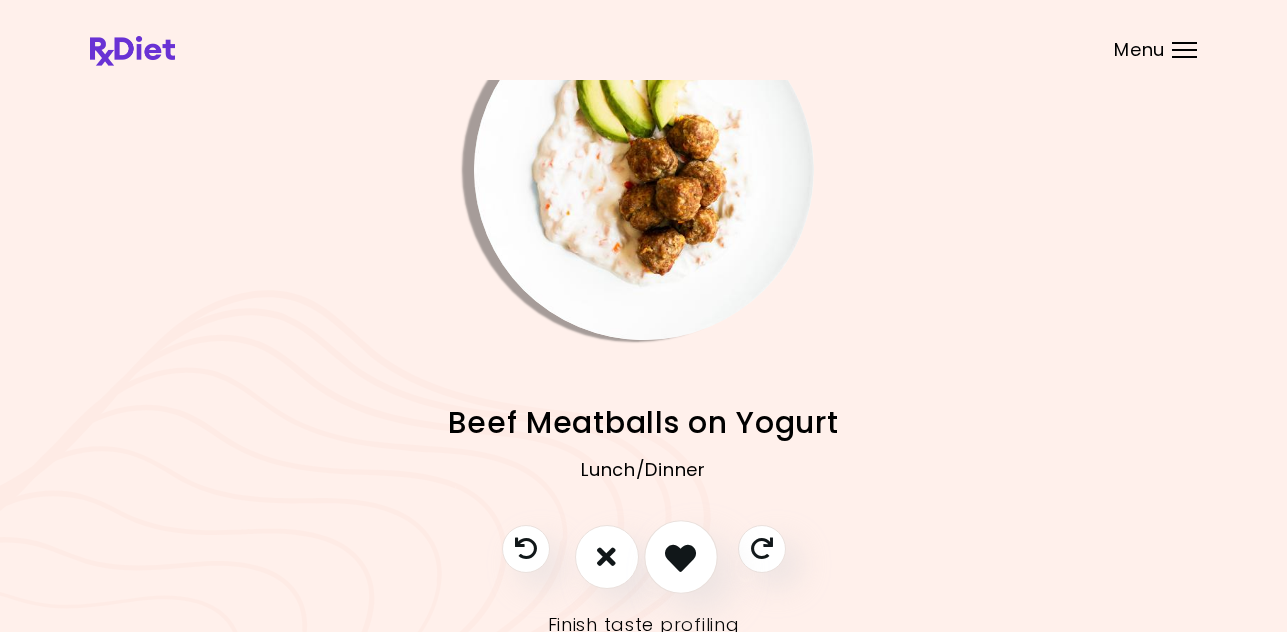 click at bounding box center (681, 557) 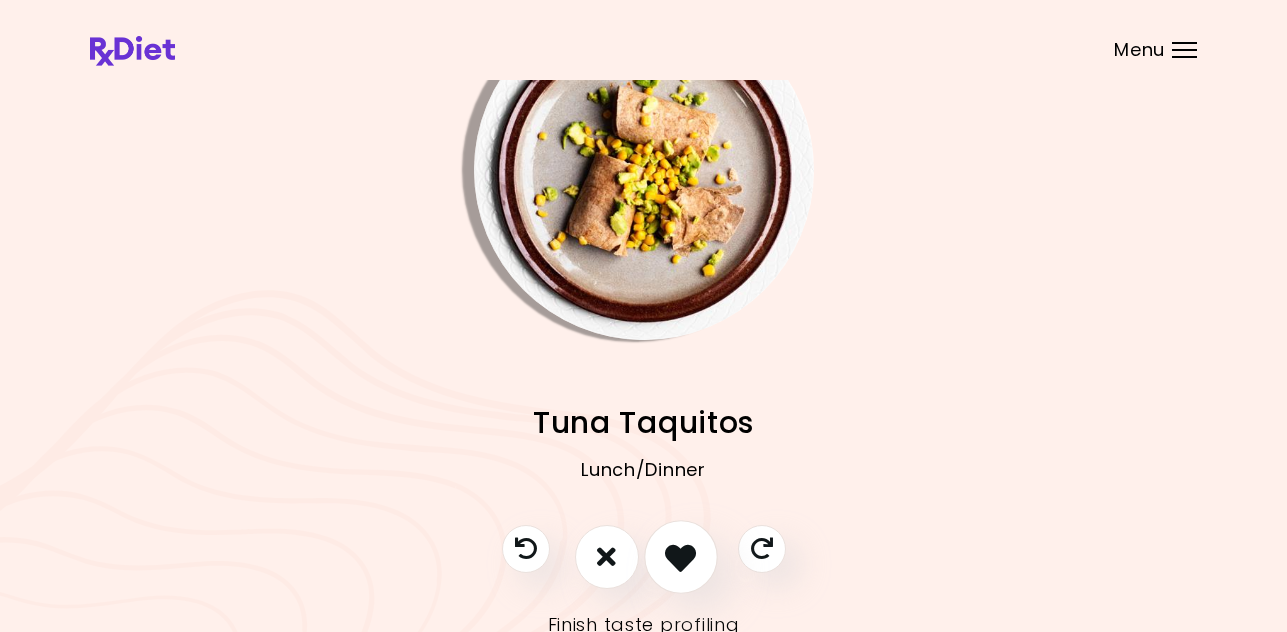 click at bounding box center (680, 556) 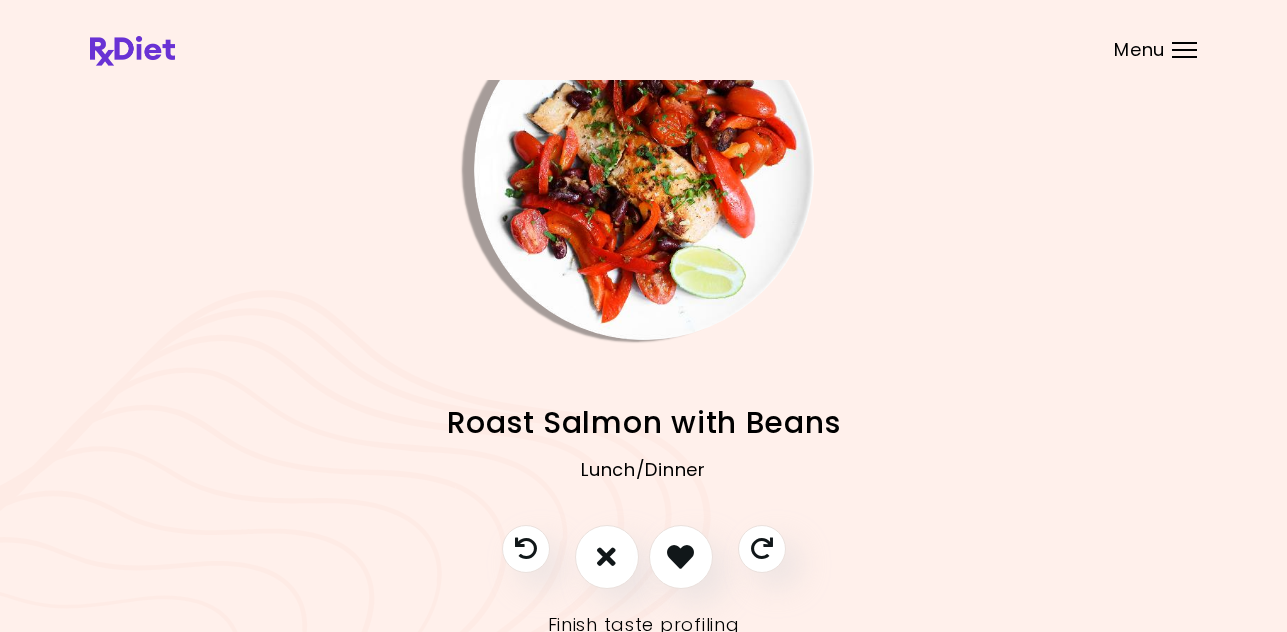 click at bounding box center (644, 170) 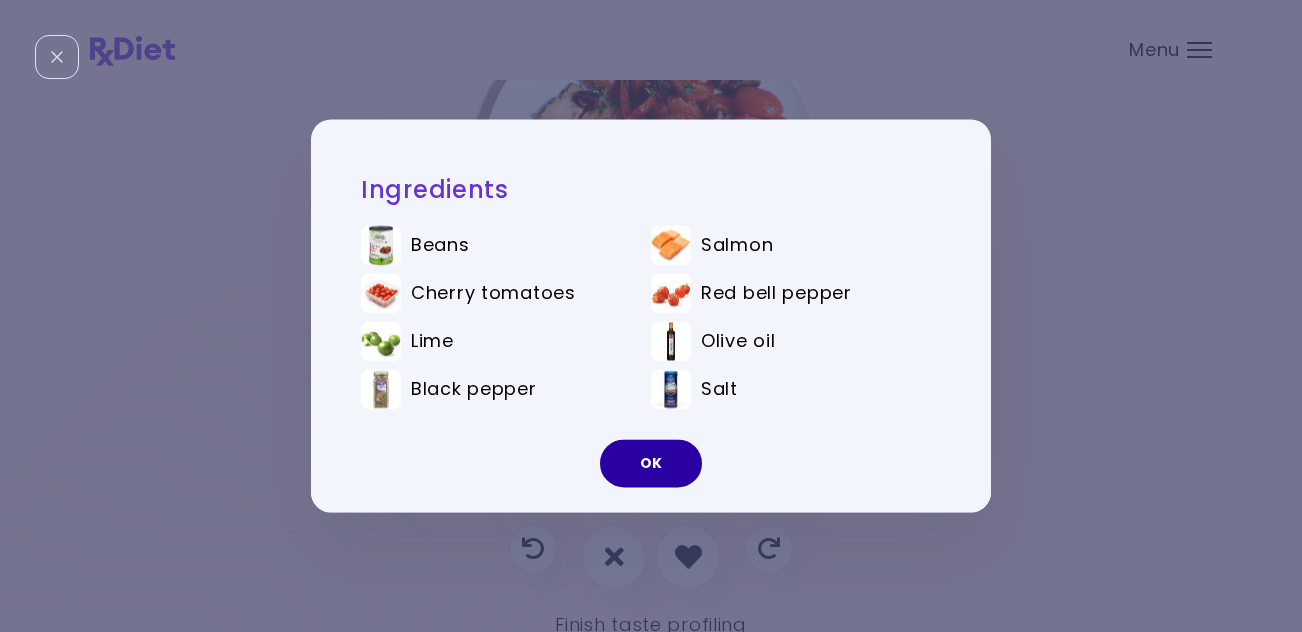 click on "OK" at bounding box center (651, 464) 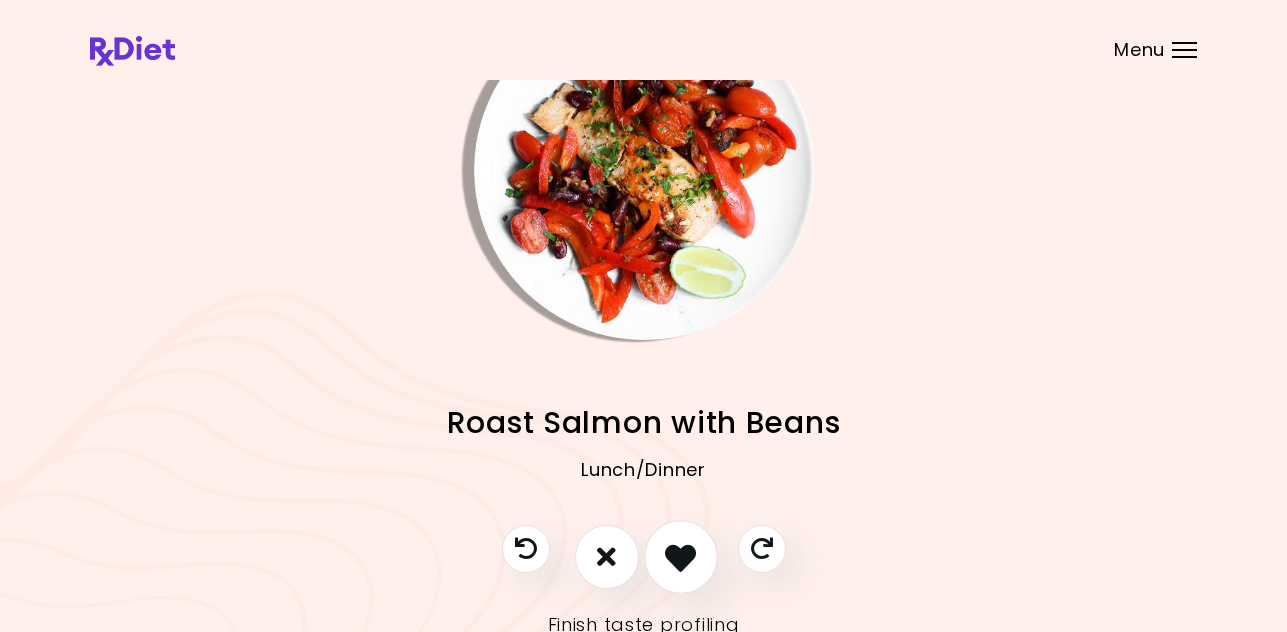 click at bounding box center [680, 556] 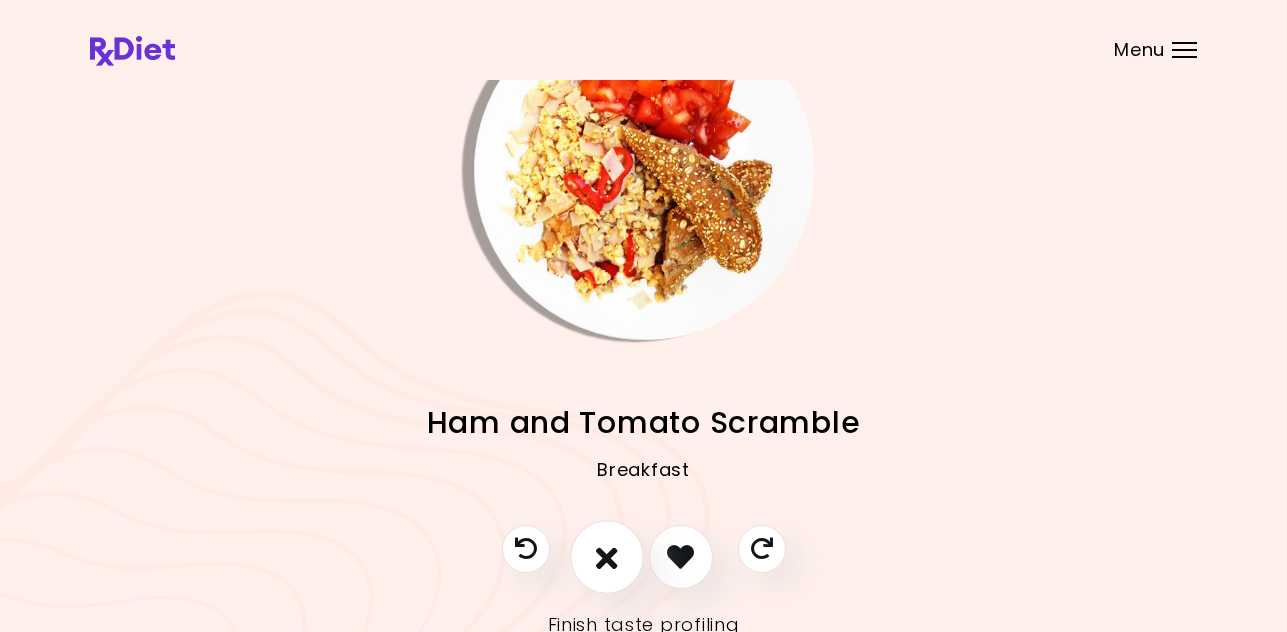click at bounding box center (607, 556) 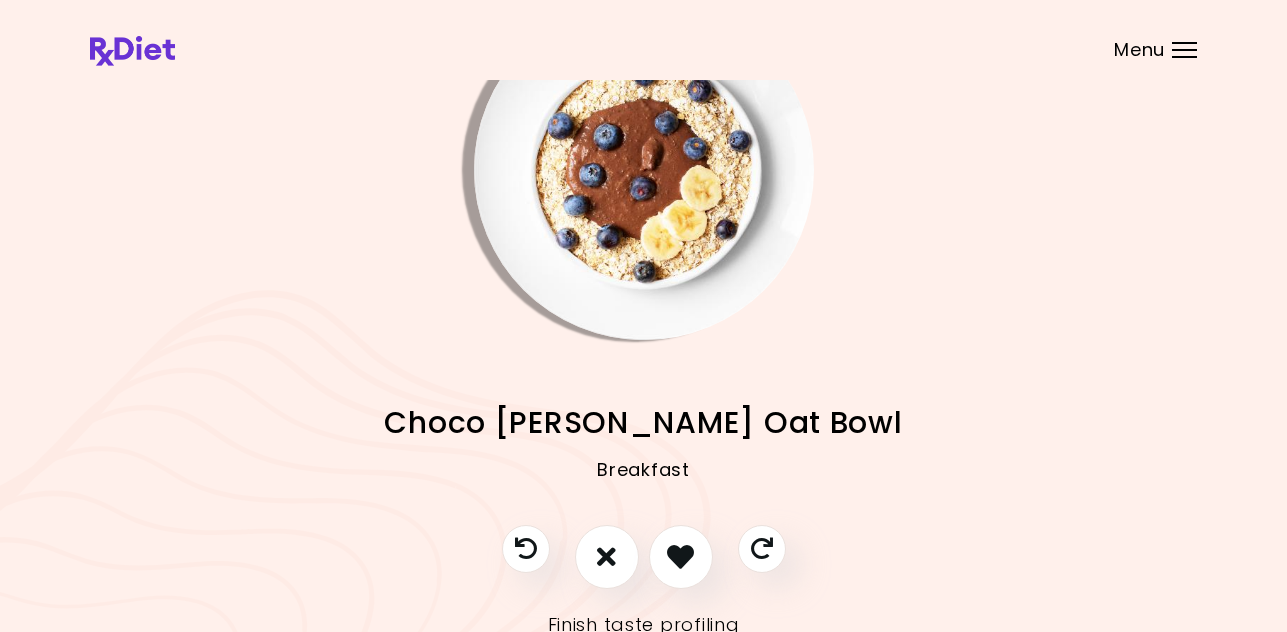 click at bounding box center [644, 170] 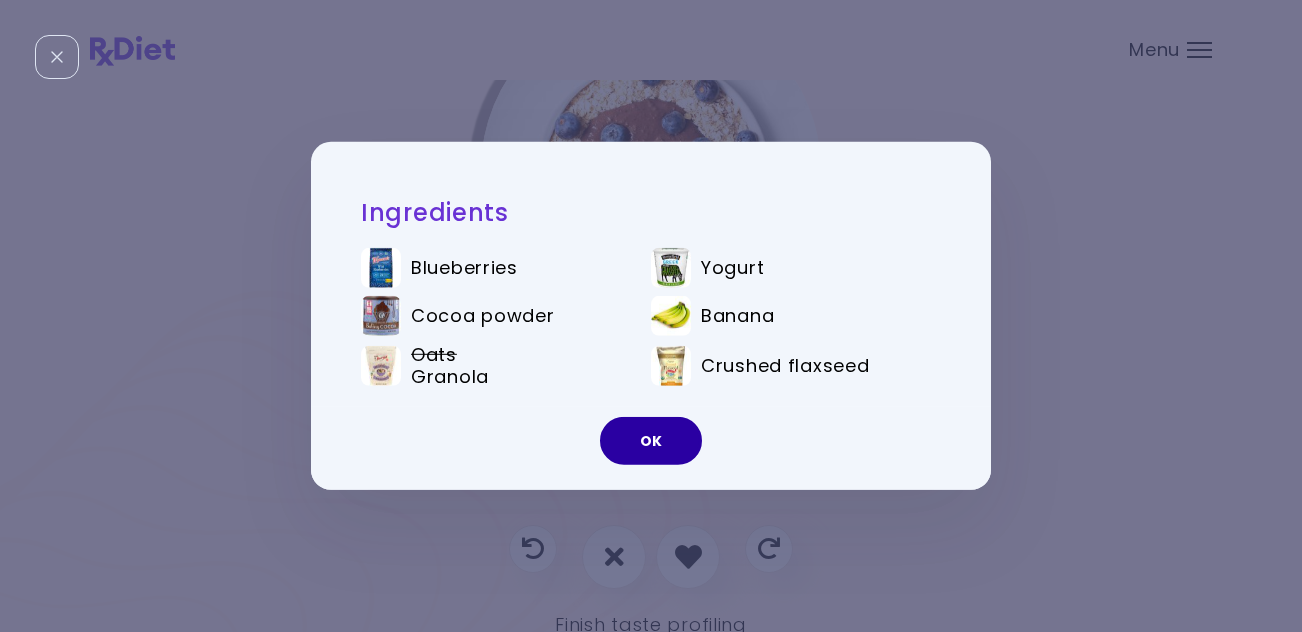 click on "OK" at bounding box center [651, 441] 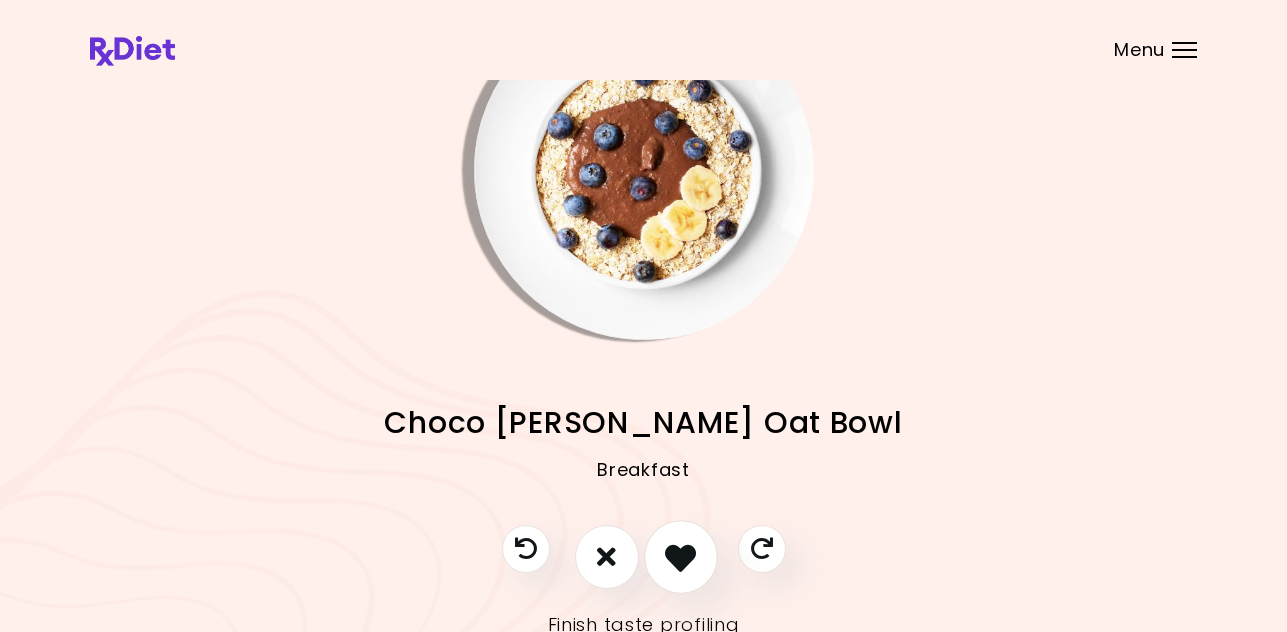 click at bounding box center [680, 556] 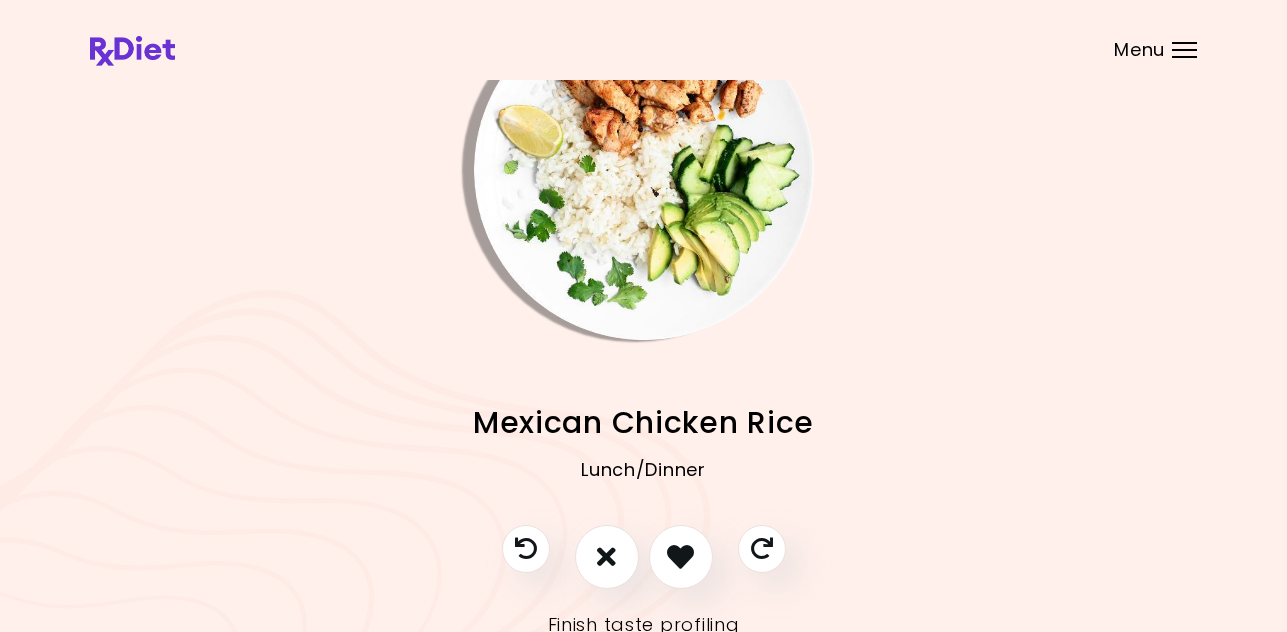 click at bounding box center [644, 170] 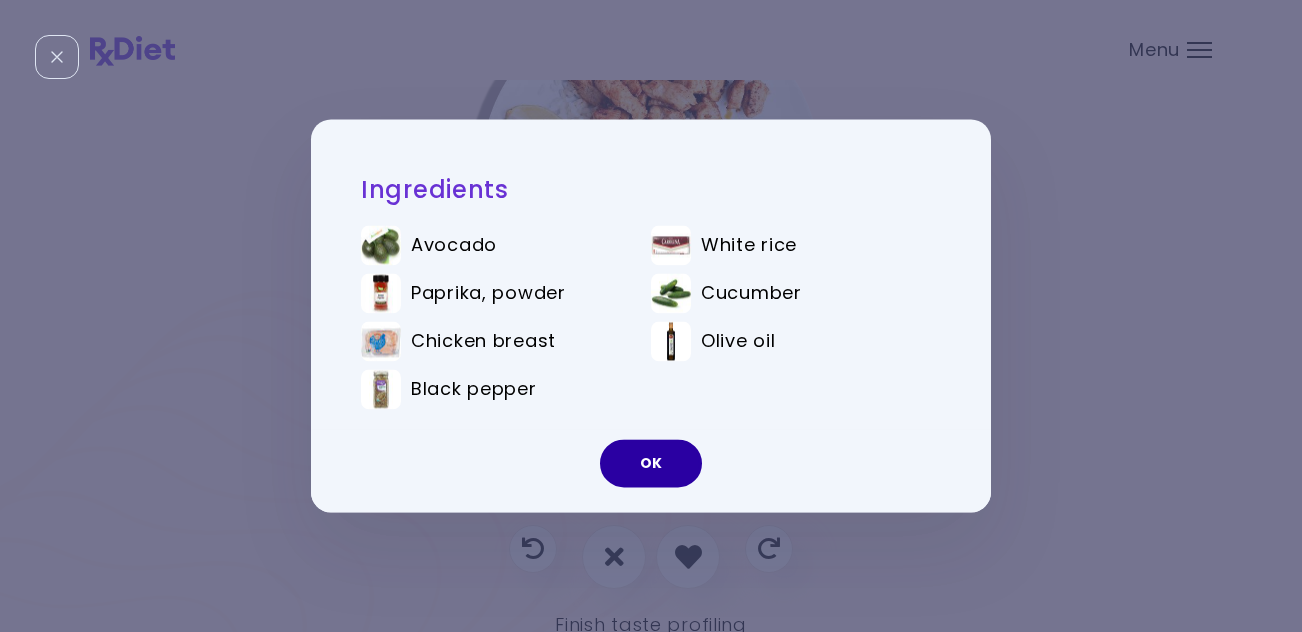 click on "OK" at bounding box center (651, 464) 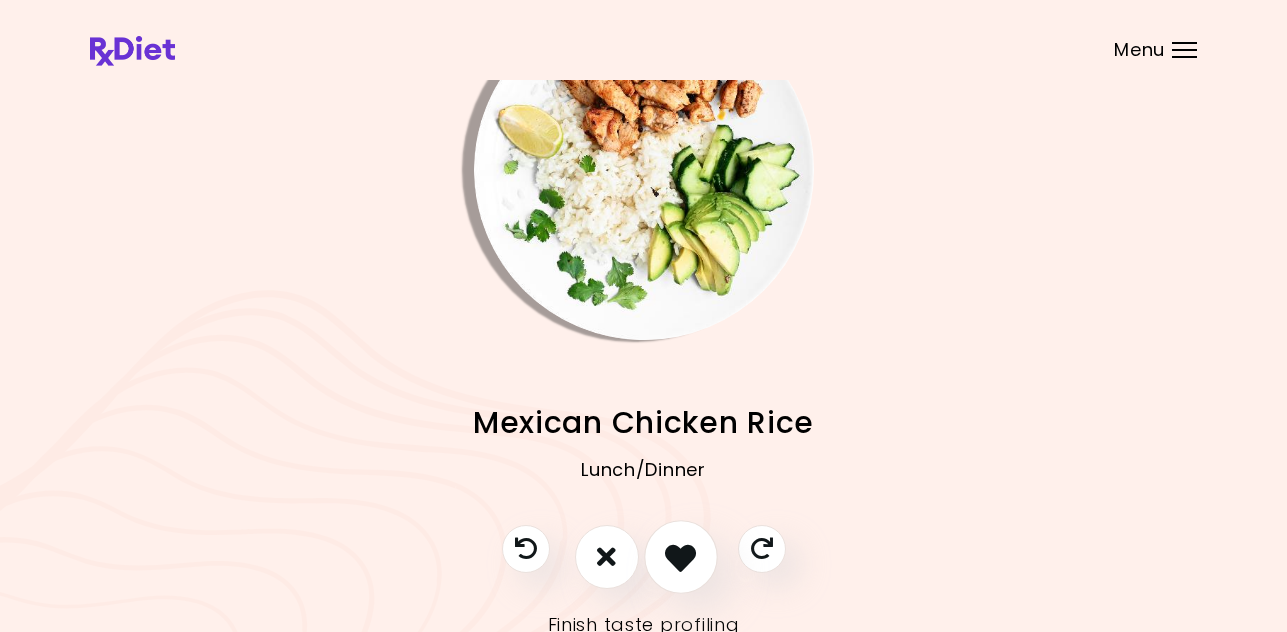 click at bounding box center [680, 556] 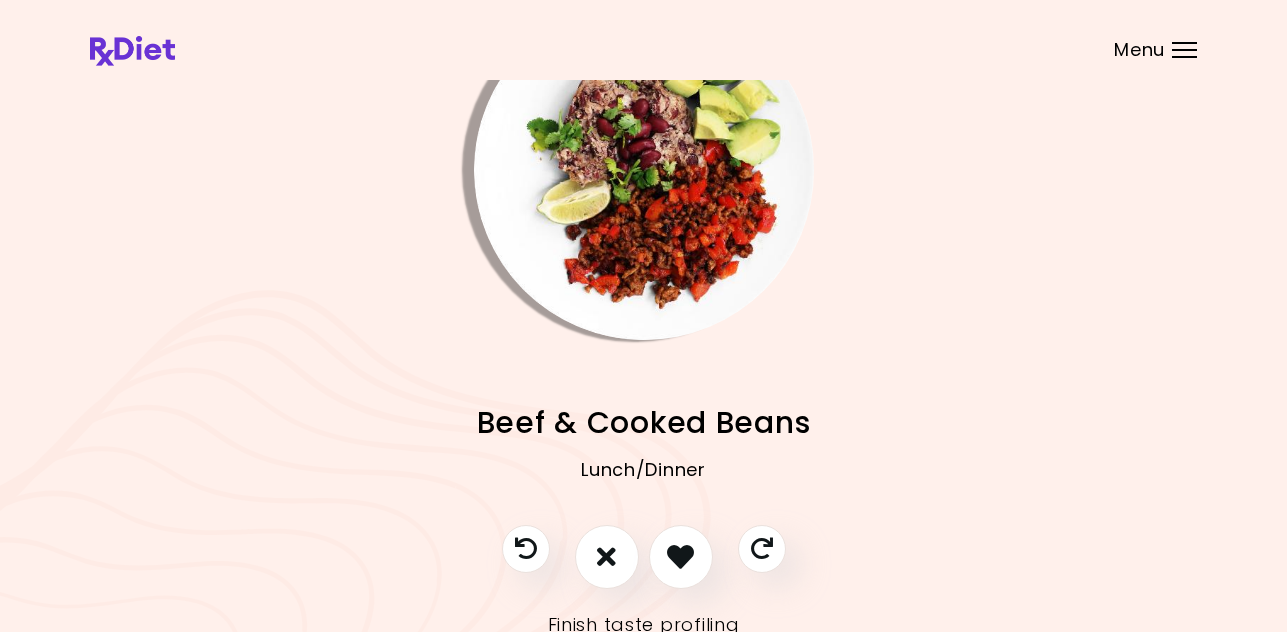 click at bounding box center (644, 170) 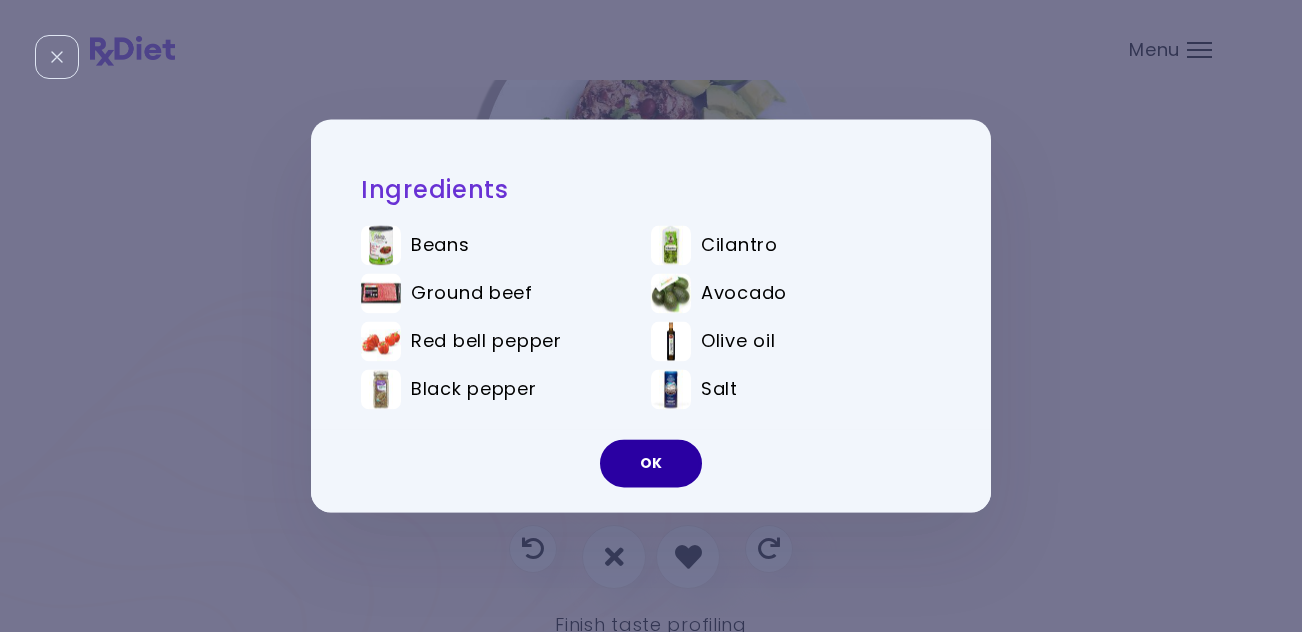 click on "OK" at bounding box center (651, 464) 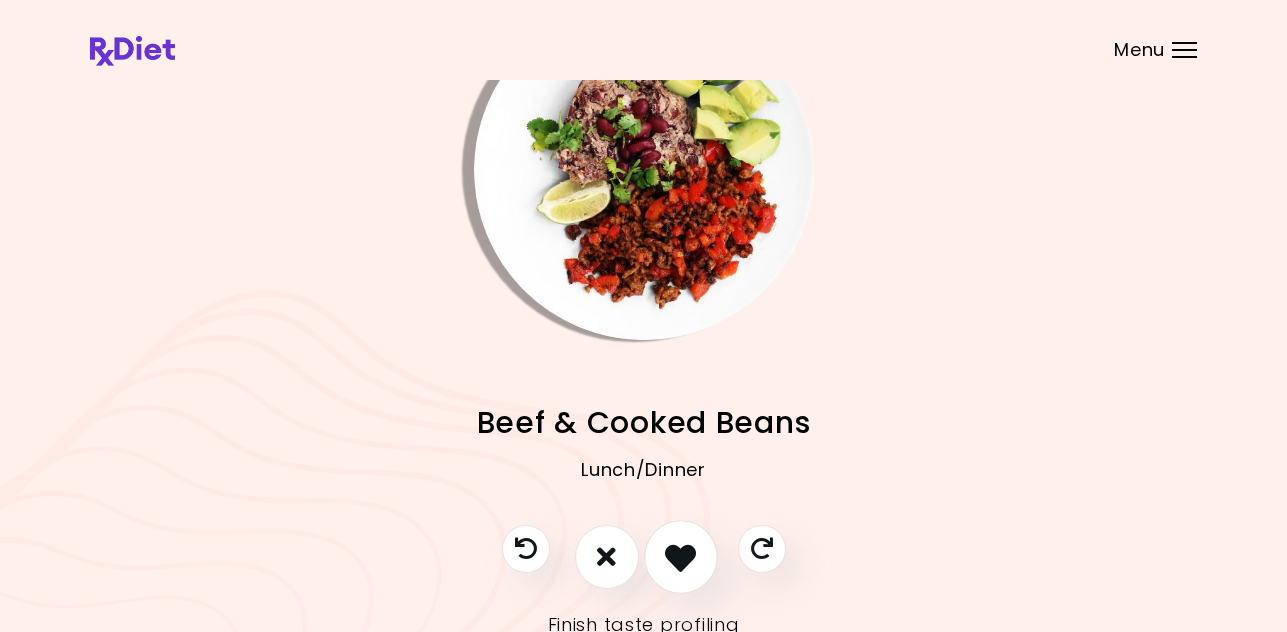 click at bounding box center [681, 557] 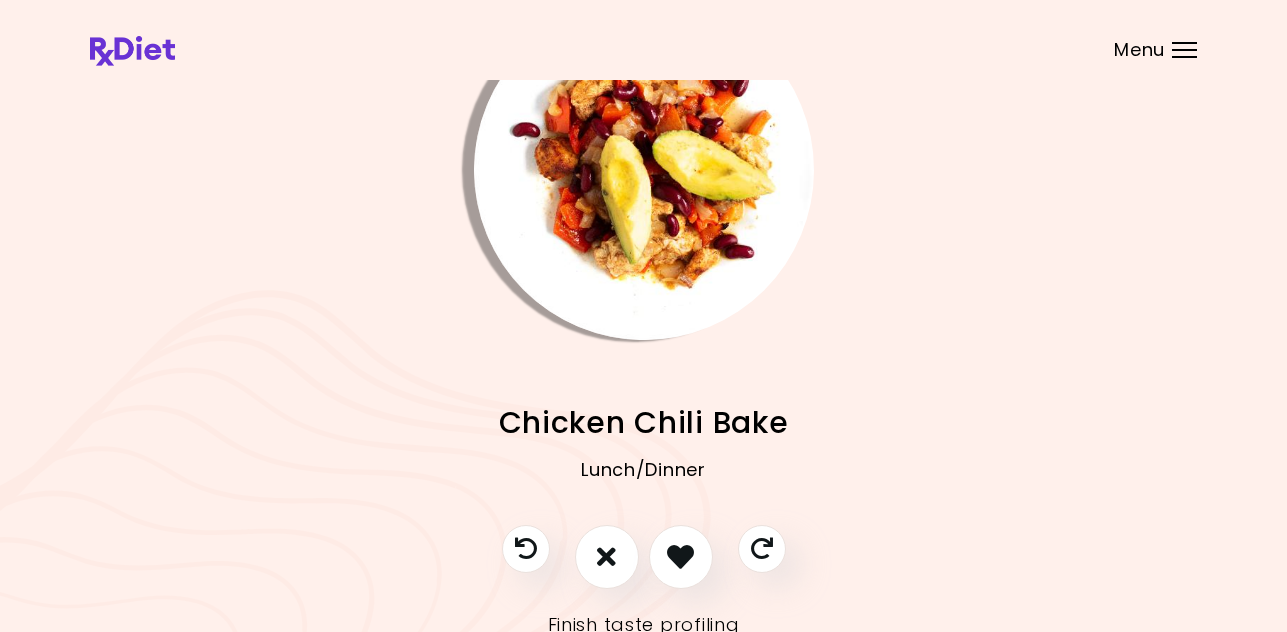 click at bounding box center (644, 170) 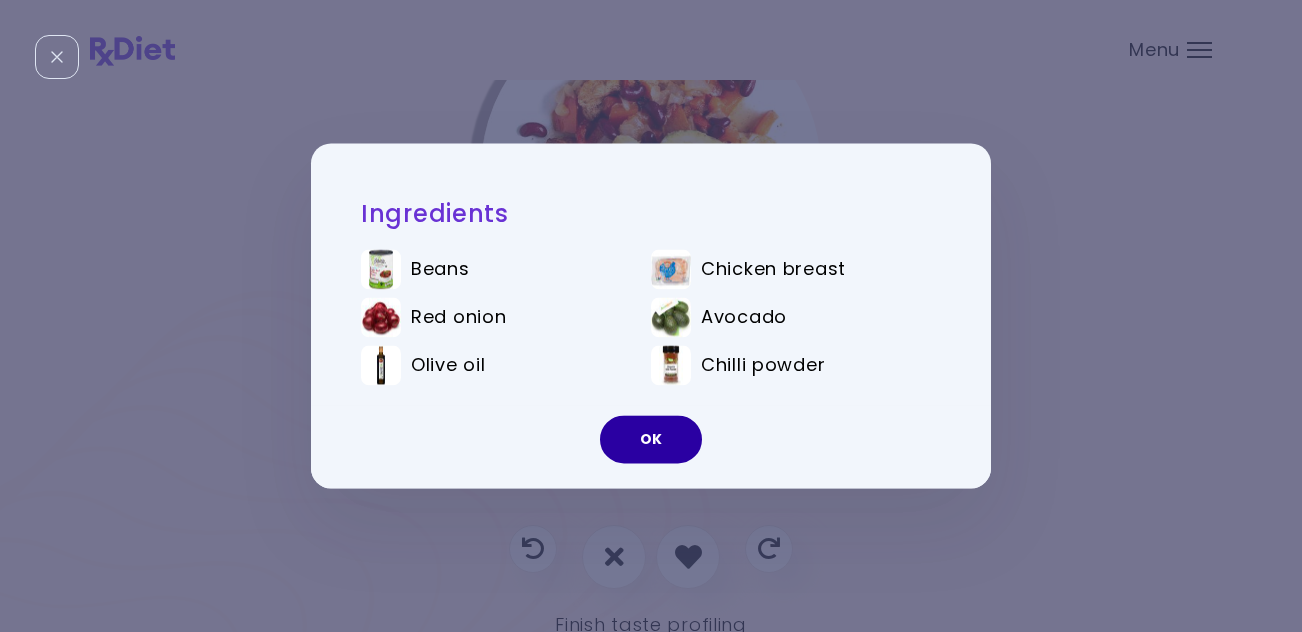 click on "OK" at bounding box center [651, 440] 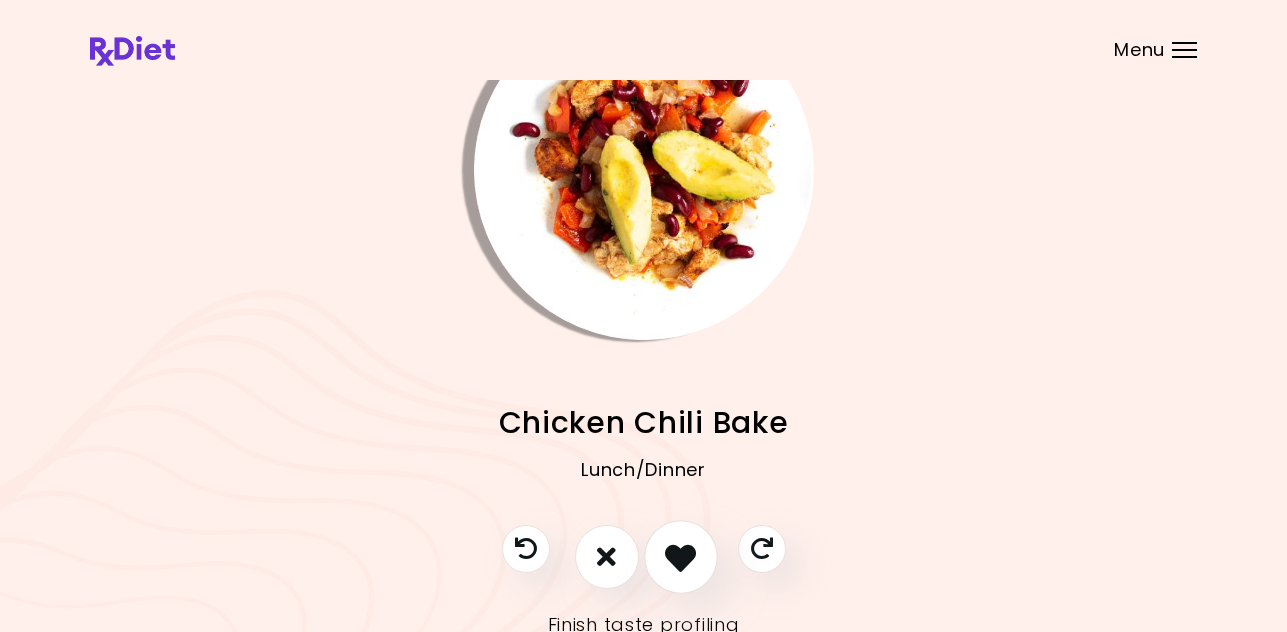 click at bounding box center (680, 556) 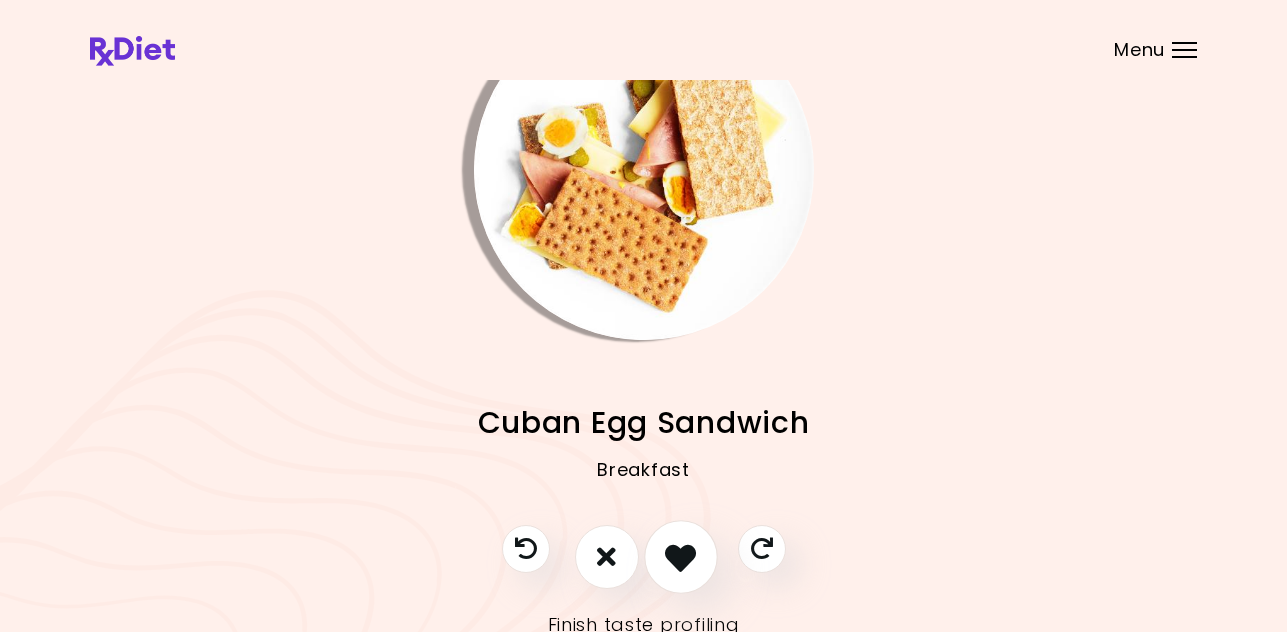 click at bounding box center (680, 556) 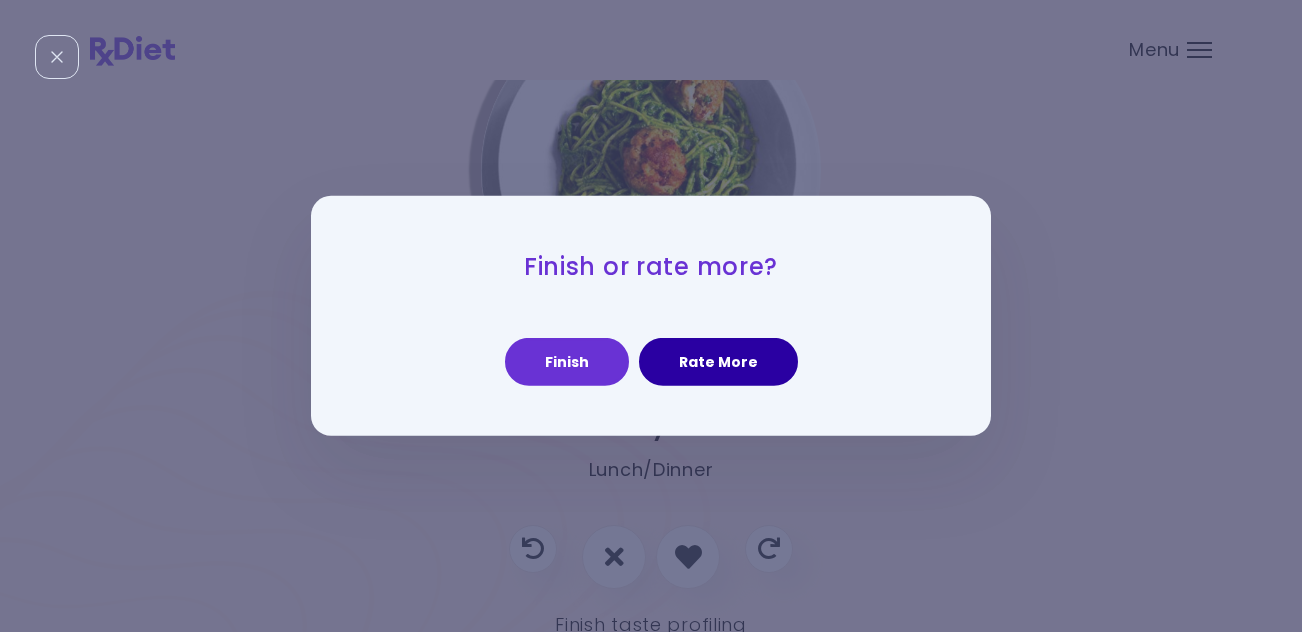 click on "Rate More" at bounding box center (718, 362) 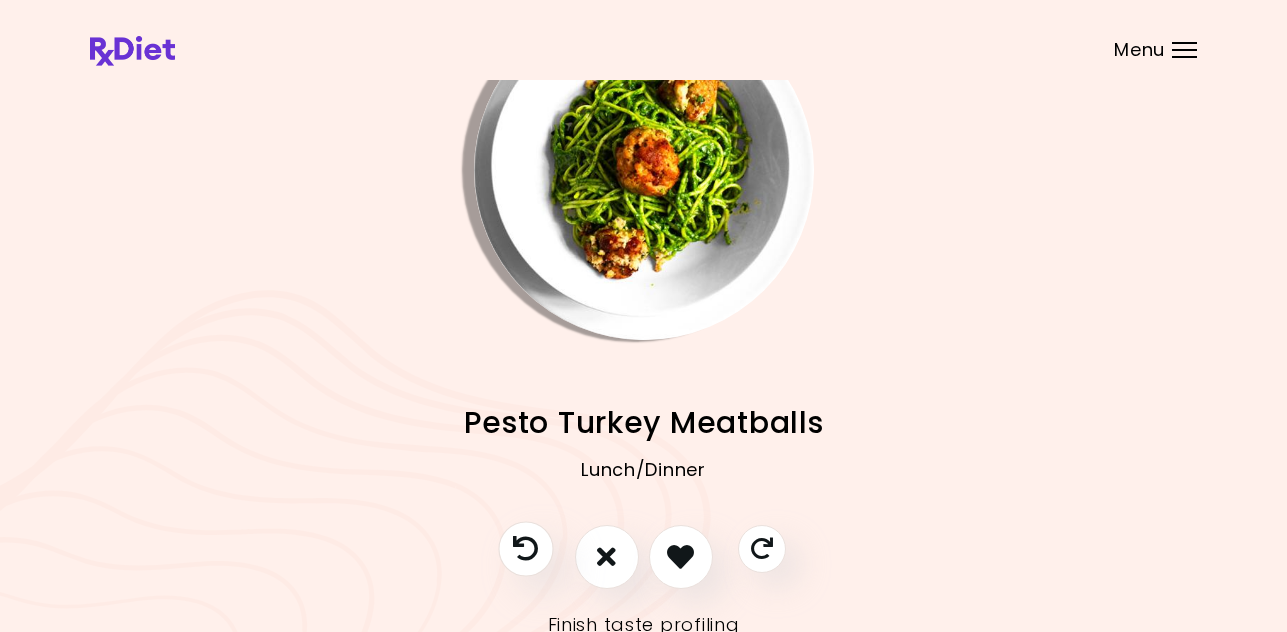 click at bounding box center (525, 548) 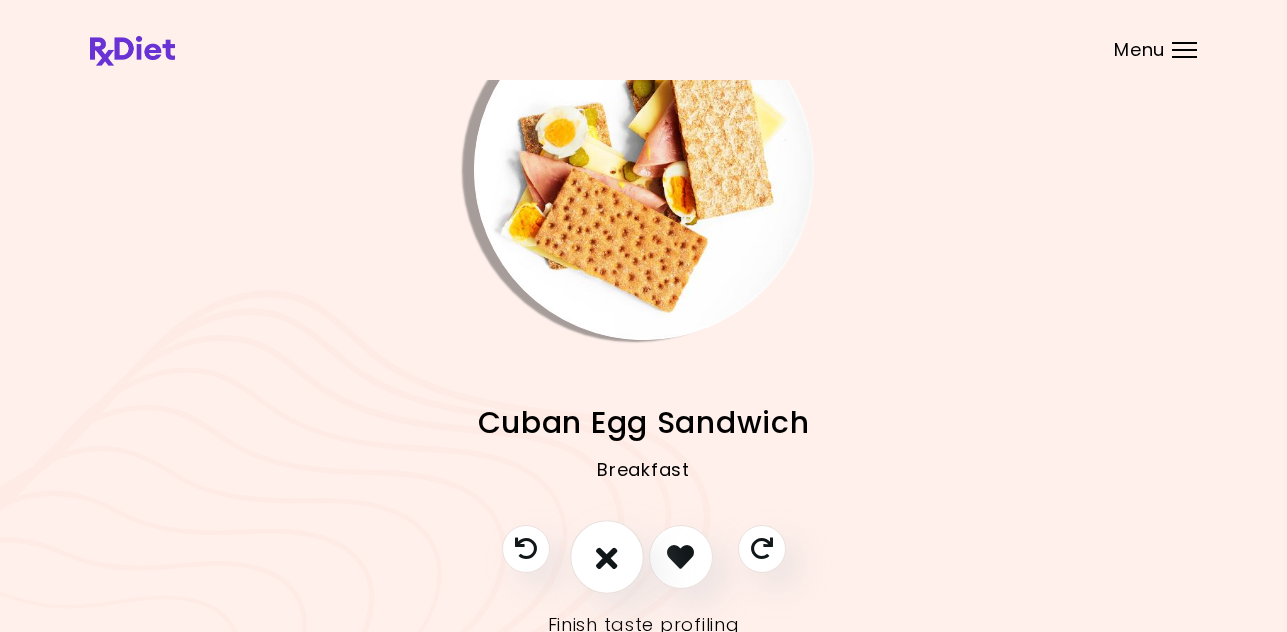 click at bounding box center [607, 556] 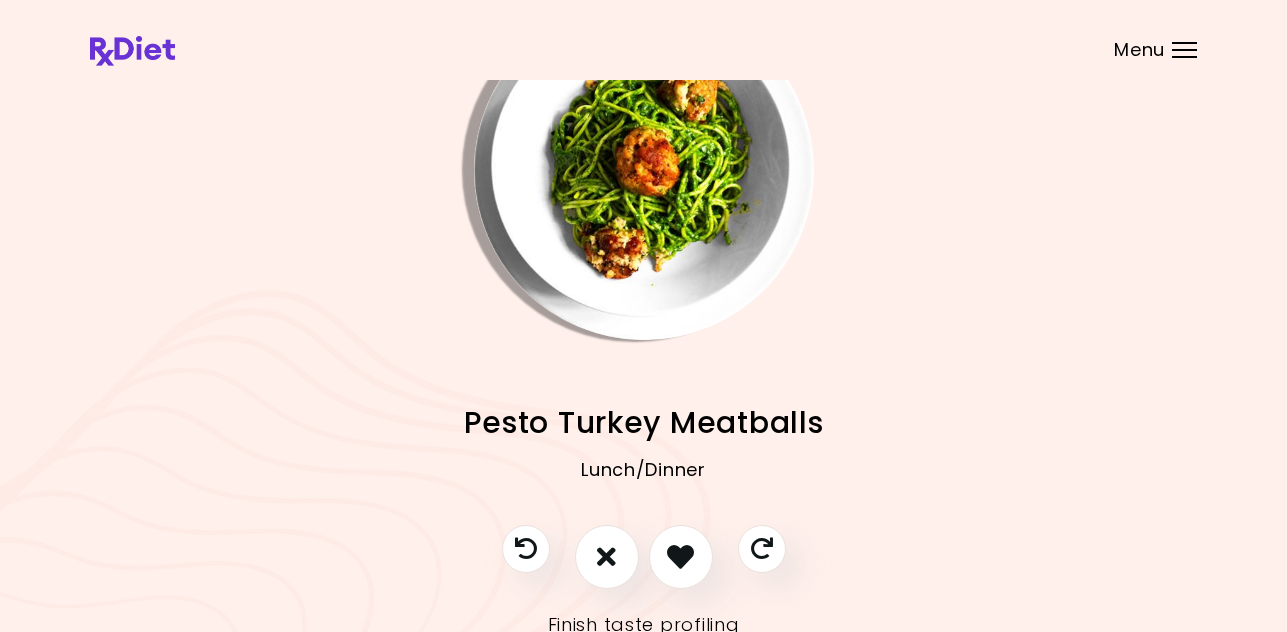 click at bounding box center [644, 170] 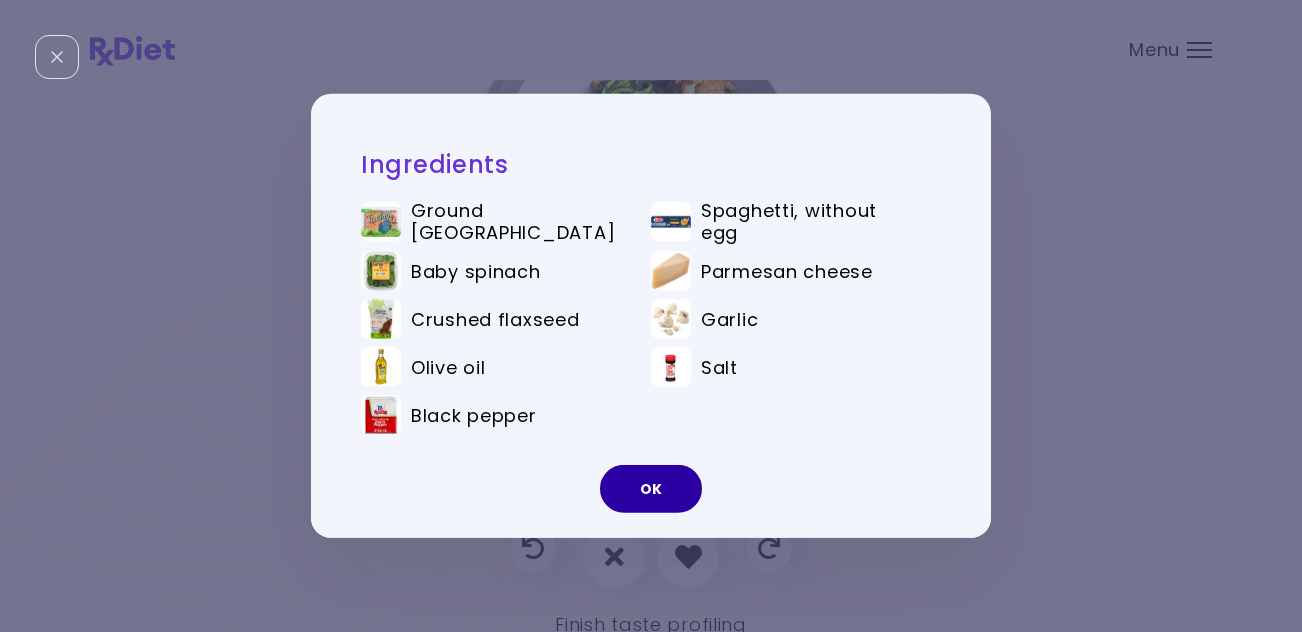 click on "OK" at bounding box center (651, 489) 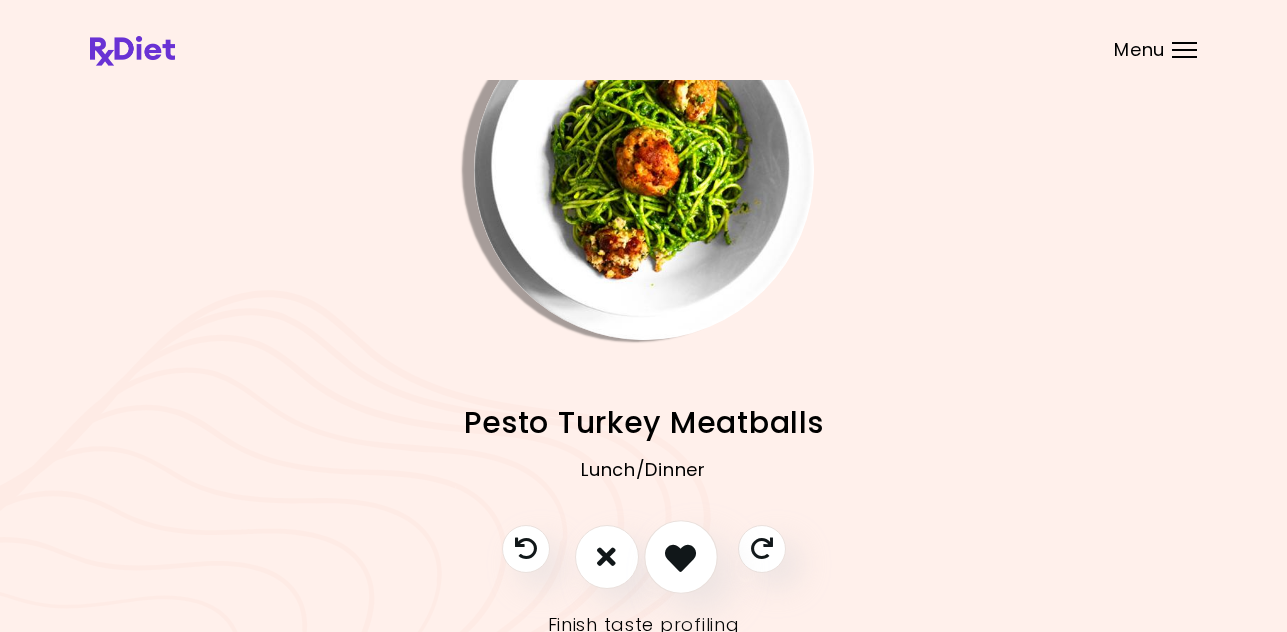 click at bounding box center [681, 557] 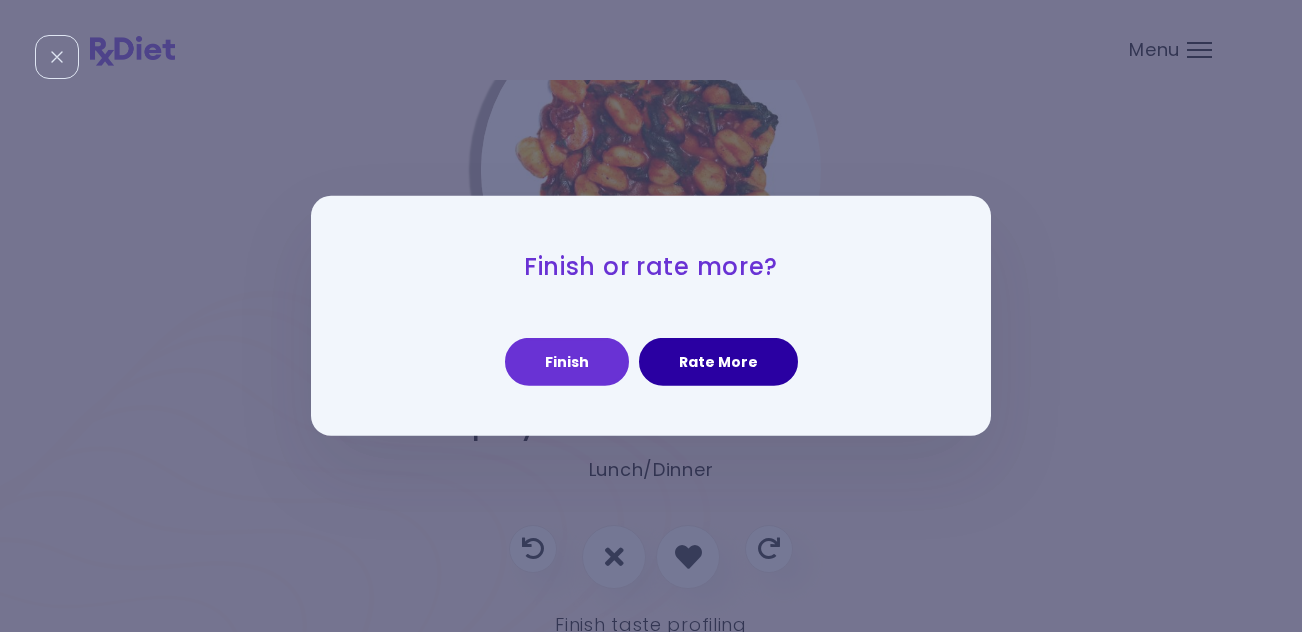 click on "Rate More" at bounding box center (718, 362) 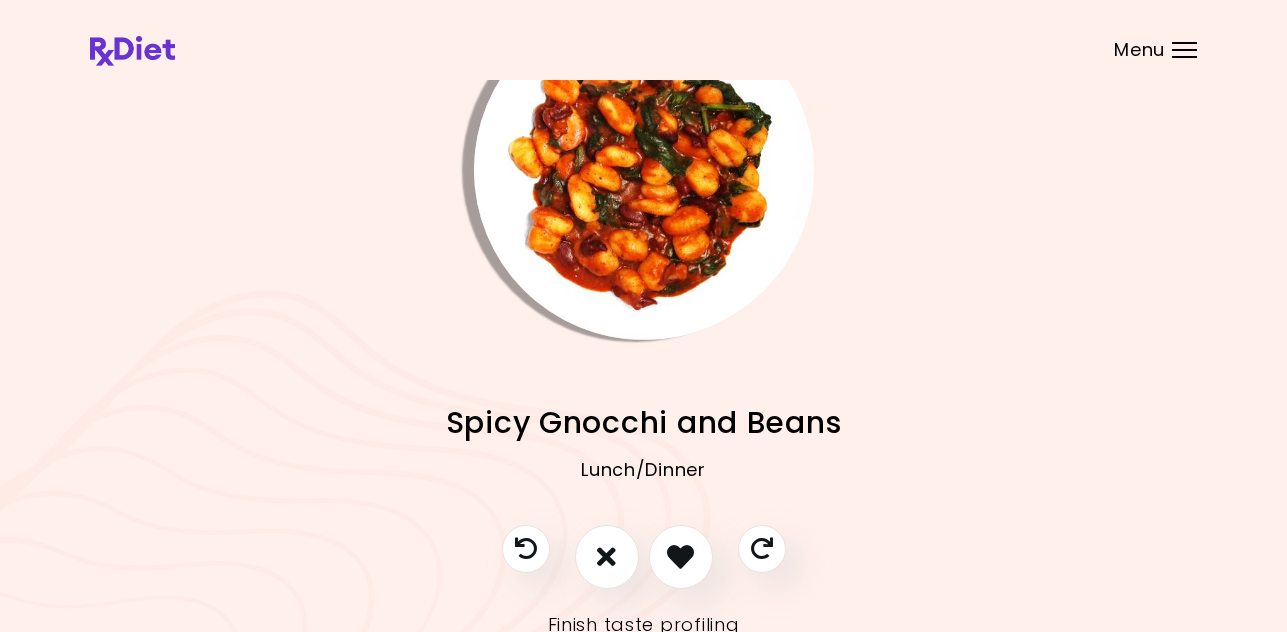 click at bounding box center [644, 170] 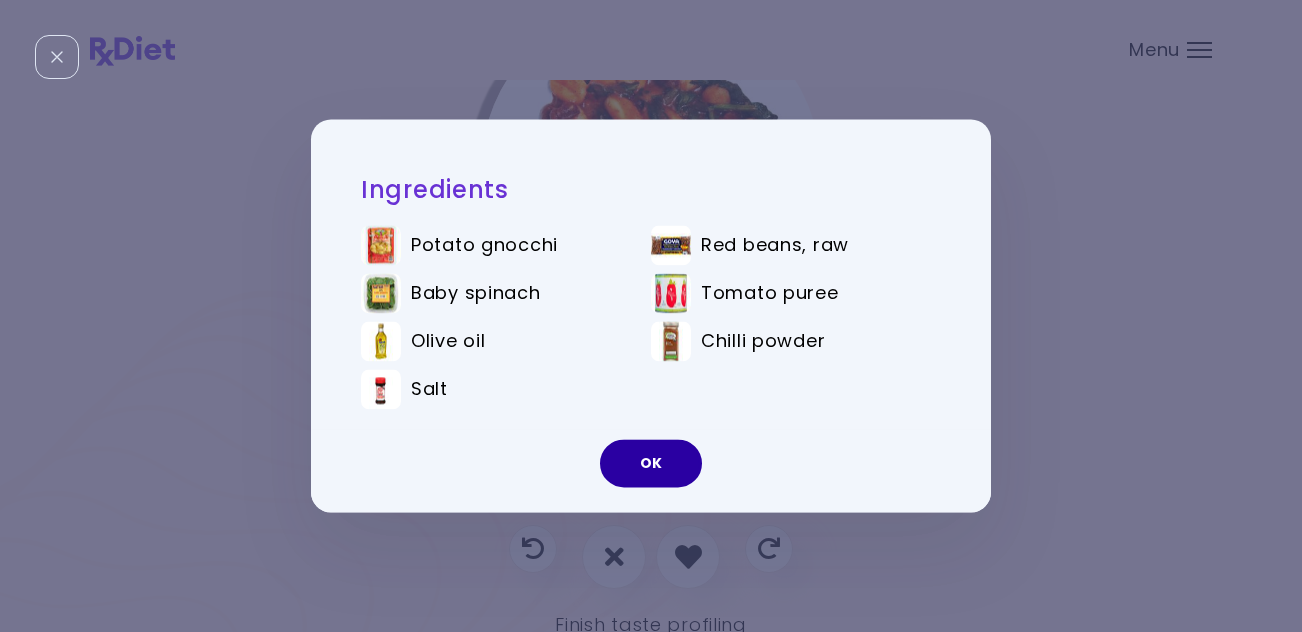click on "OK" at bounding box center [651, 464] 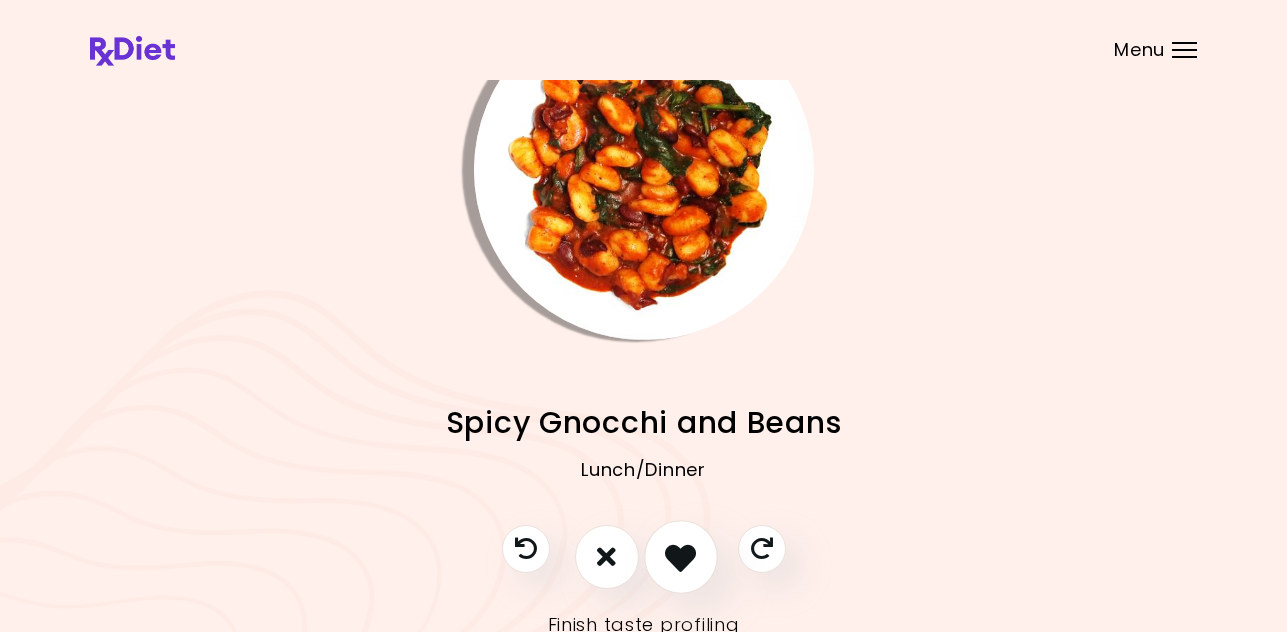 click at bounding box center [680, 556] 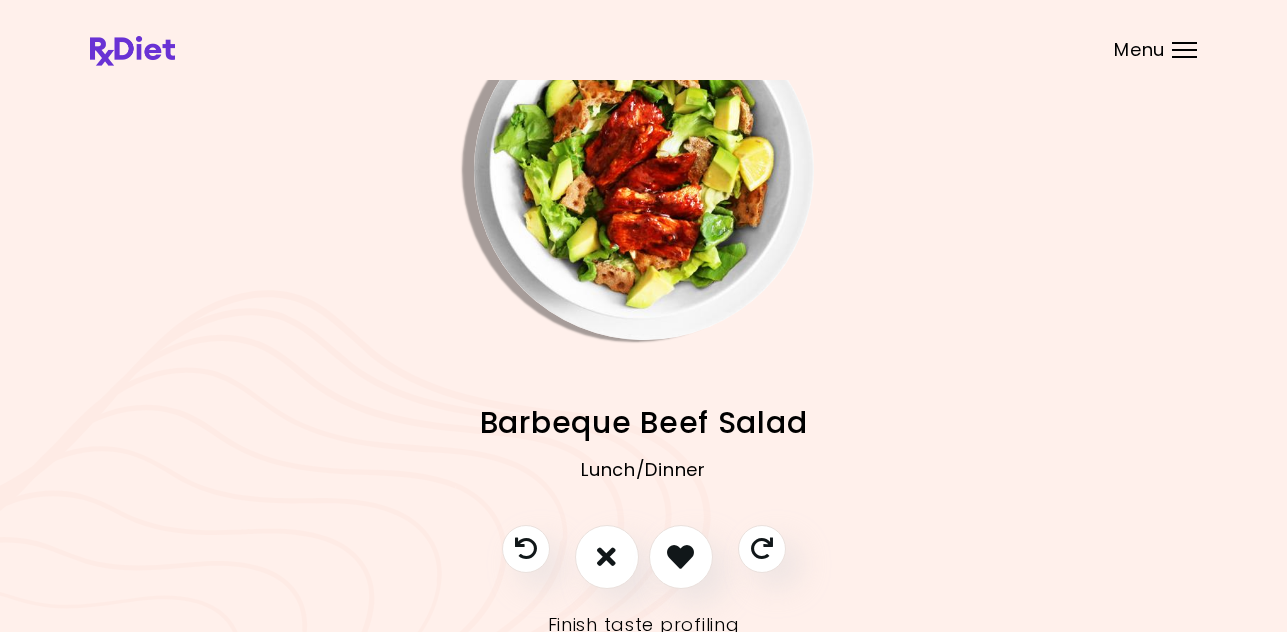 click at bounding box center [644, 170] 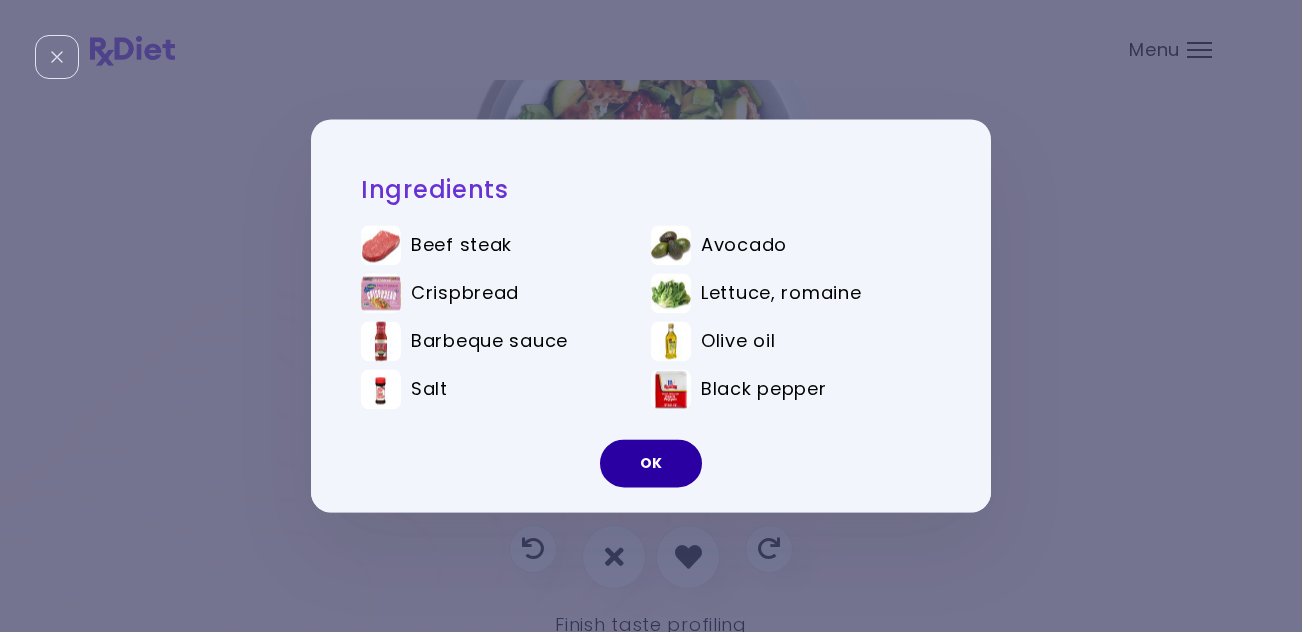 click on "OK" at bounding box center (651, 464) 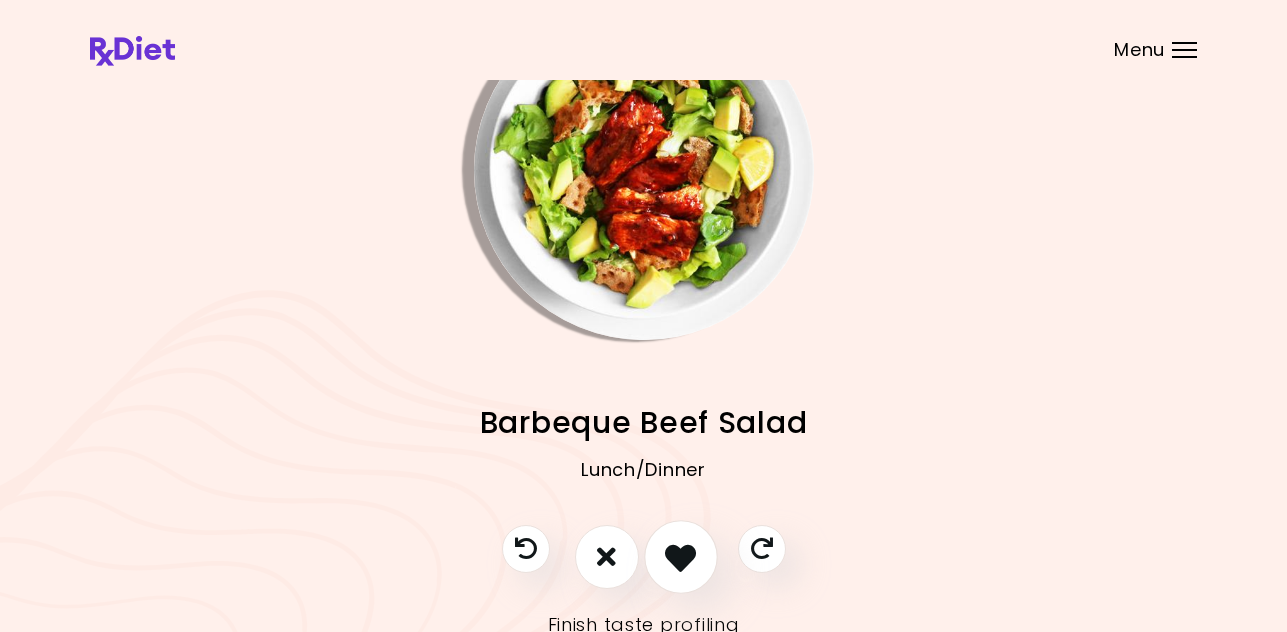 click at bounding box center (680, 556) 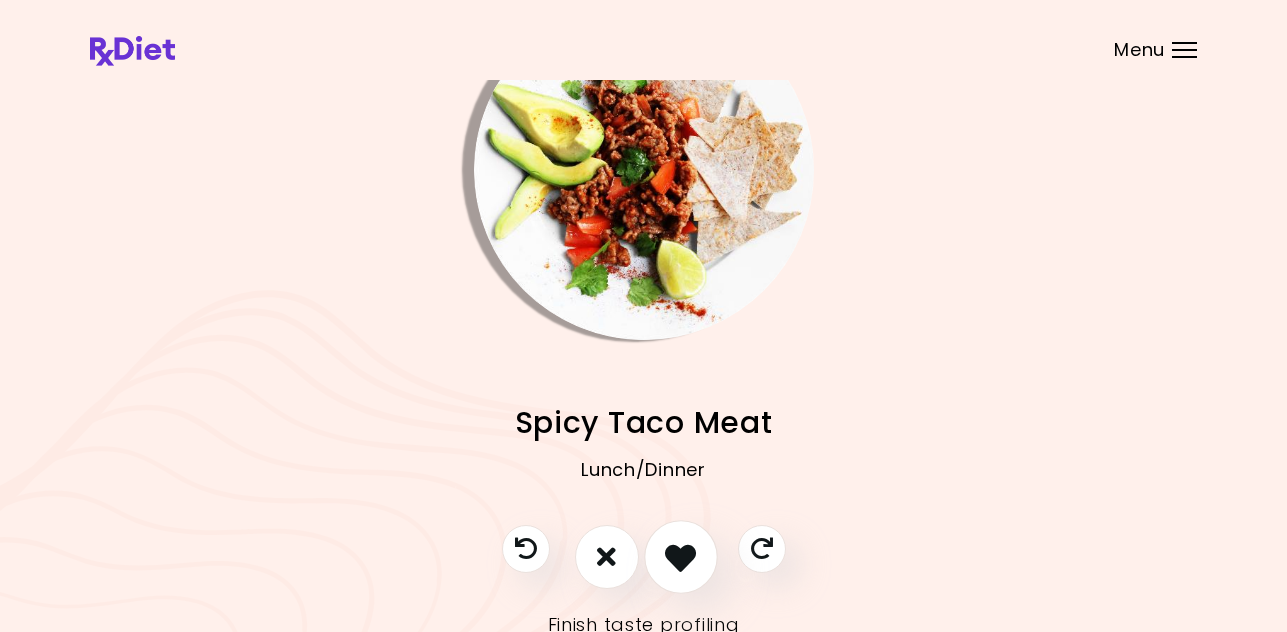 click at bounding box center (680, 556) 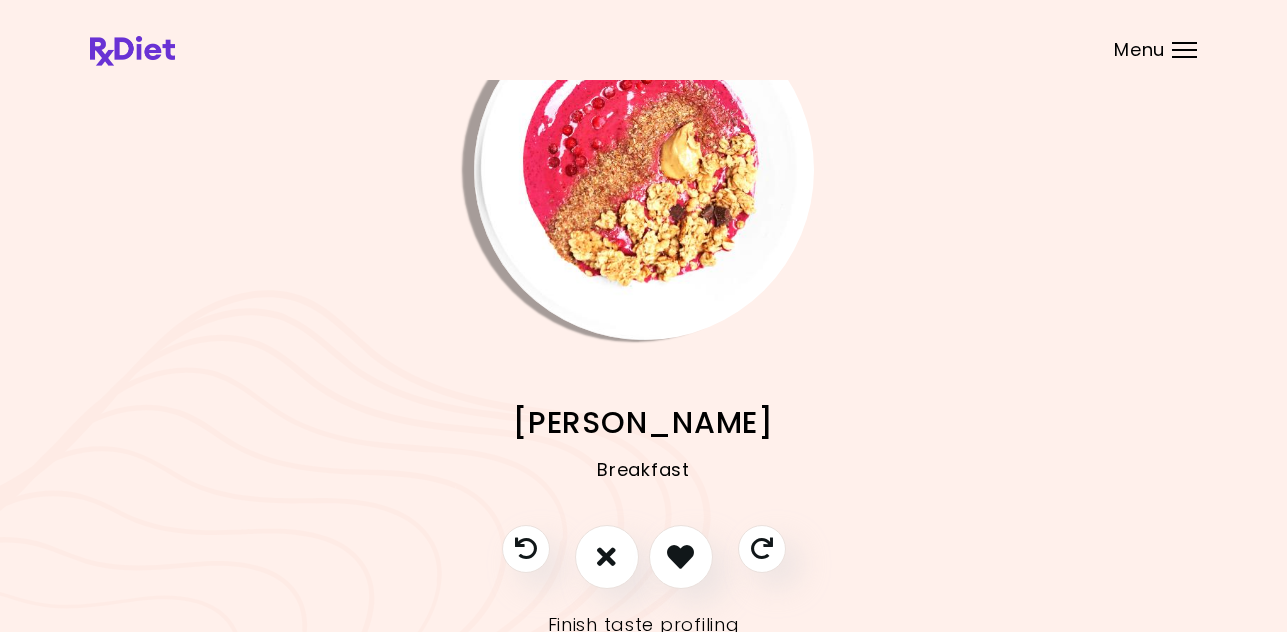 click at bounding box center (644, 170) 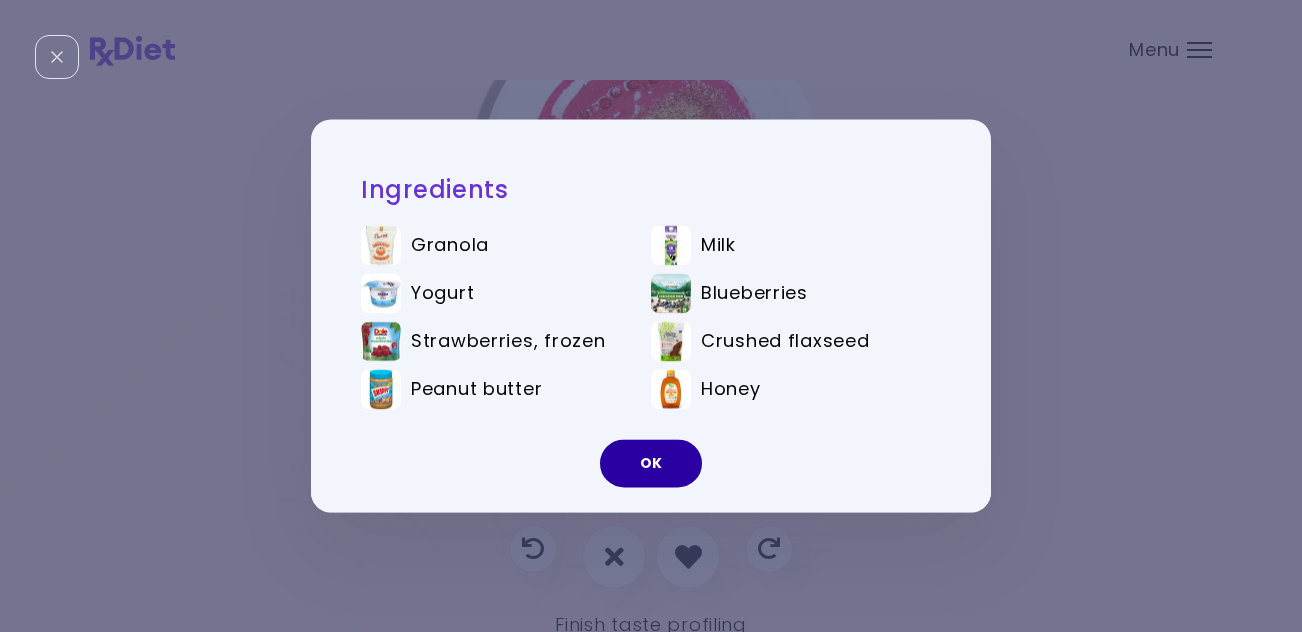 click on "OK" at bounding box center (651, 464) 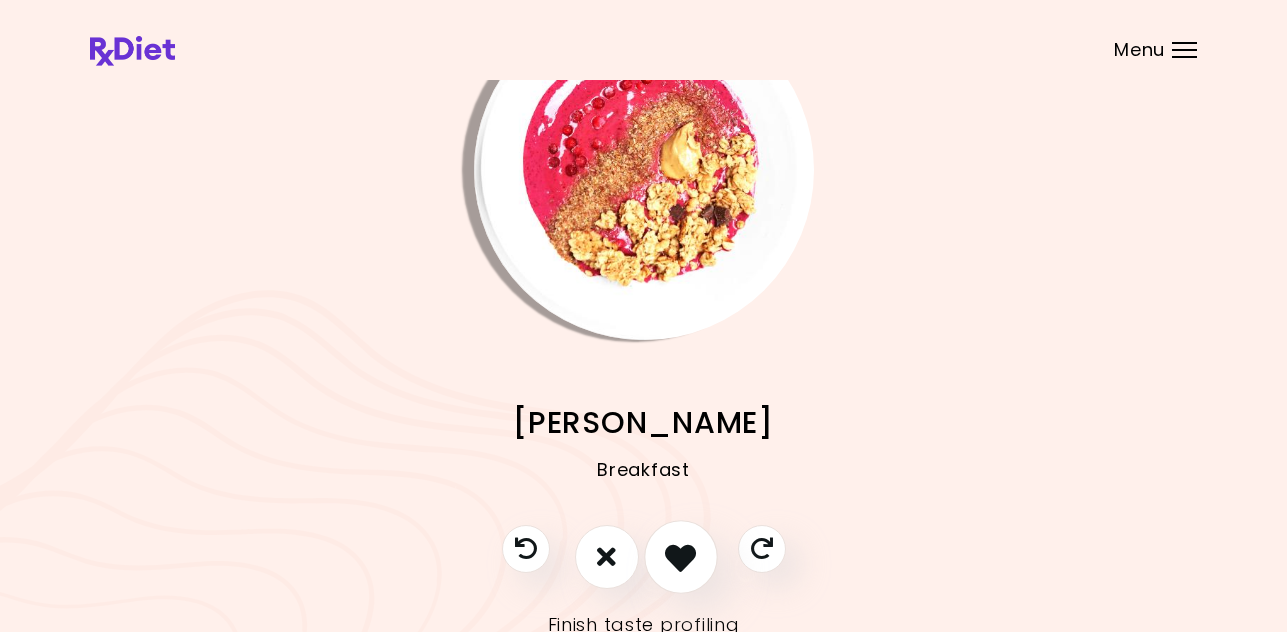 click at bounding box center [680, 556] 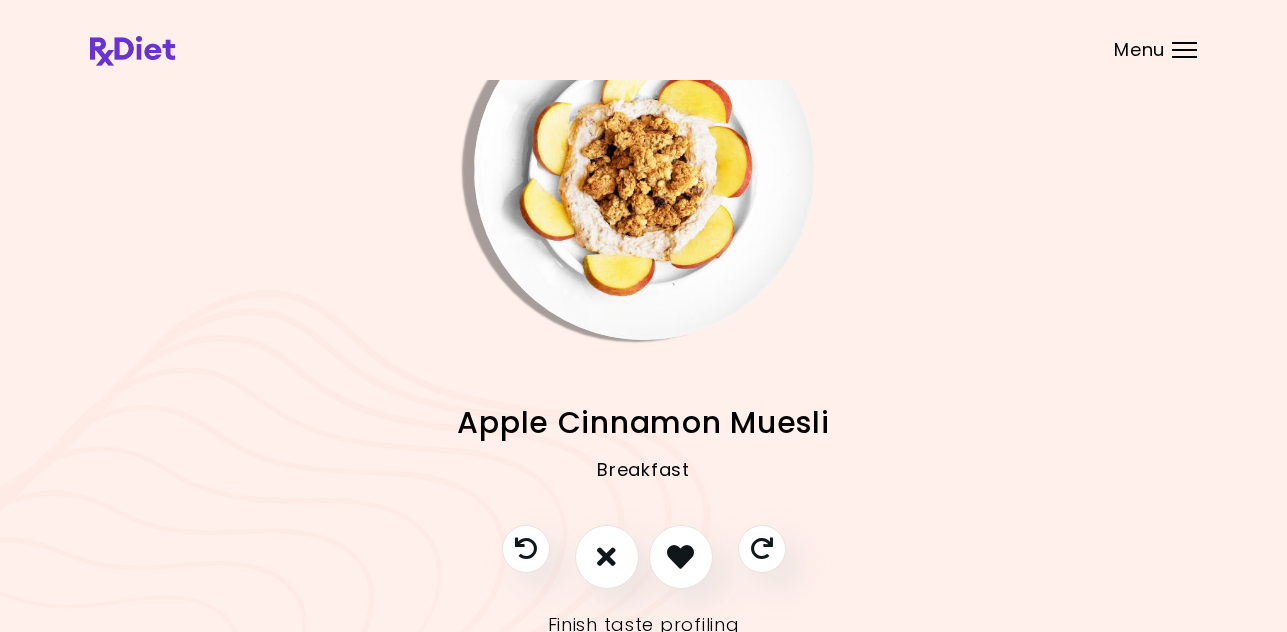 click at bounding box center [644, 170] 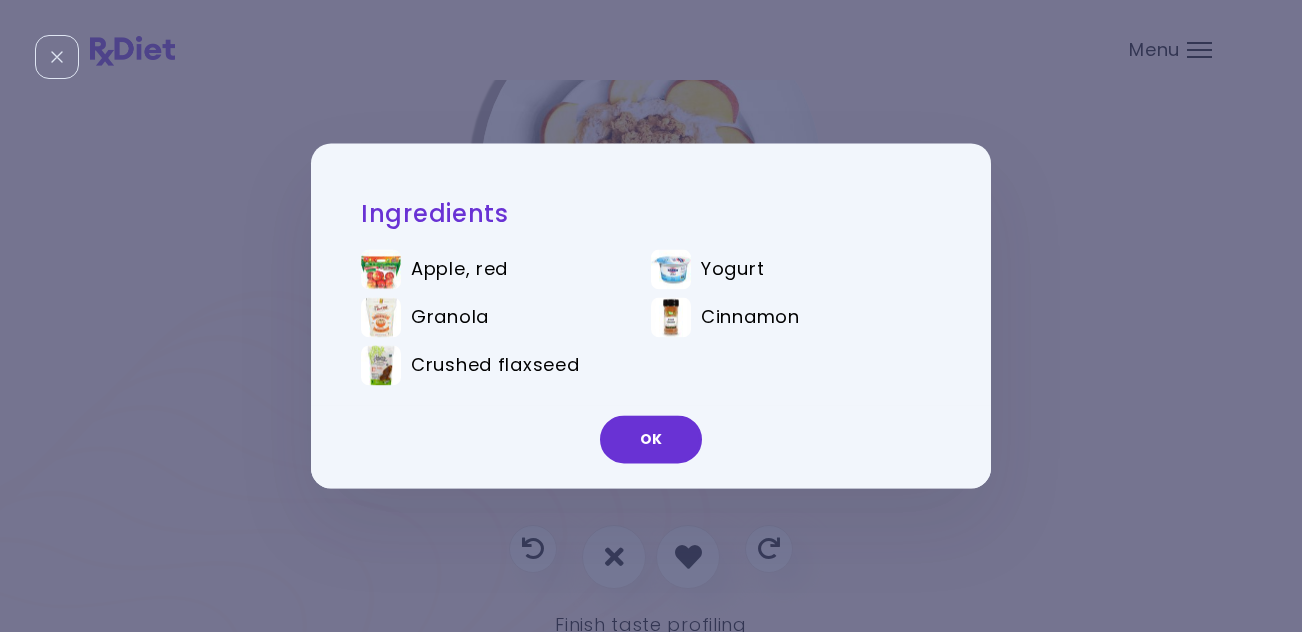 click on "OK" at bounding box center [651, 440] 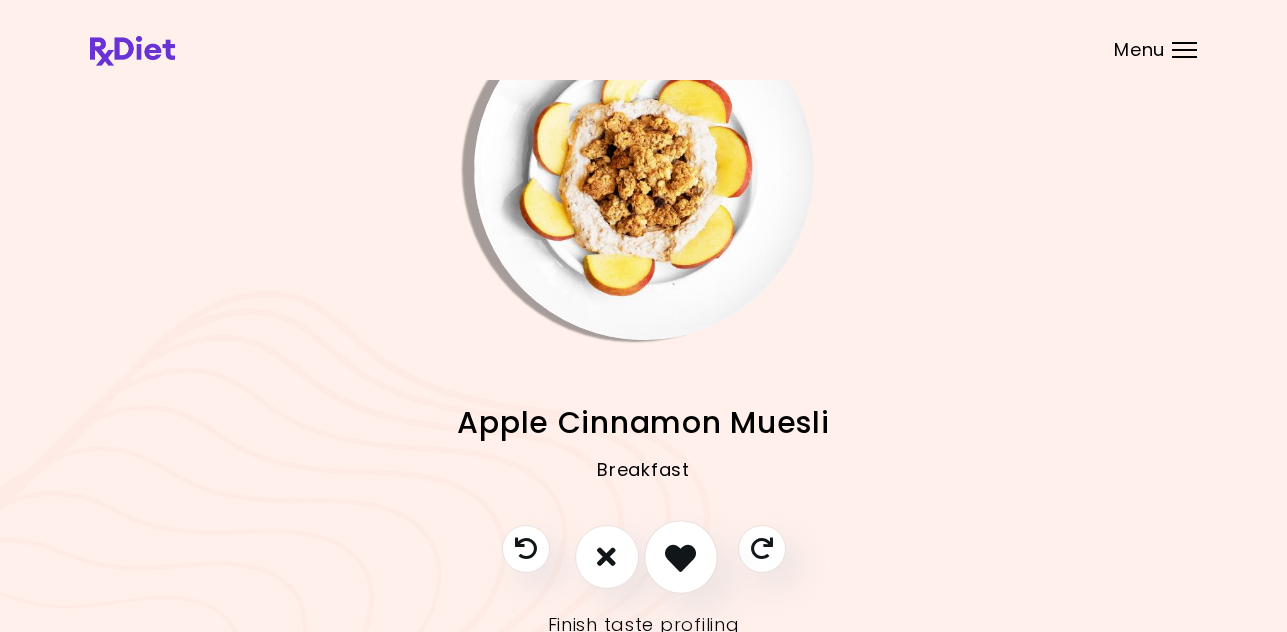 click at bounding box center [680, 556] 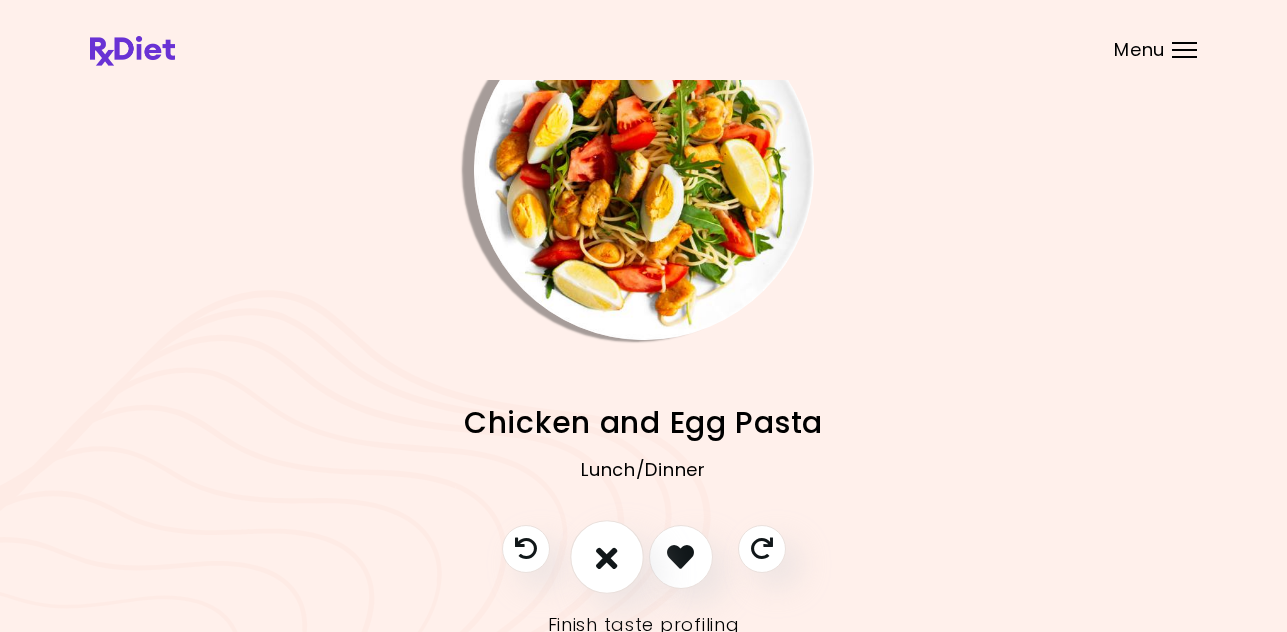 click at bounding box center [607, 556] 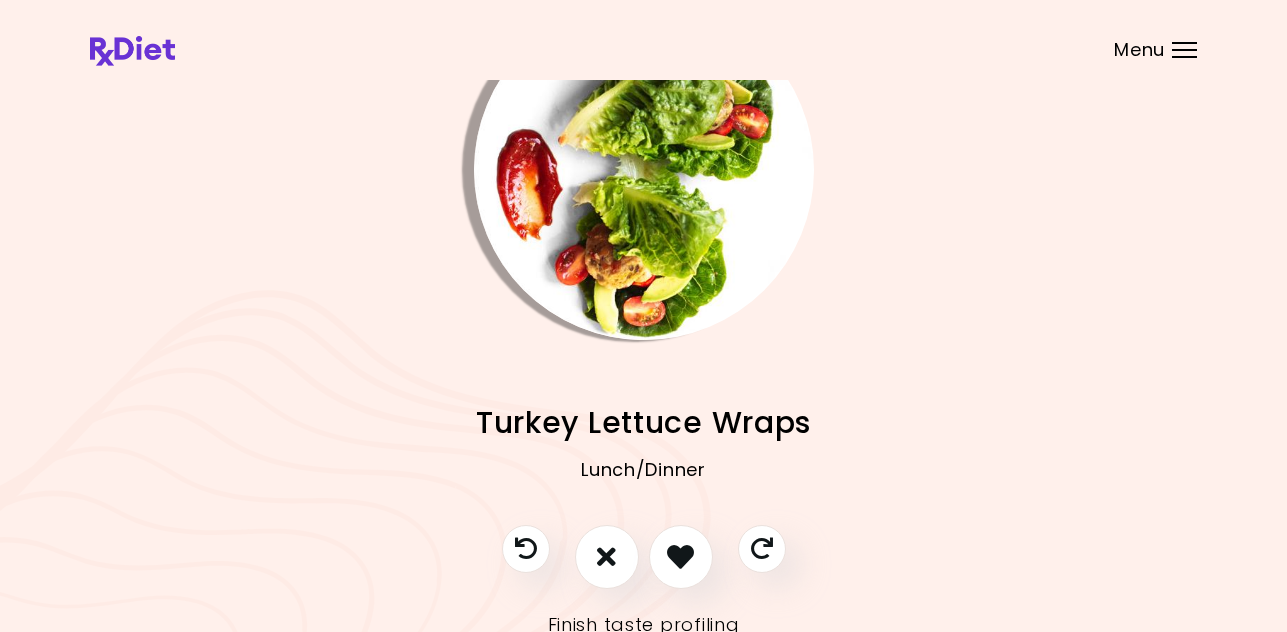 click at bounding box center (644, 170) 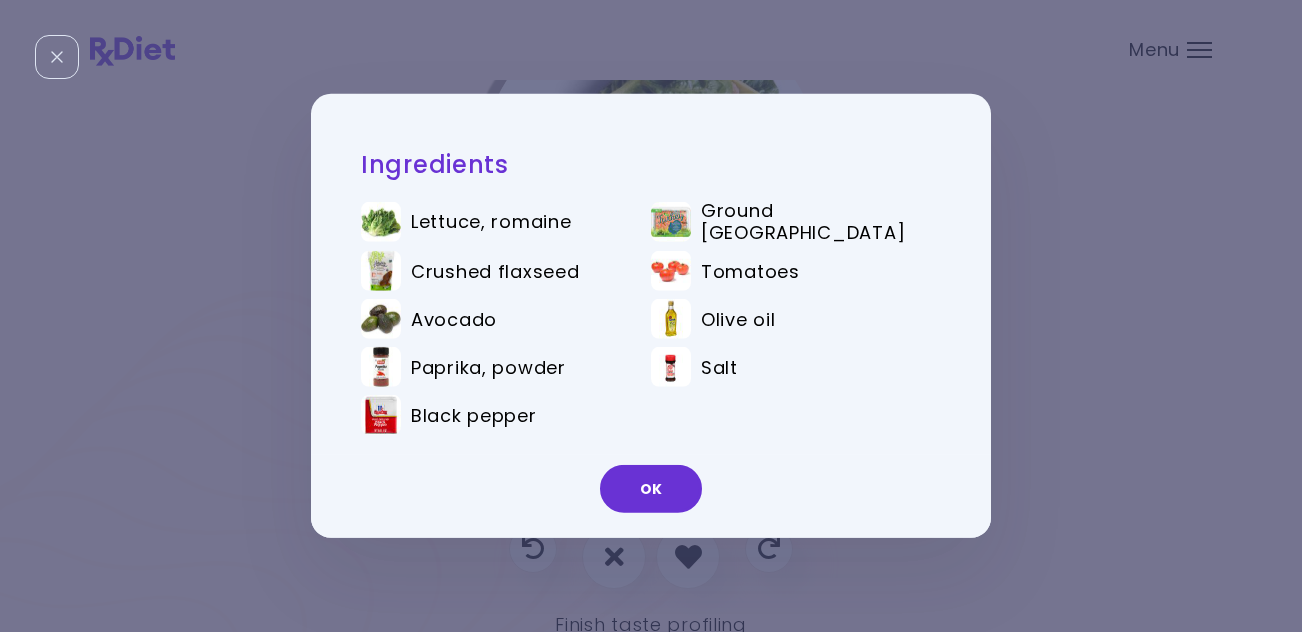 click on "OK" at bounding box center [651, 489] 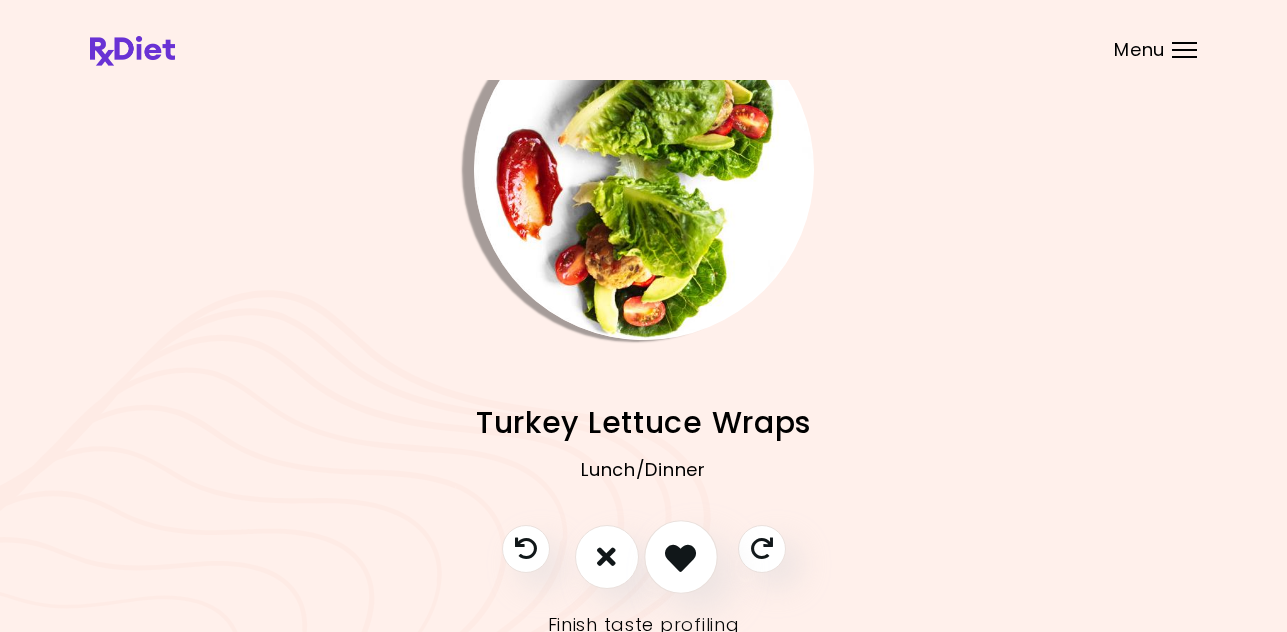 click at bounding box center (680, 556) 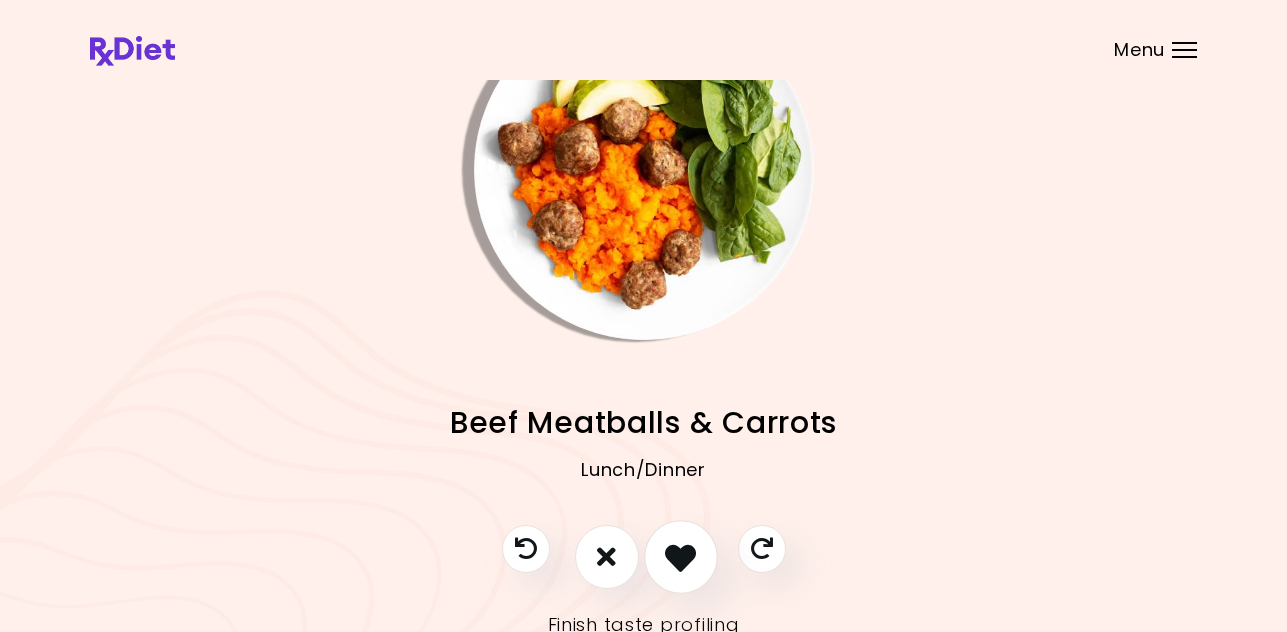 click at bounding box center [681, 557] 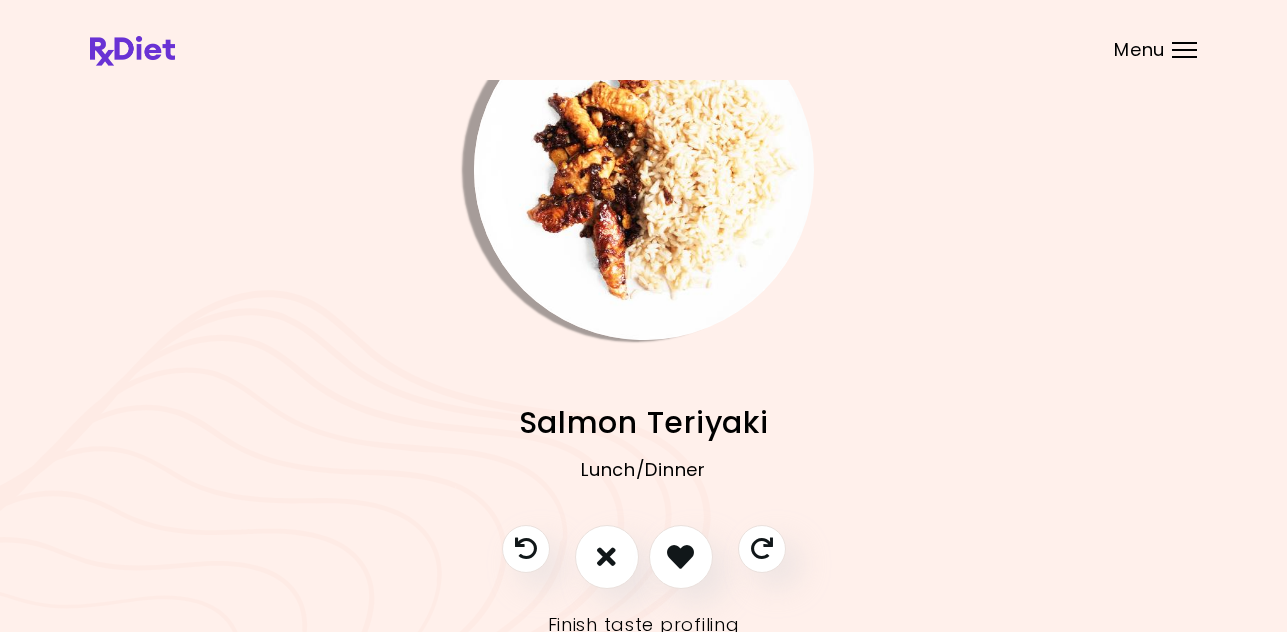 click at bounding box center [644, 170] 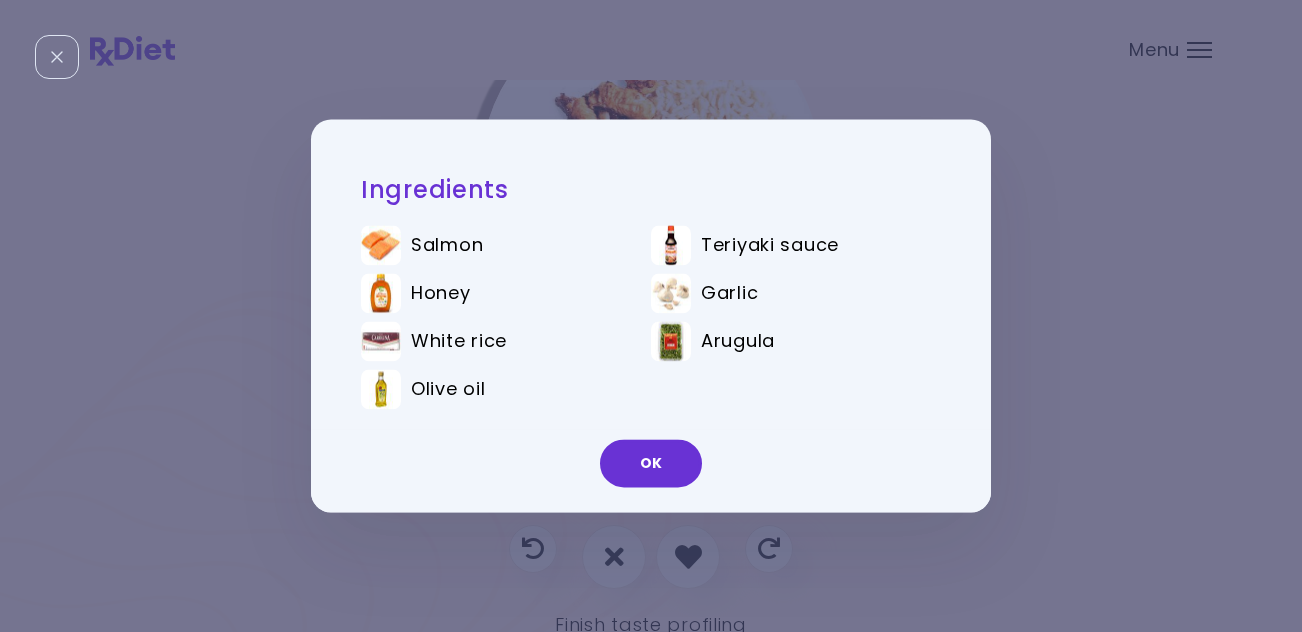 click on "OK" at bounding box center [651, 464] 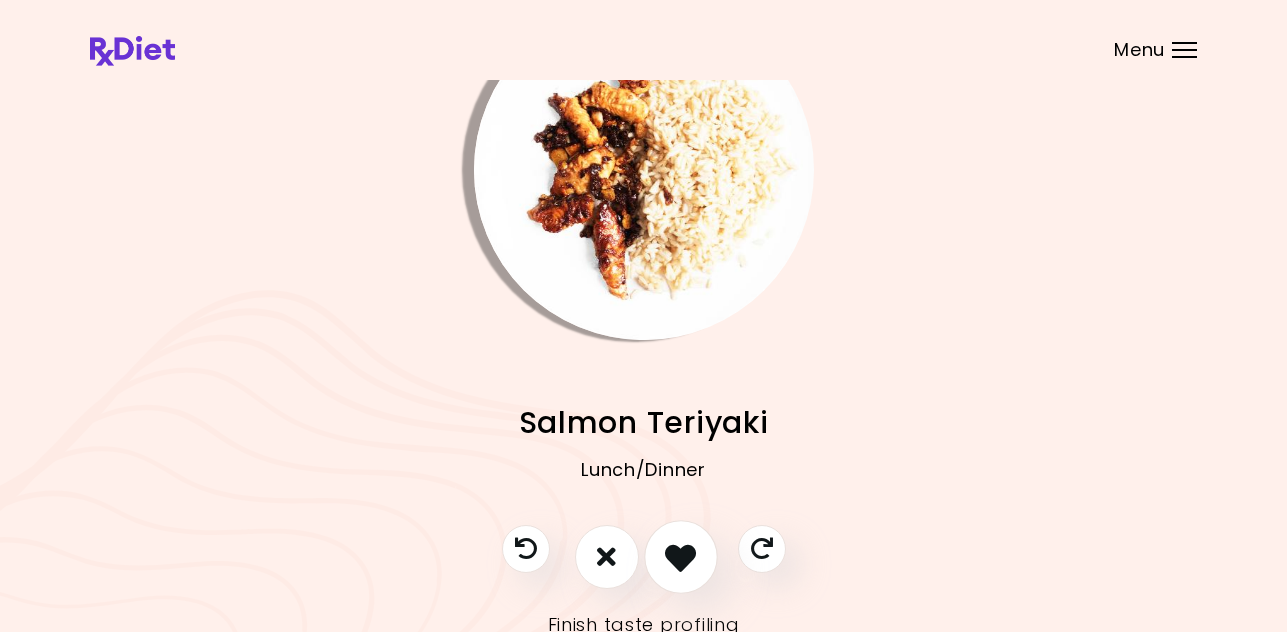 click at bounding box center (680, 556) 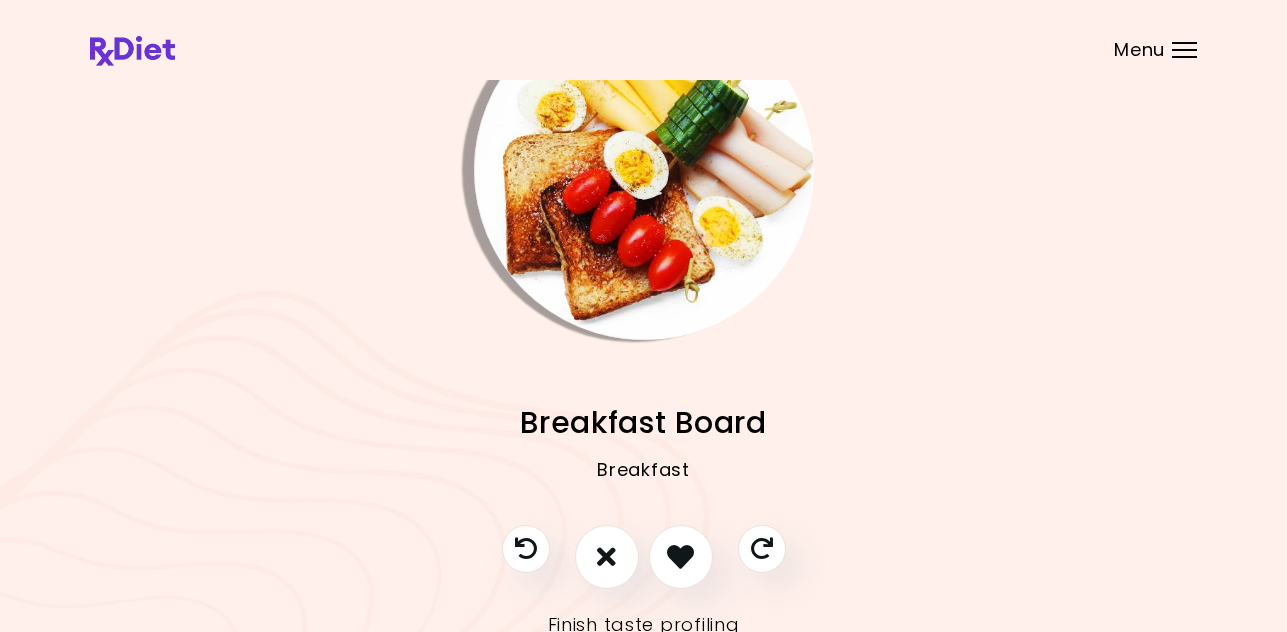 click at bounding box center [644, 170] 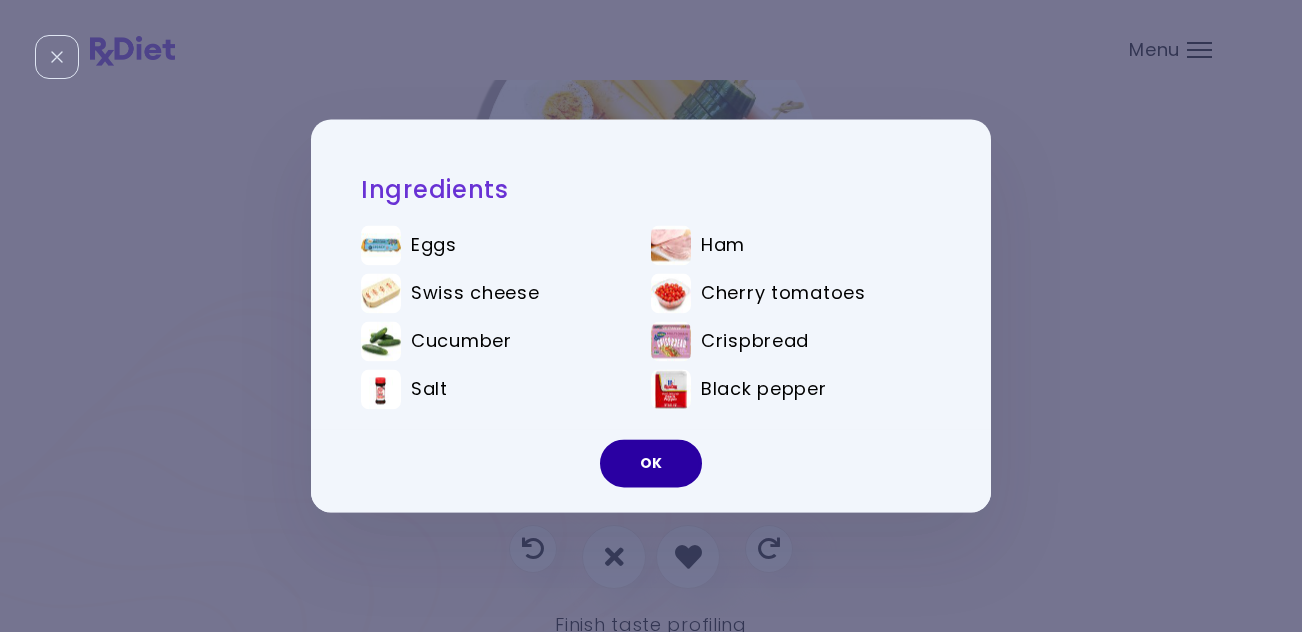click on "OK" at bounding box center (651, 464) 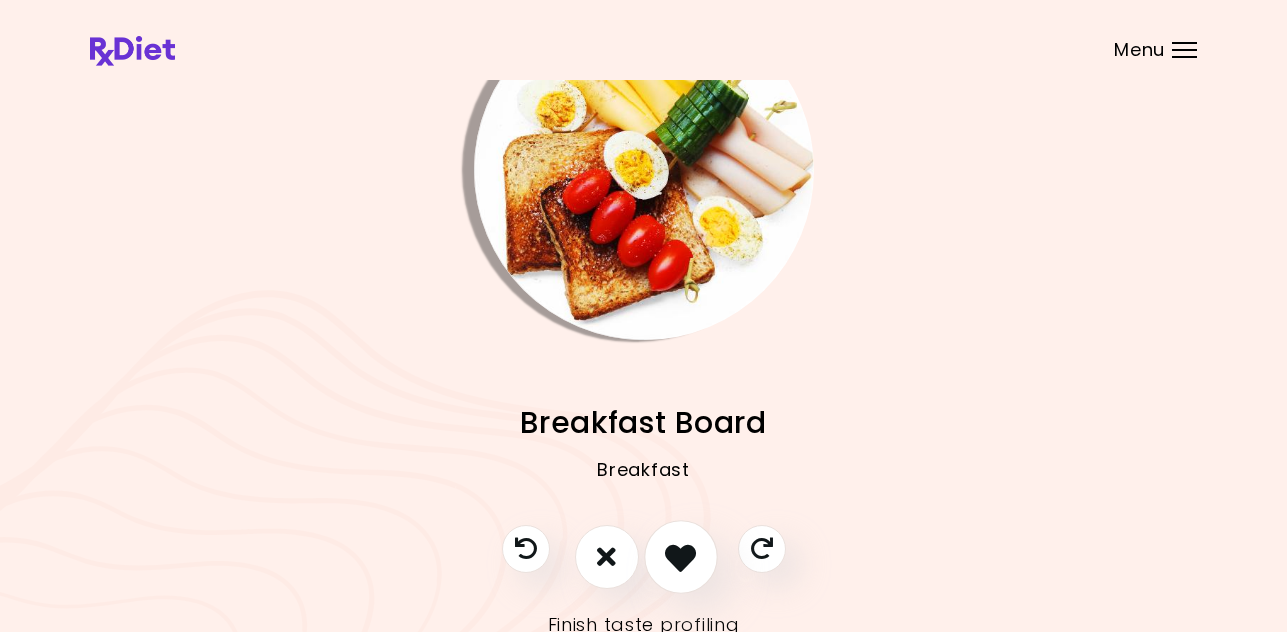 click at bounding box center (680, 556) 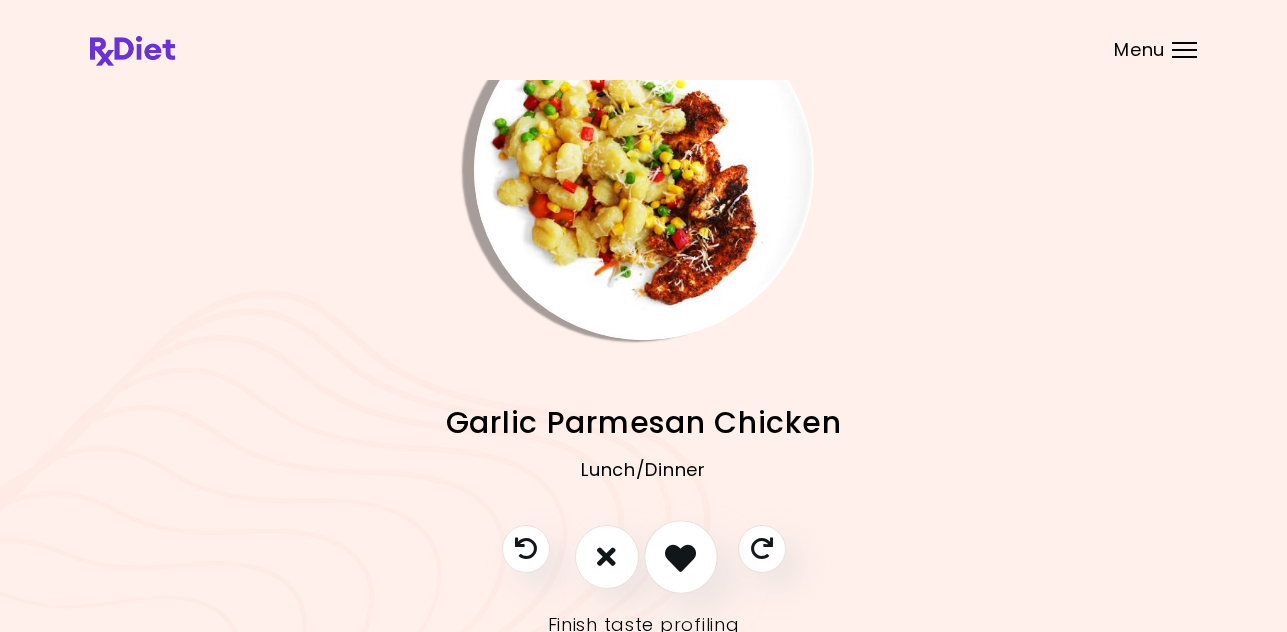 click at bounding box center [680, 556] 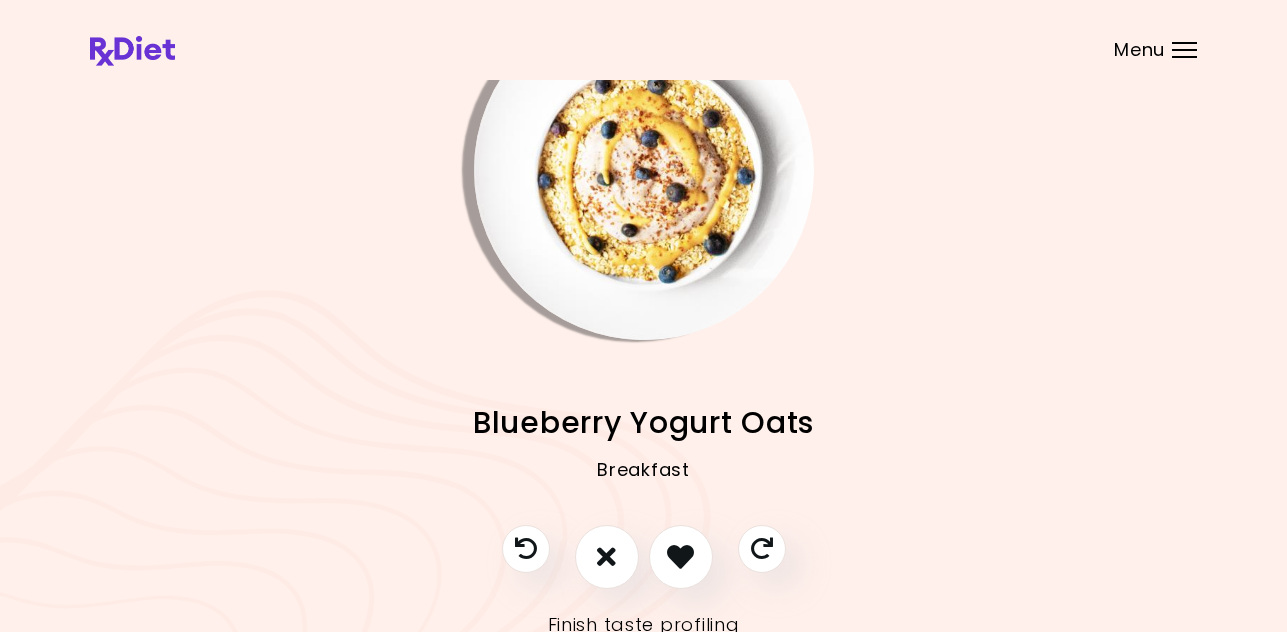 click at bounding box center [644, 170] 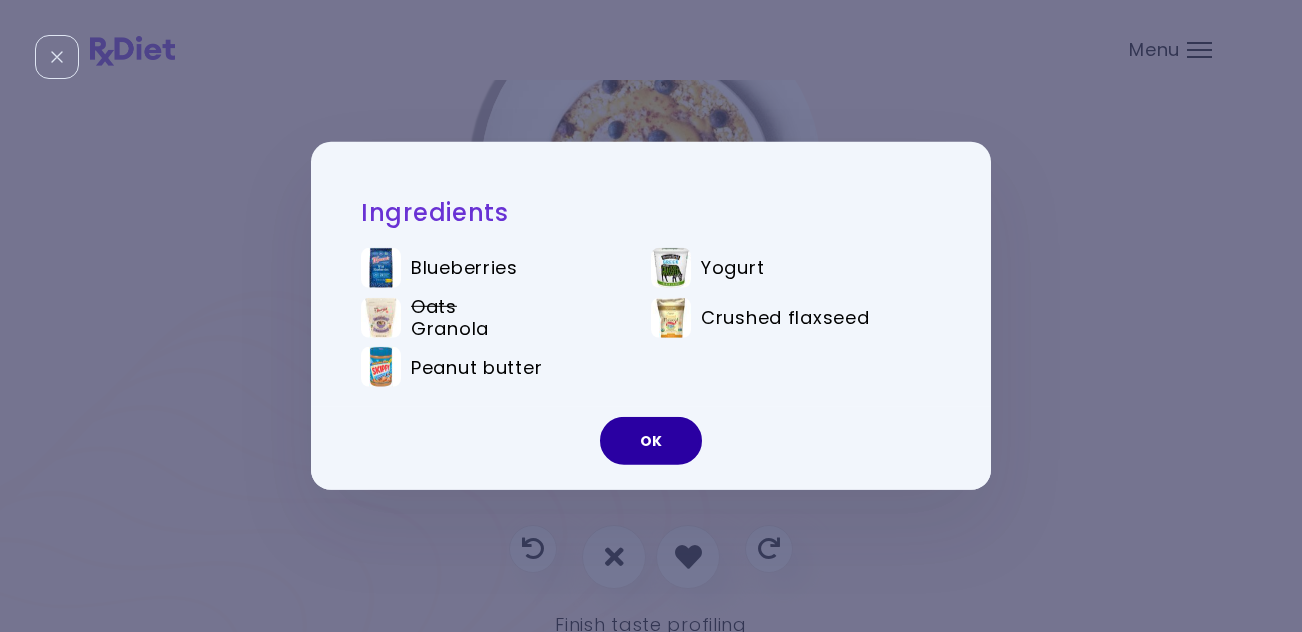 click on "OK" at bounding box center [651, 441] 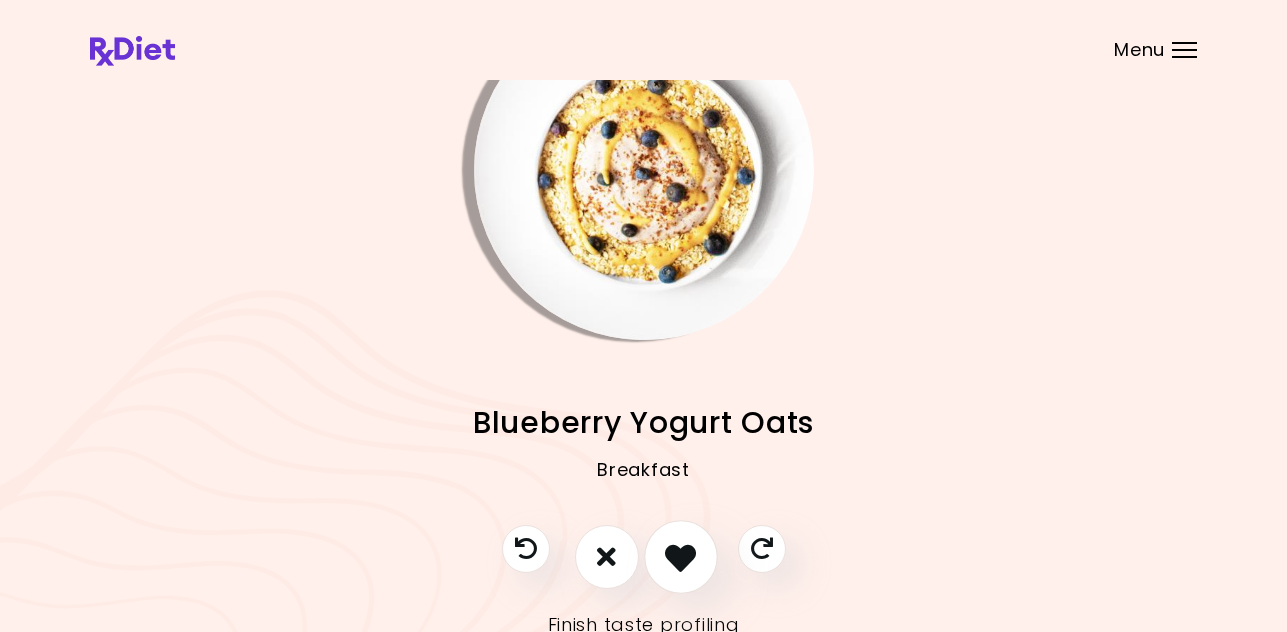 click at bounding box center (680, 556) 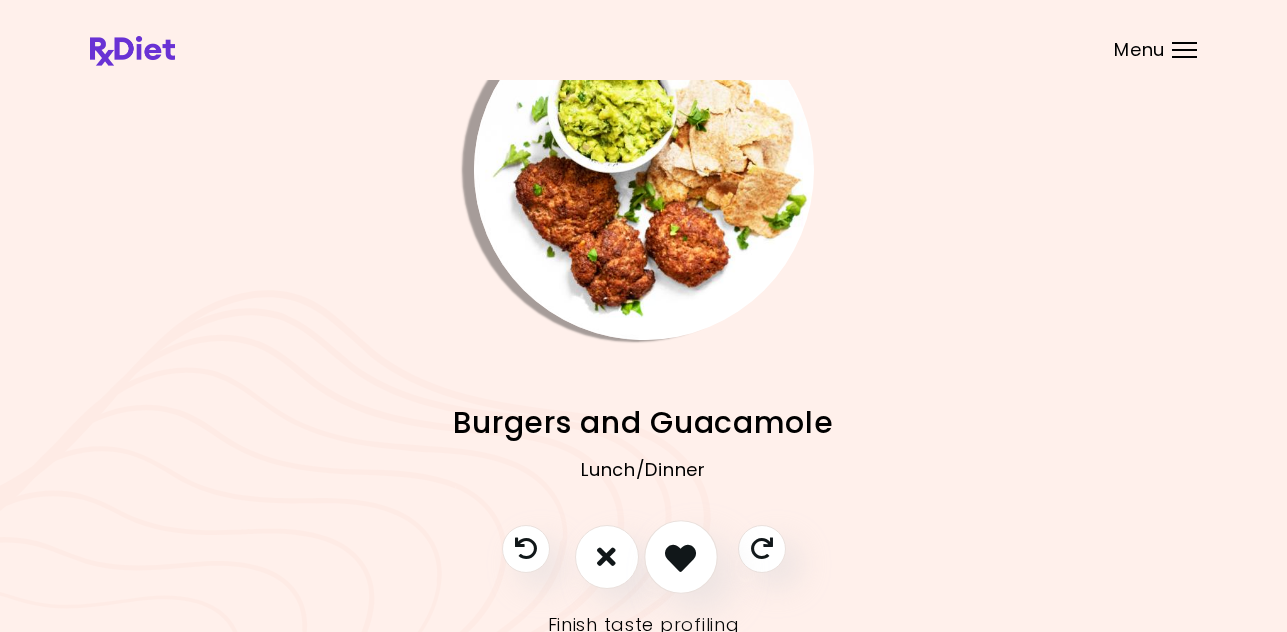click at bounding box center (680, 556) 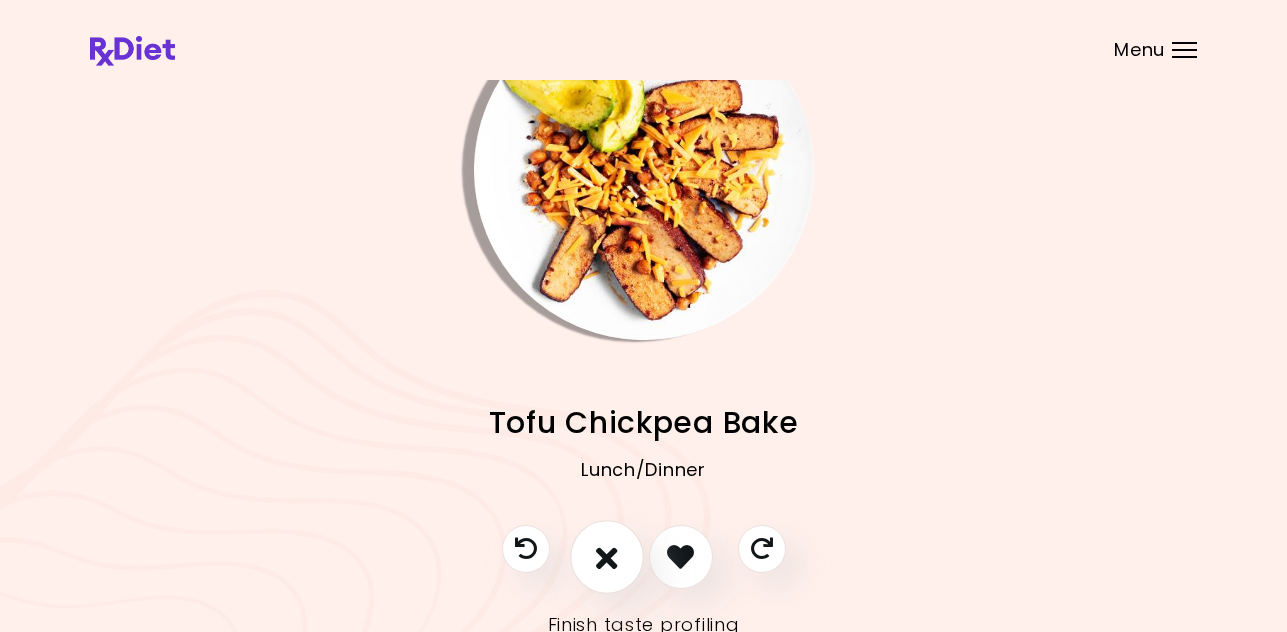 click at bounding box center [607, 556] 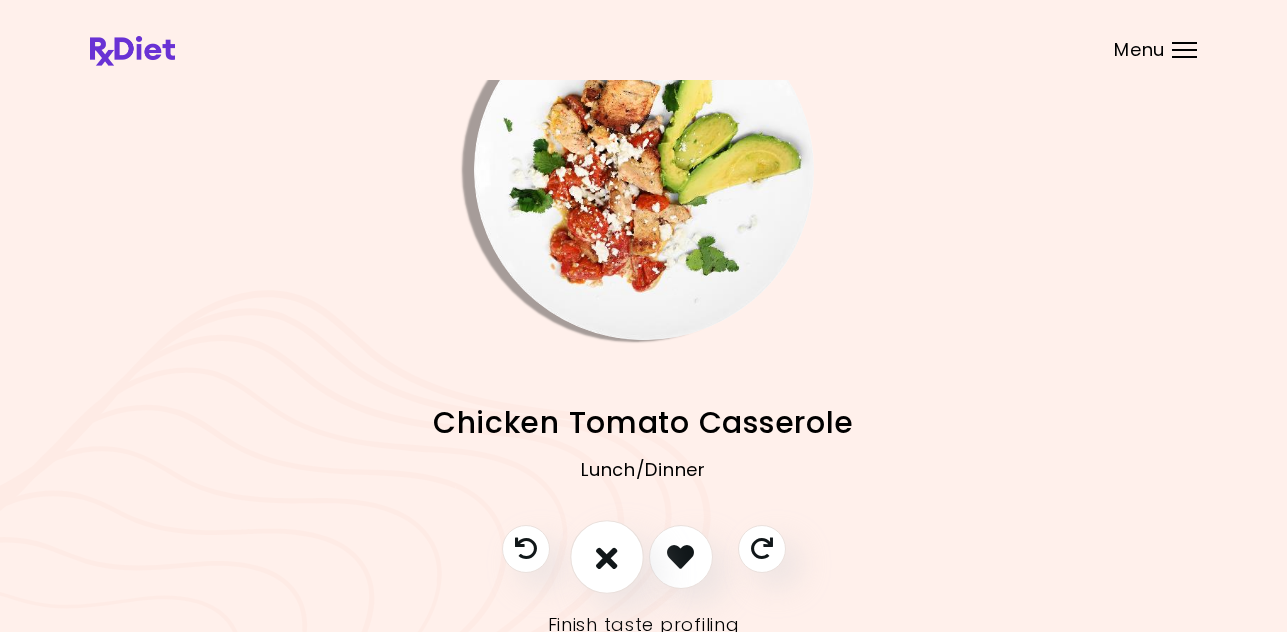 click at bounding box center [607, 557] 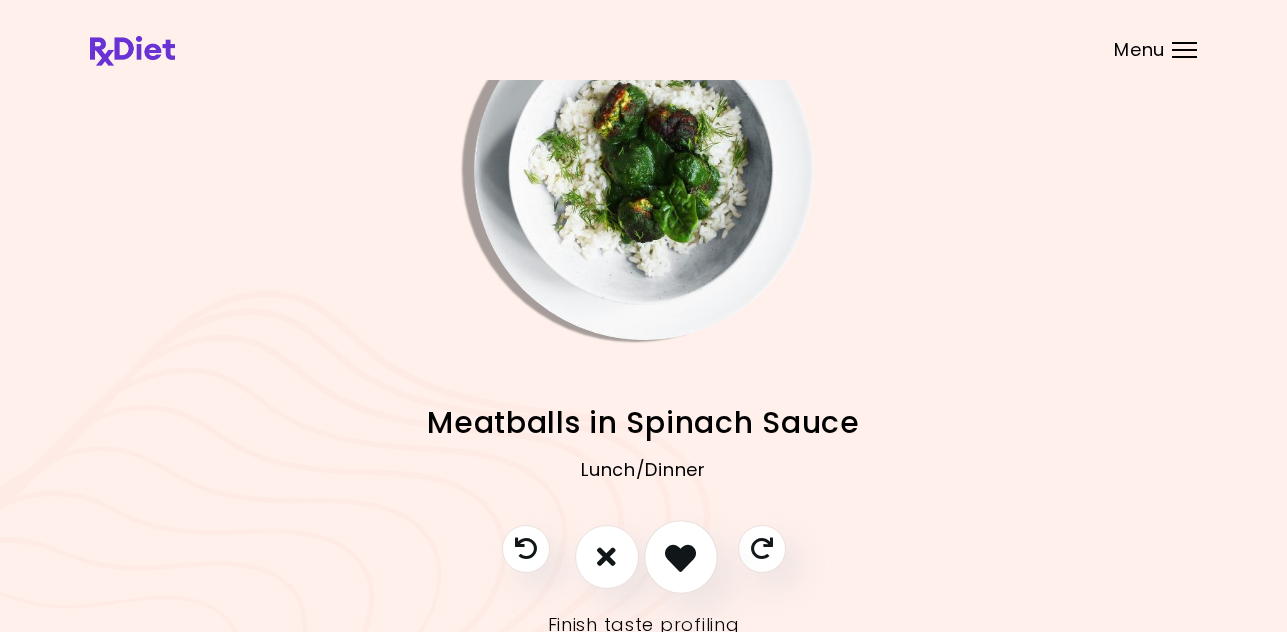 click at bounding box center (680, 556) 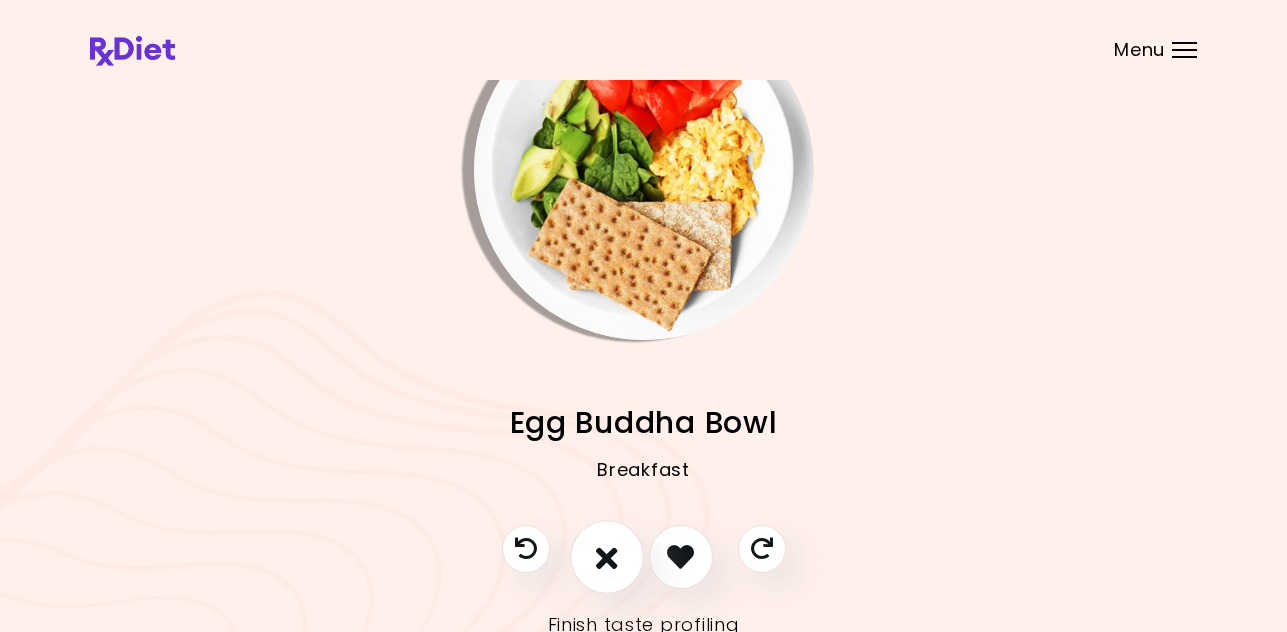 click at bounding box center [607, 557] 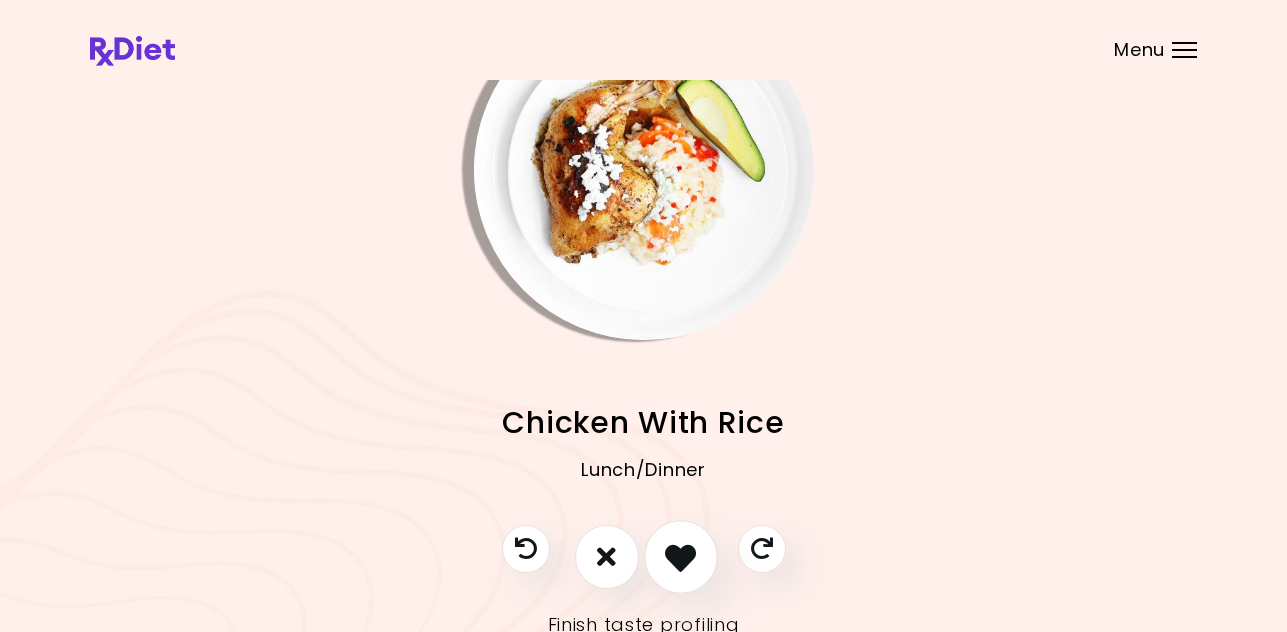 click at bounding box center (680, 556) 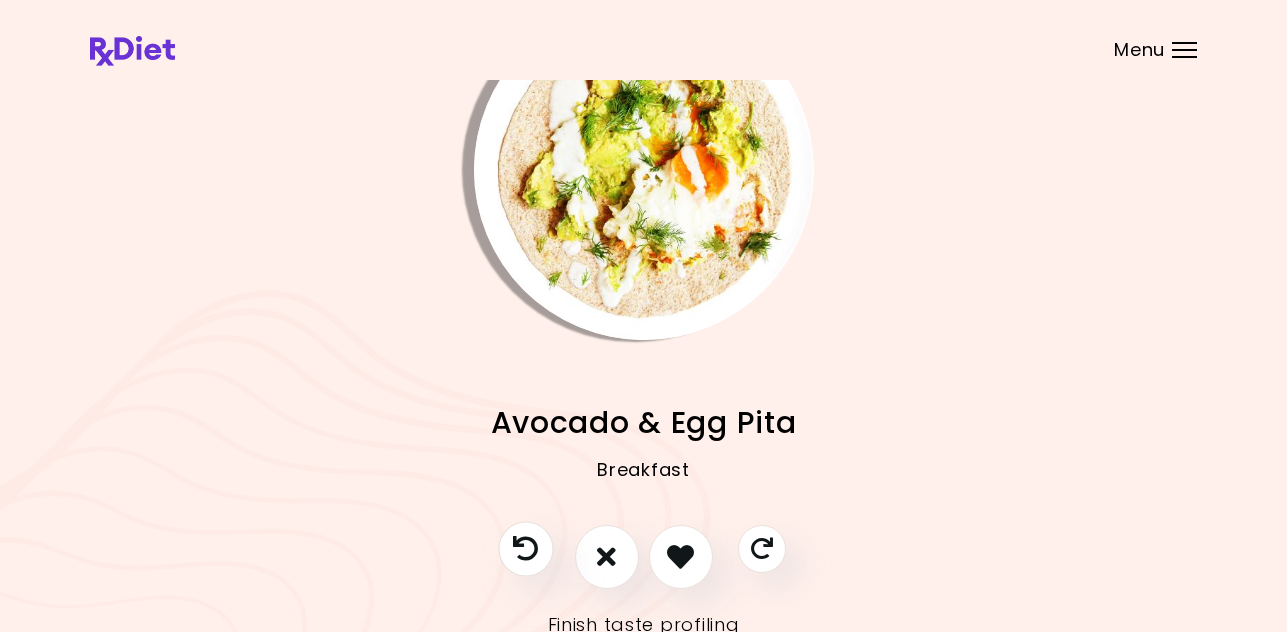 click at bounding box center (525, 548) 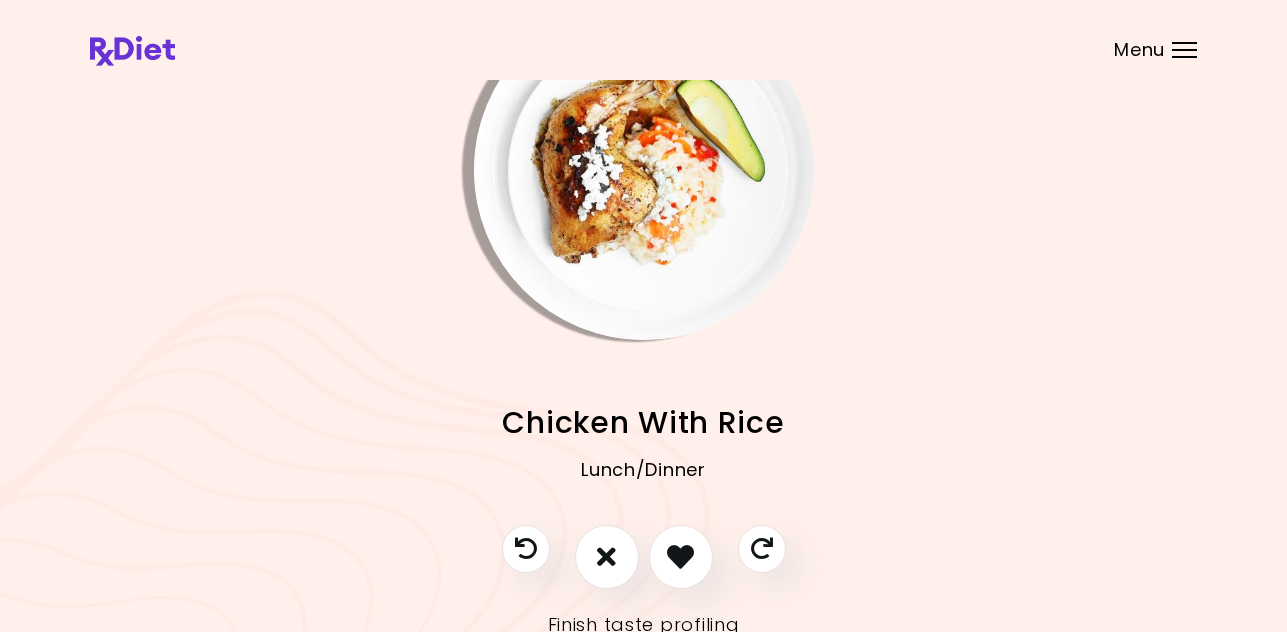 click at bounding box center (644, 170) 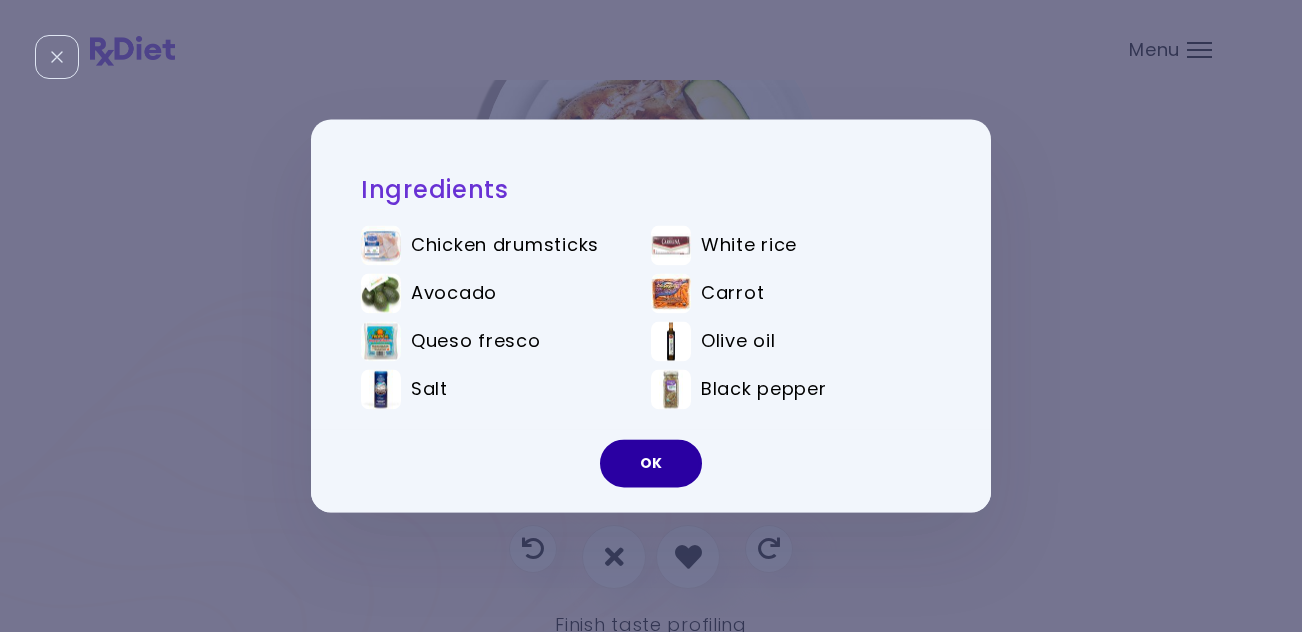 click on "OK" at bounding box center [651, 464] 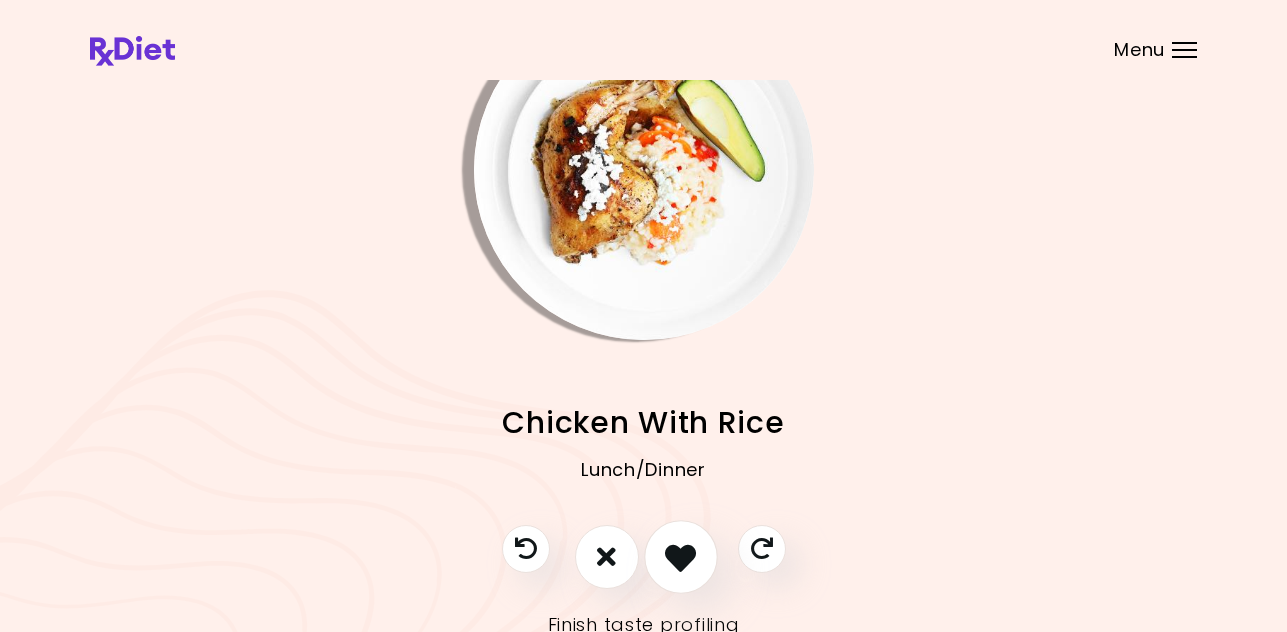 click at bounding box center (680, 556) 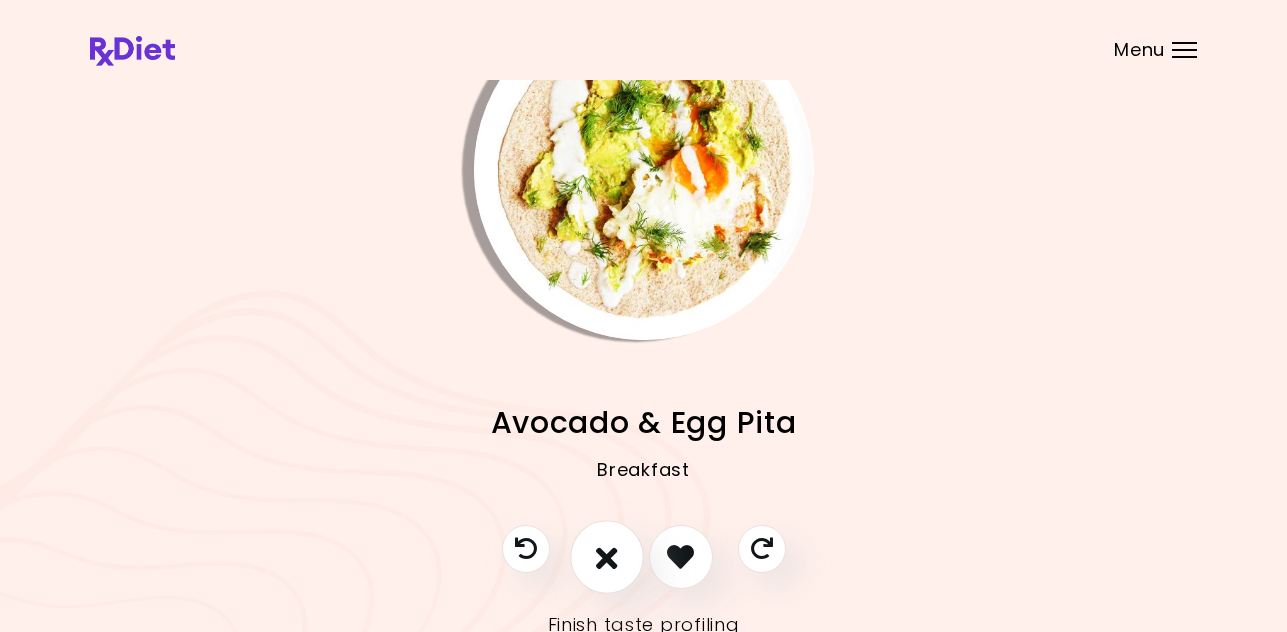 click at bounding box center [607, 556] 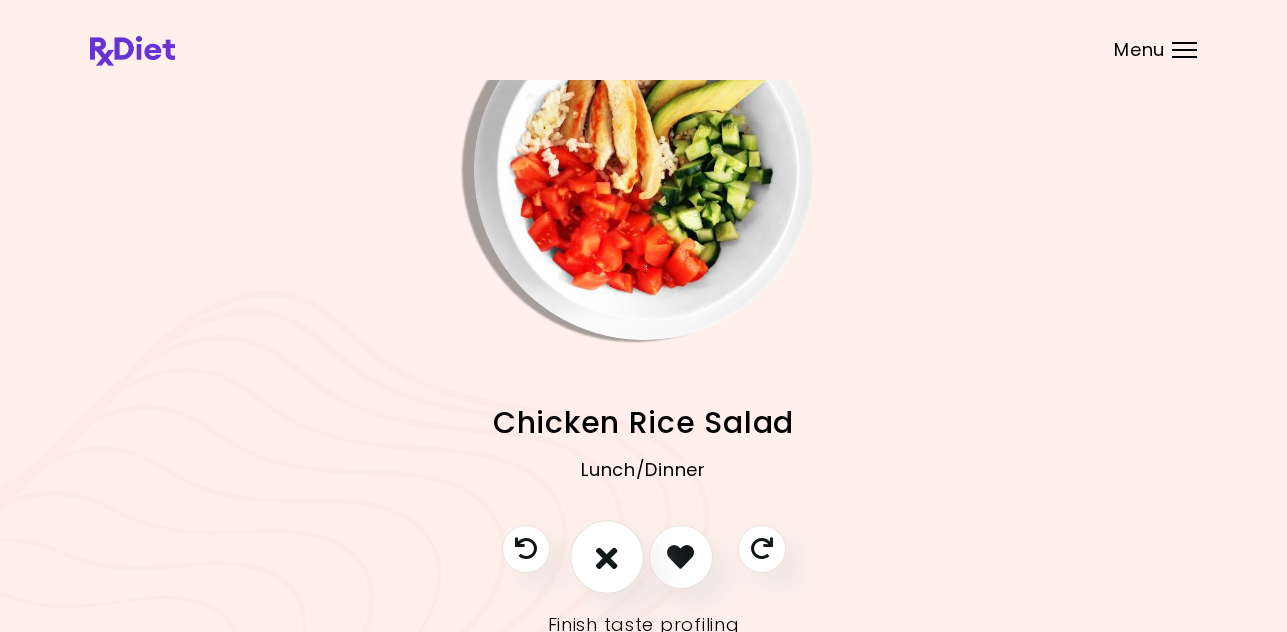 click at bounding box center (607, 556) 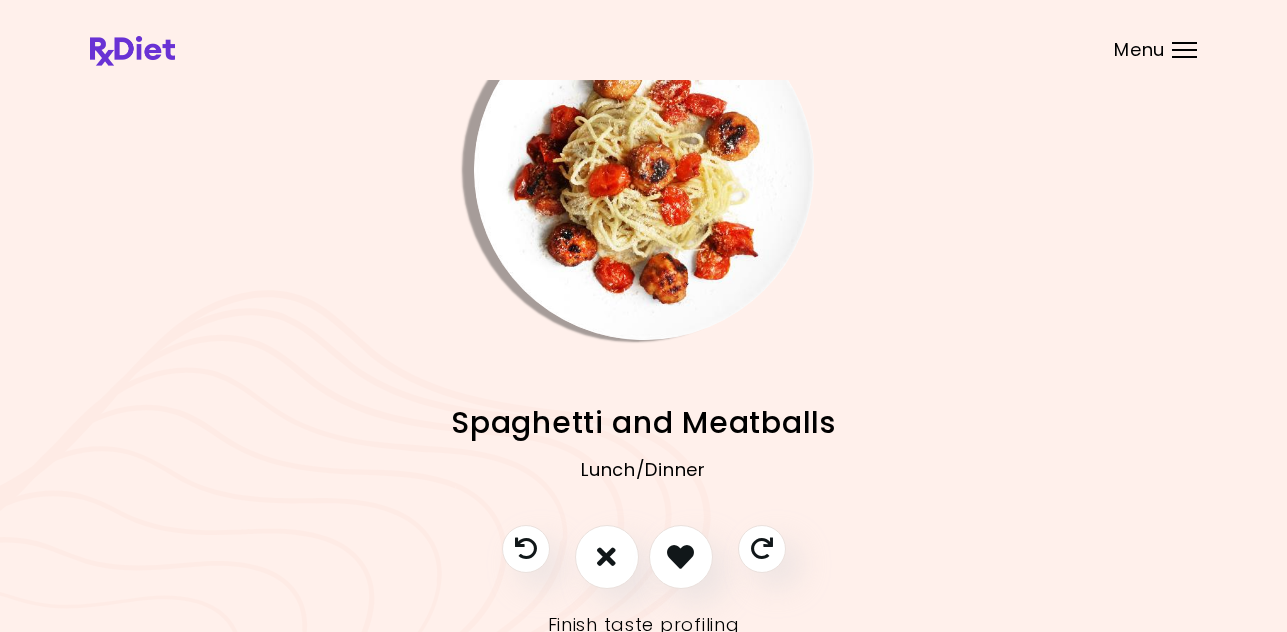 click at bounding box center (644, 170) 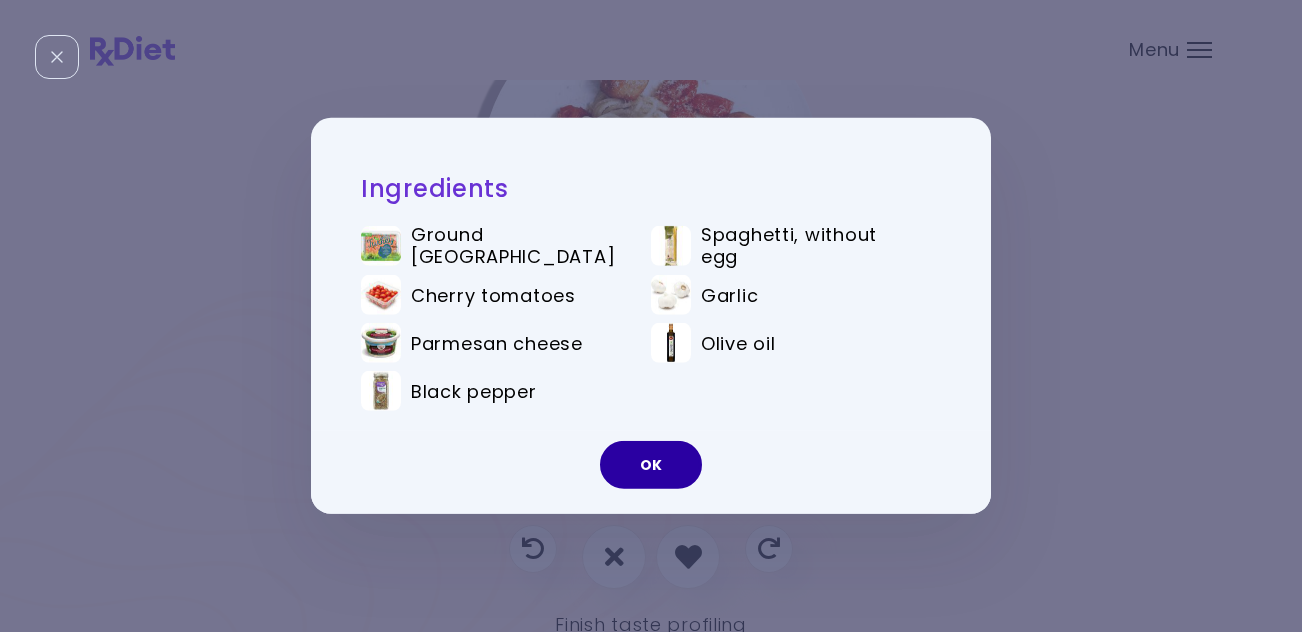 click on "OK" at bounding box center [651, 465] 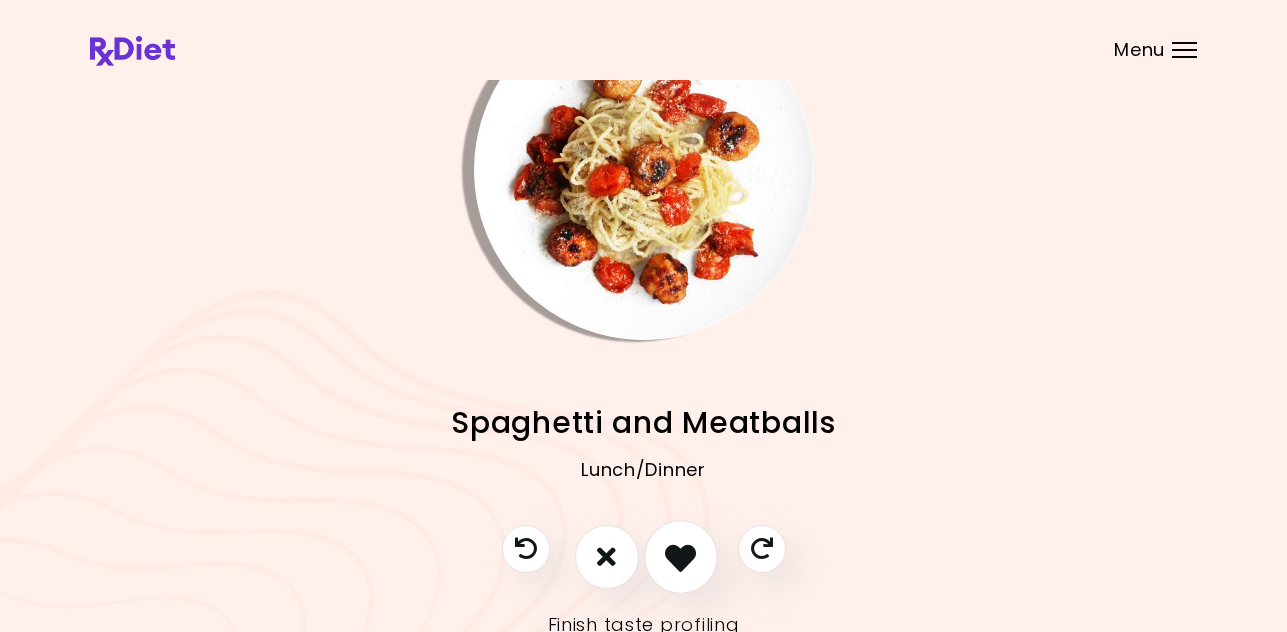 click at bounding box center (680, 556) 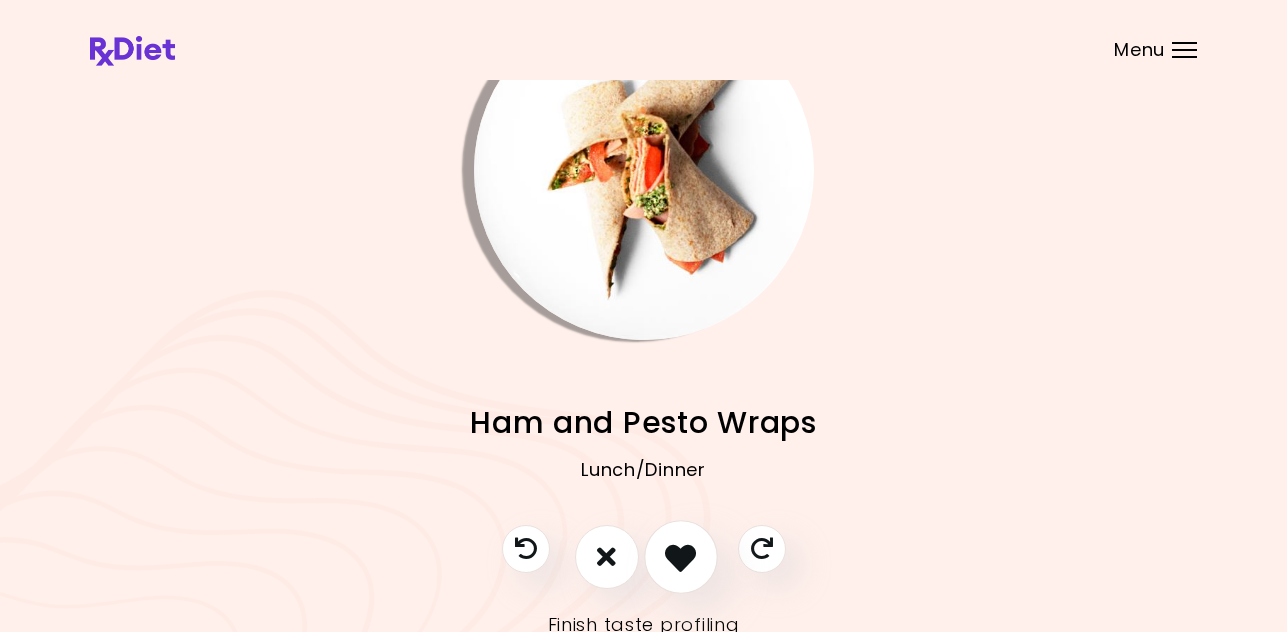 click at bounding box center (680, 556) 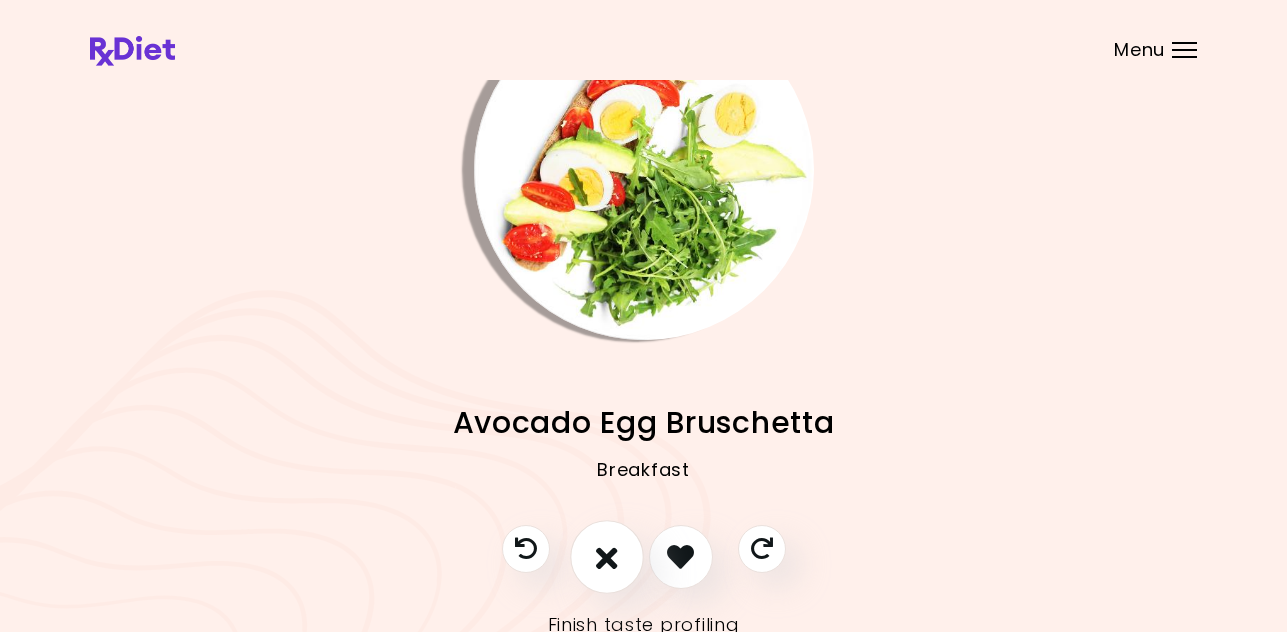 click at bounding box center (607, 556) 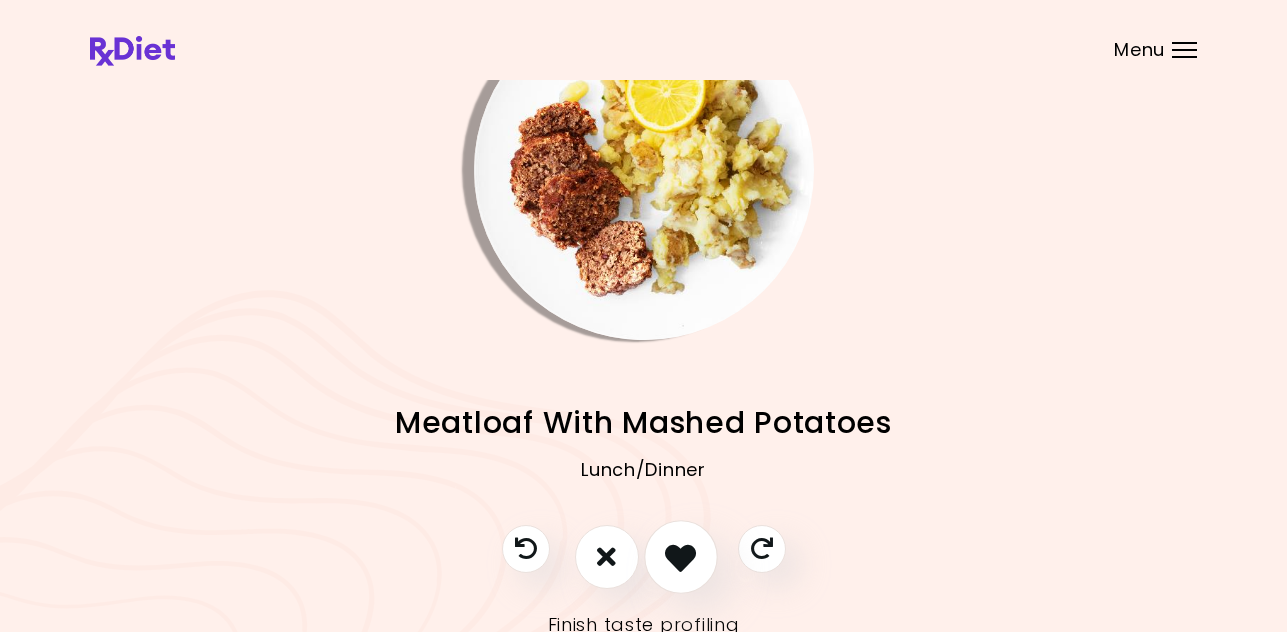 click at bounding box center [680, 556] 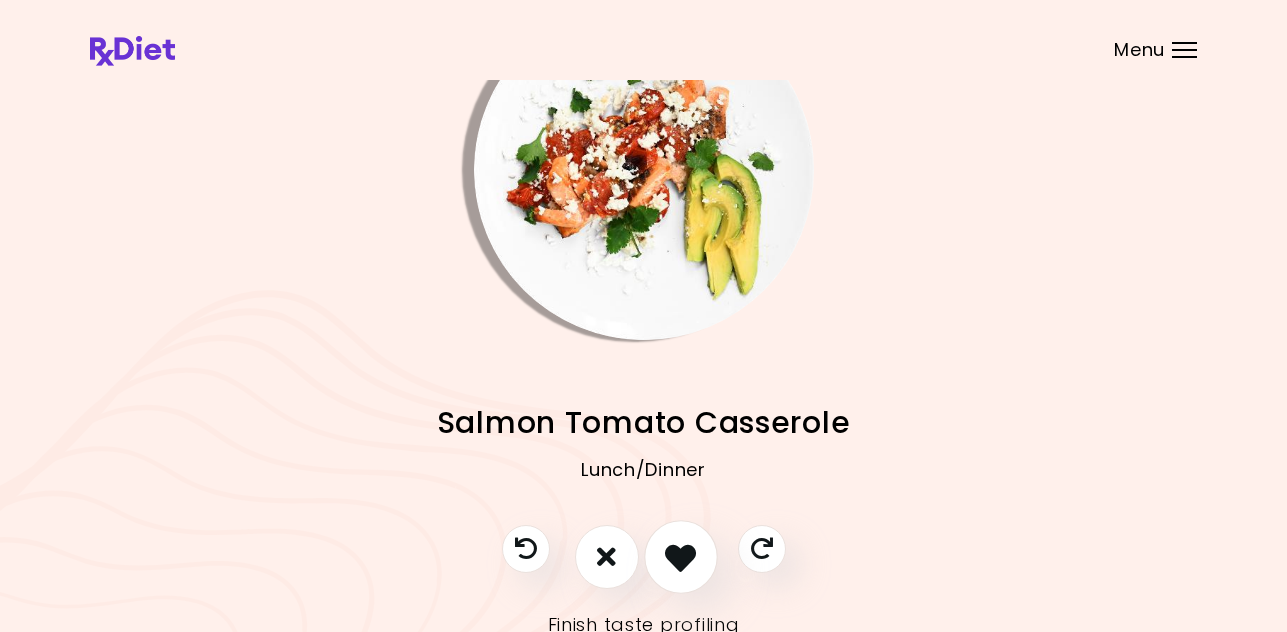 click at bounding box center (680, 556) 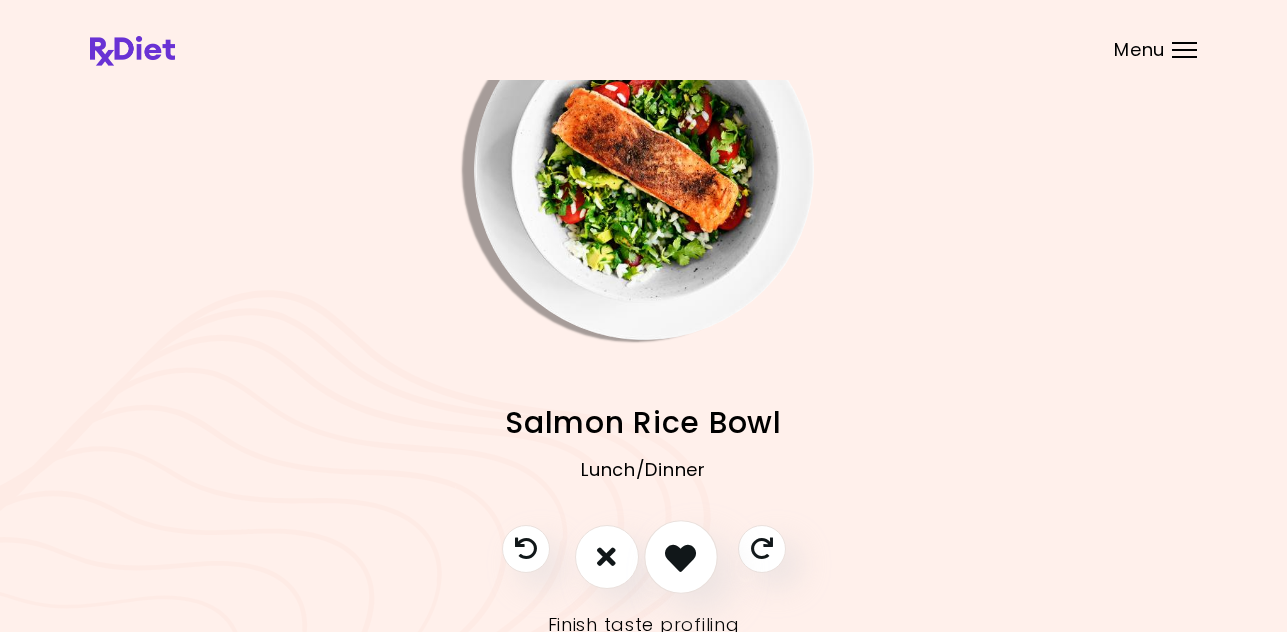 click at bounding box center (680, 556) 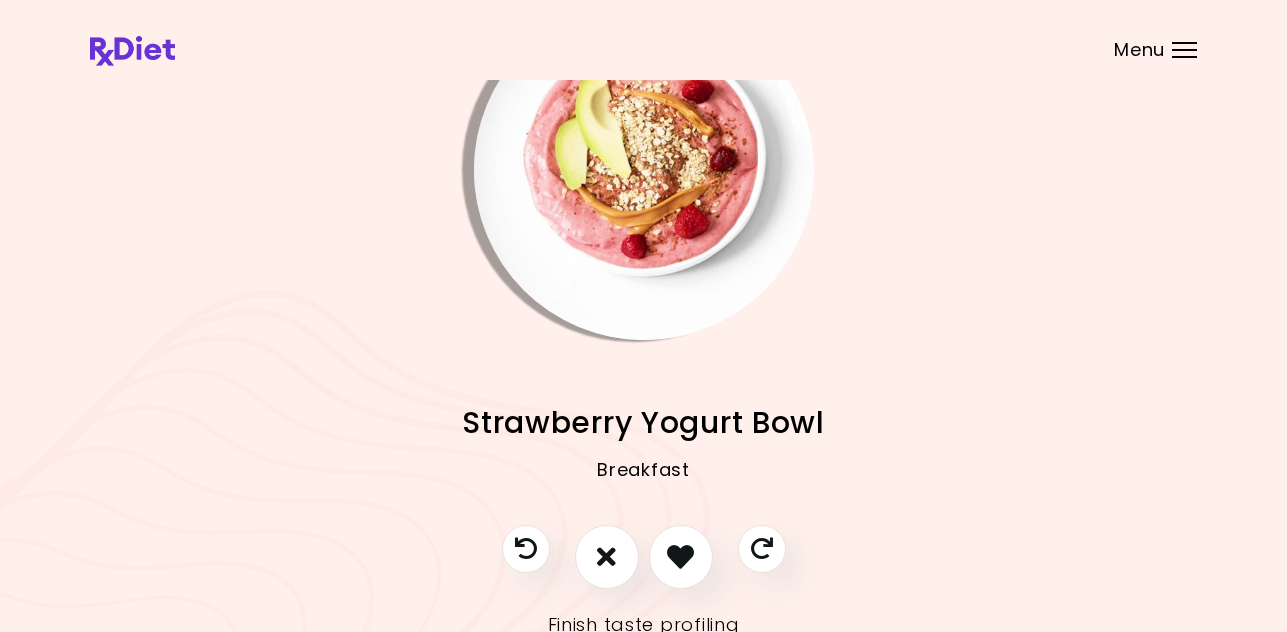 click at bounding box center [644, 170] 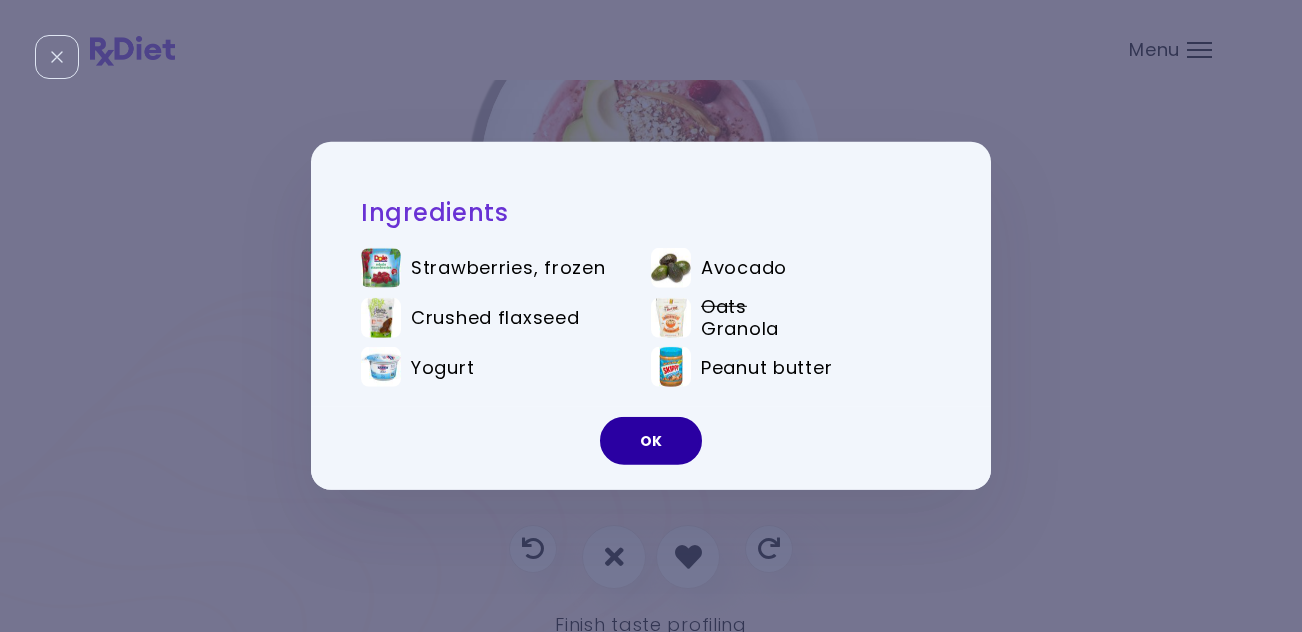 click on "OK" at bounding box center (651, 441) 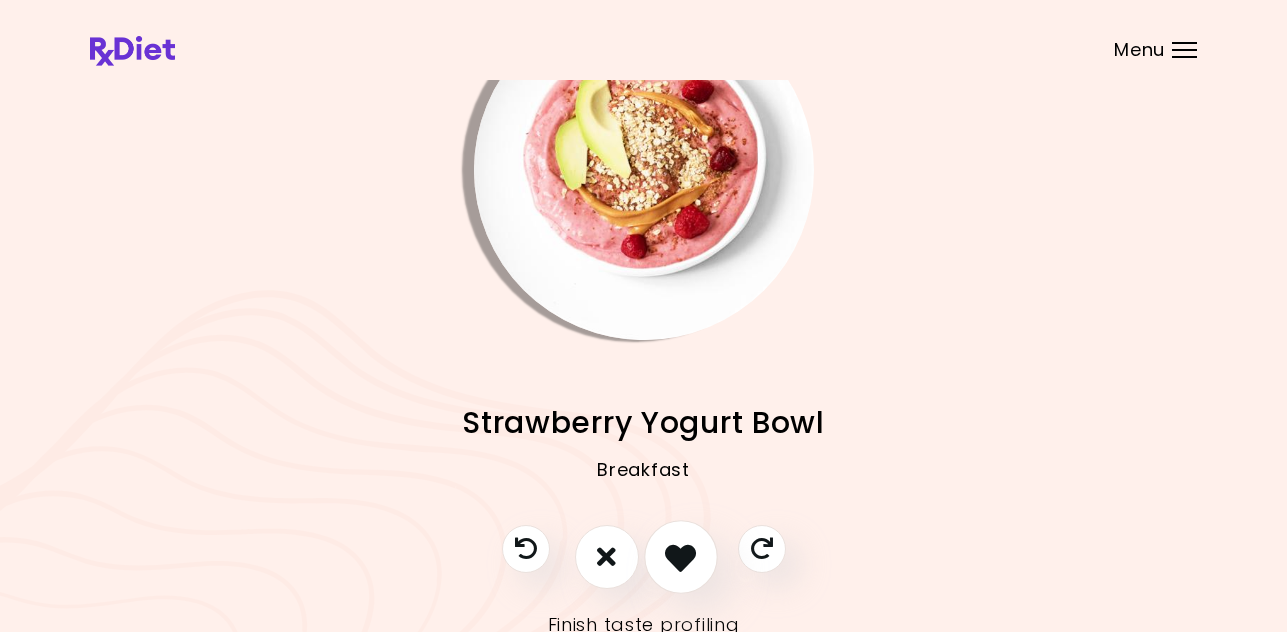 click at bounding box center [681, 557] 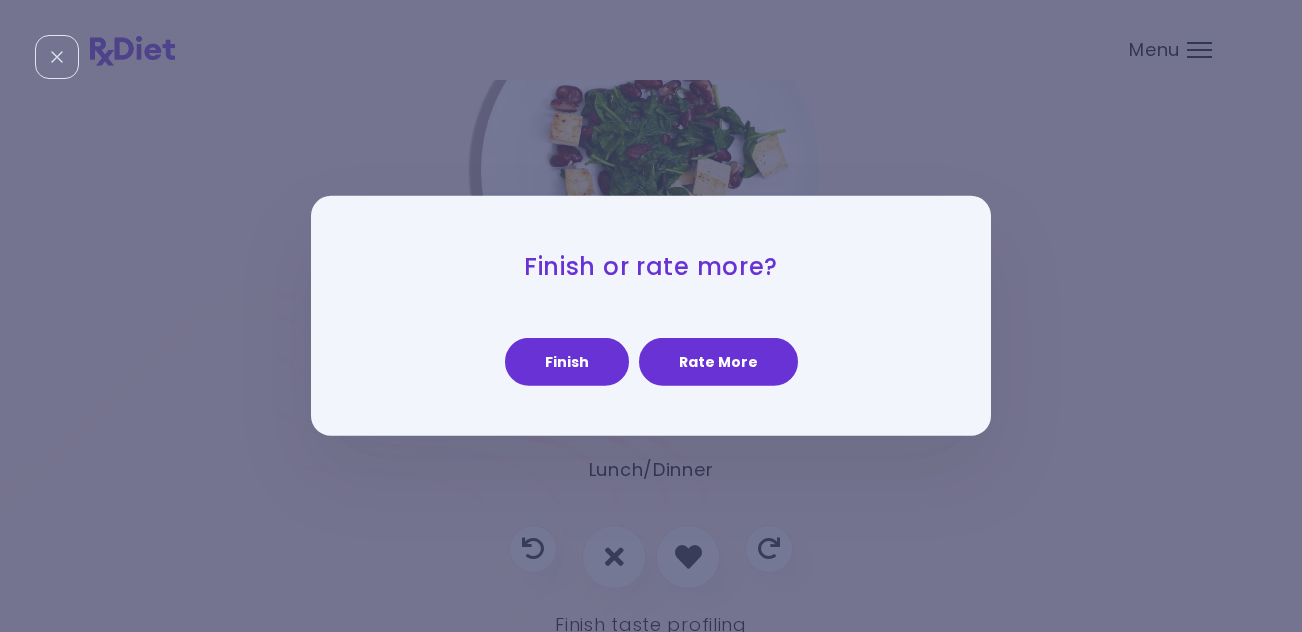 click on "Rate More" at bounding box center [718, 362] 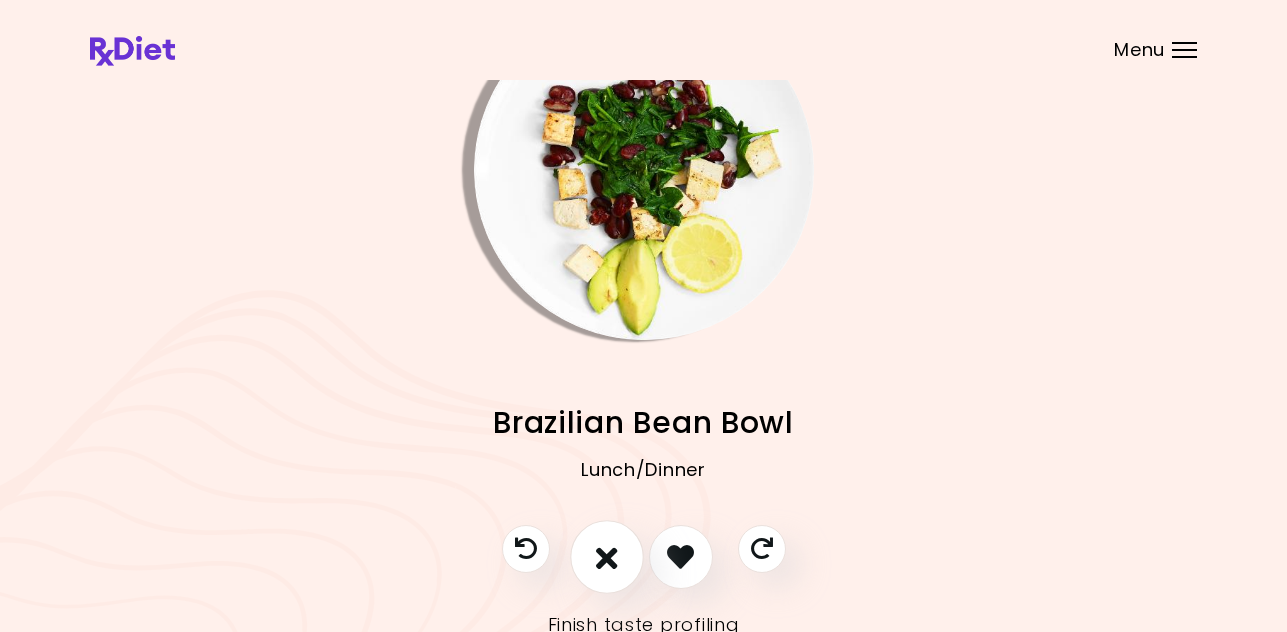 click at bounding box center (607, 556) 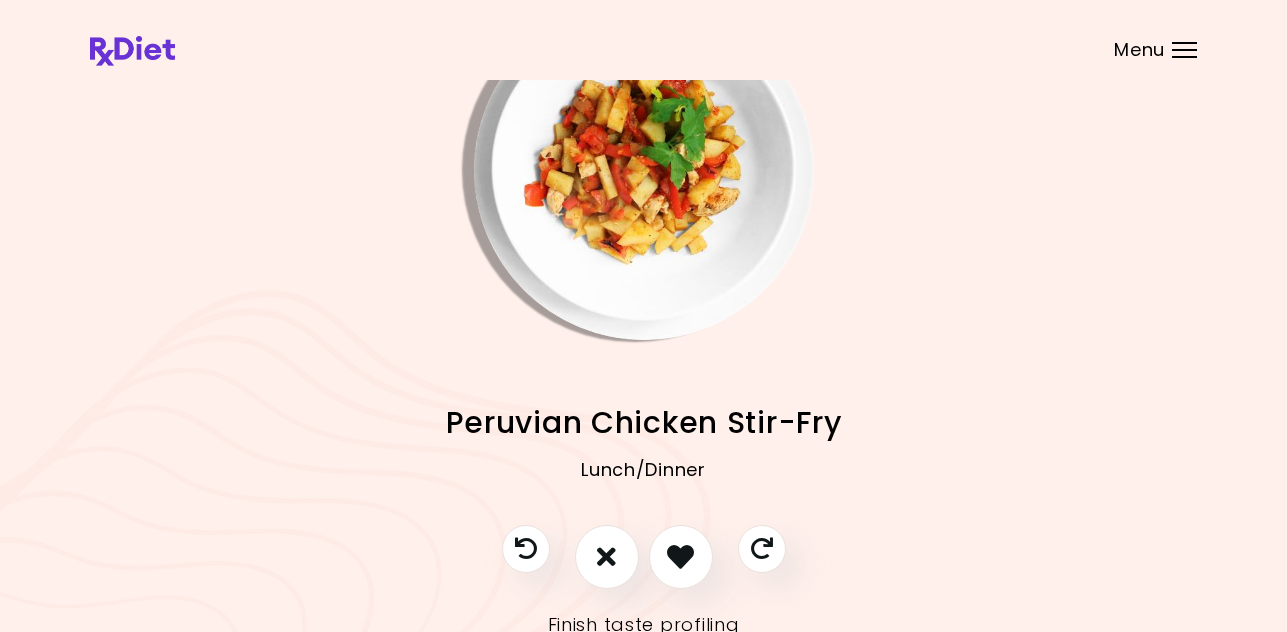 click at bounding box center (644, 170) 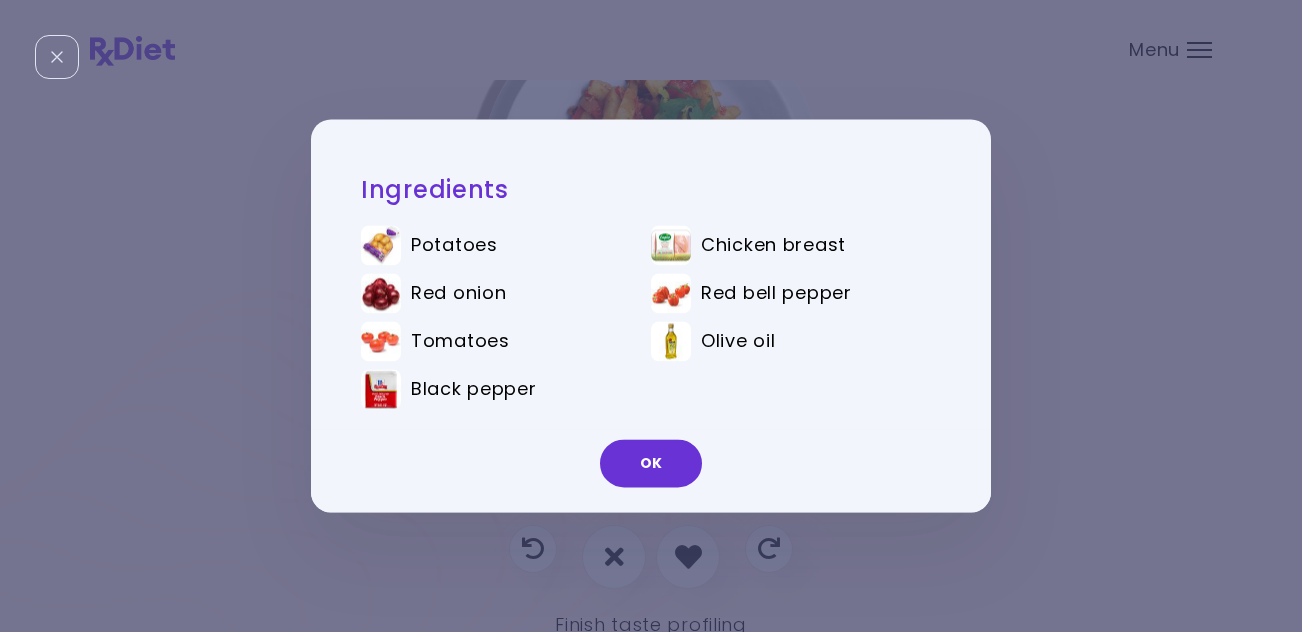 click on "OK" at bounding box center (651, 464) 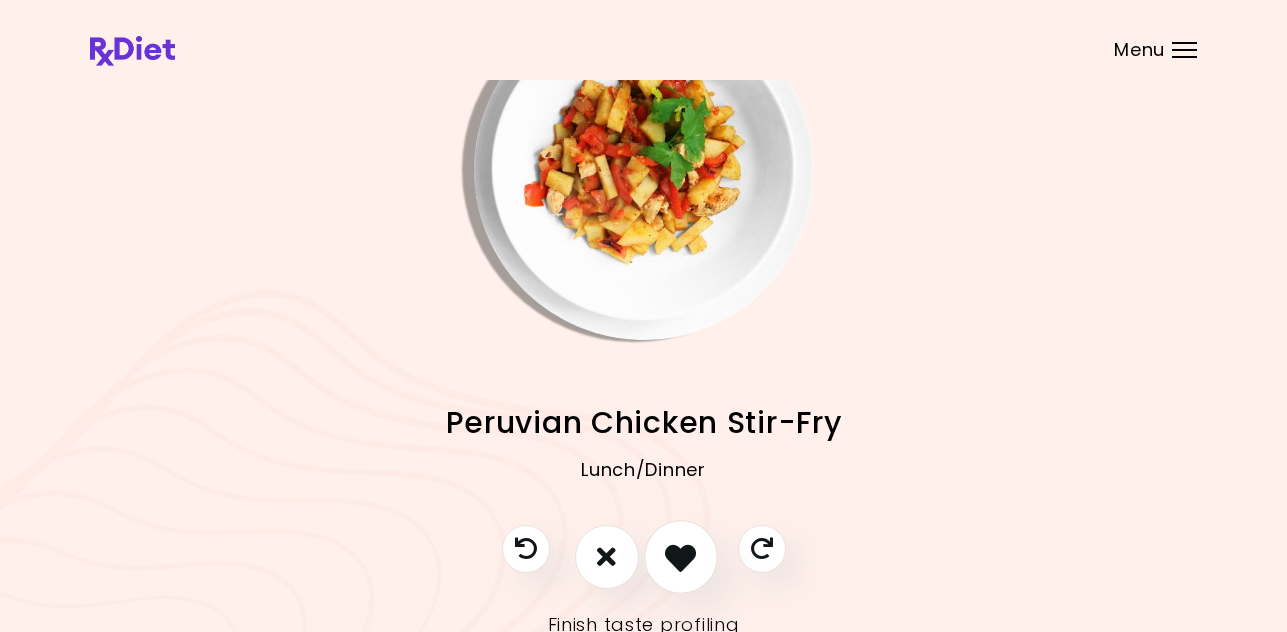 click at bounding box center (680, 556) 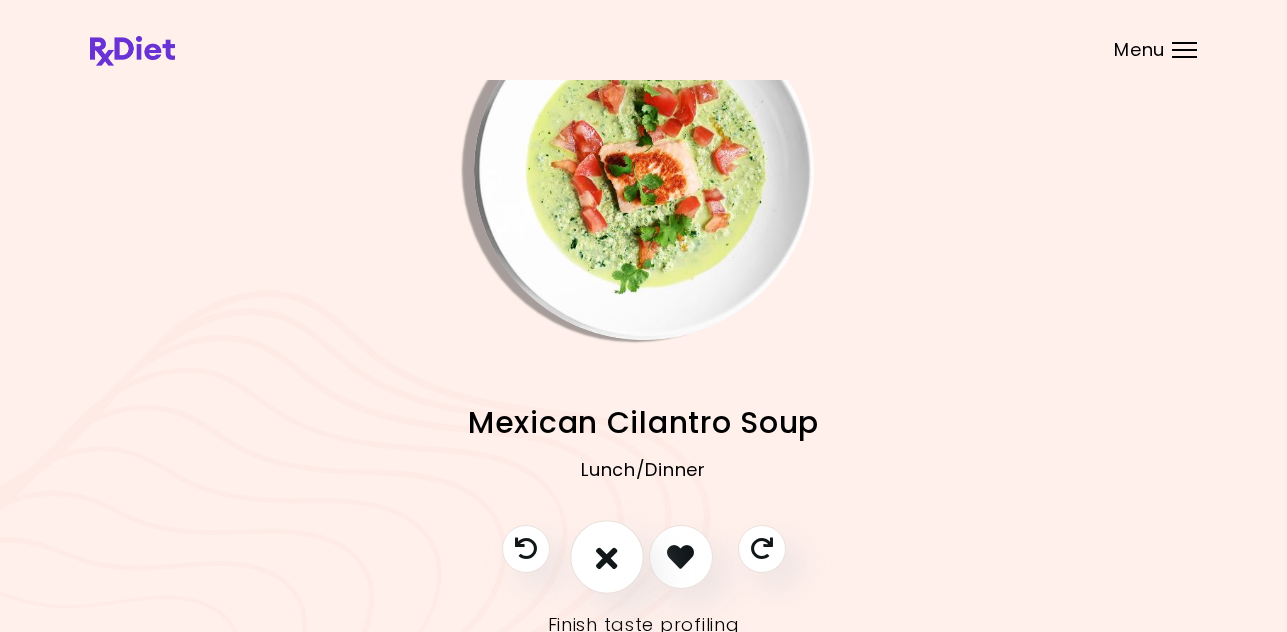 click at bounding box center (607, 556) 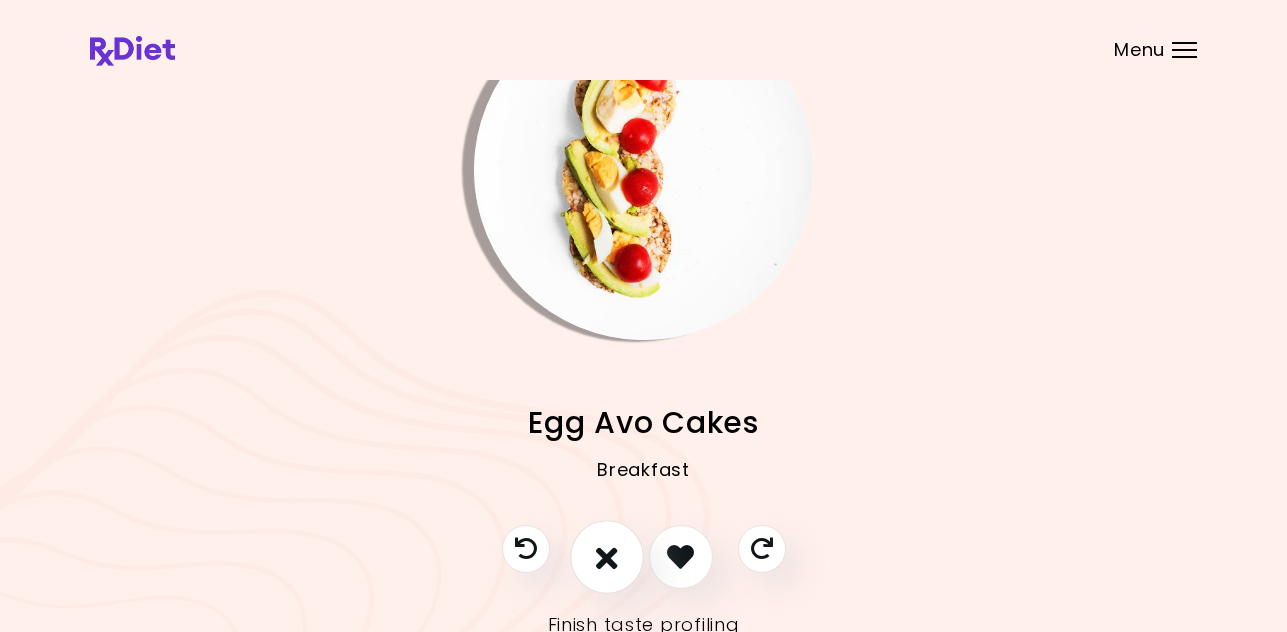 click at bounding box center (607, 556) 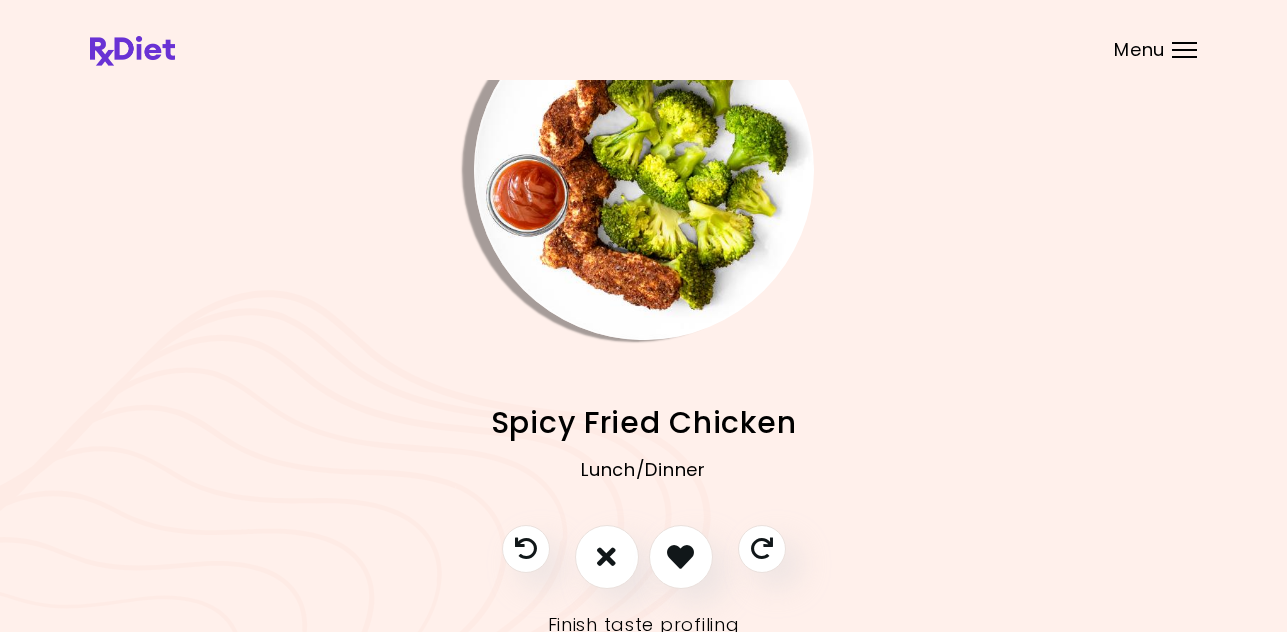 click at bounding box center (644, 170) 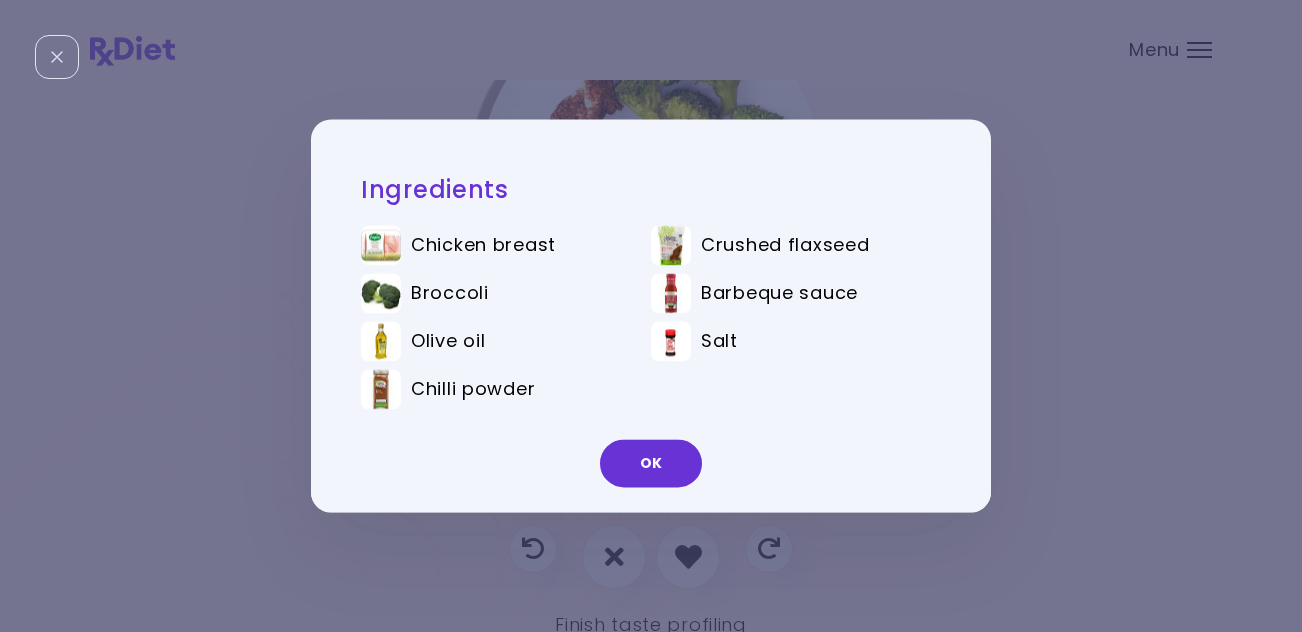 click on "OK" at bounding box center [651, 464] 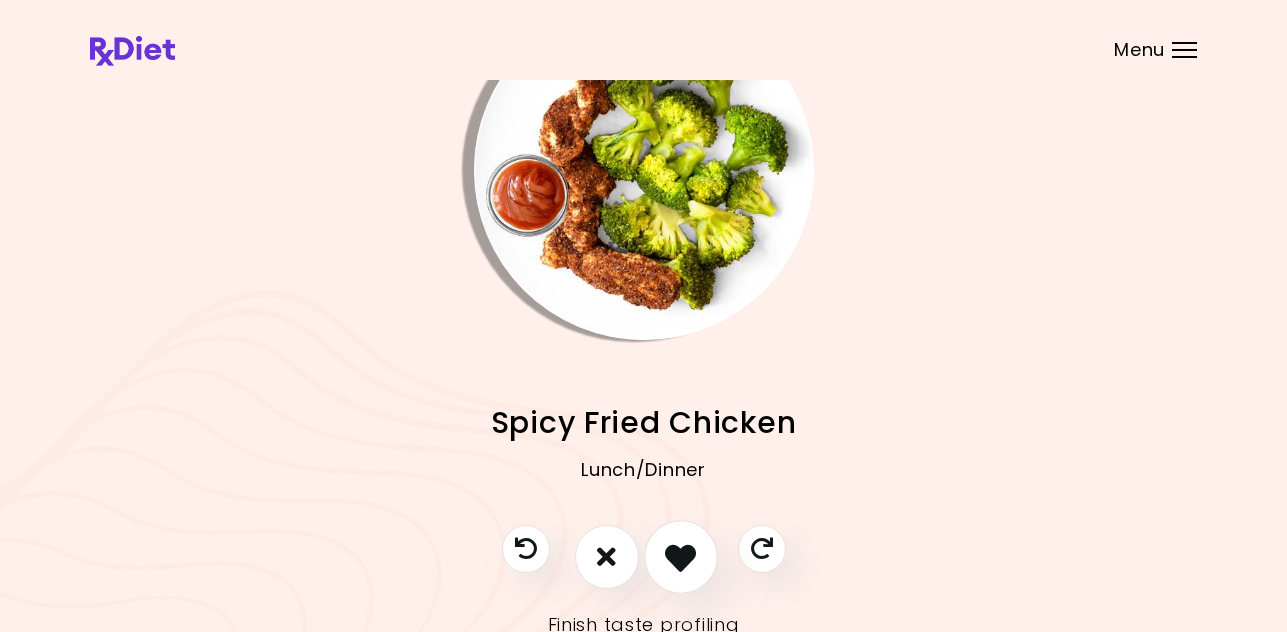 click at bounding box center [680, 556] 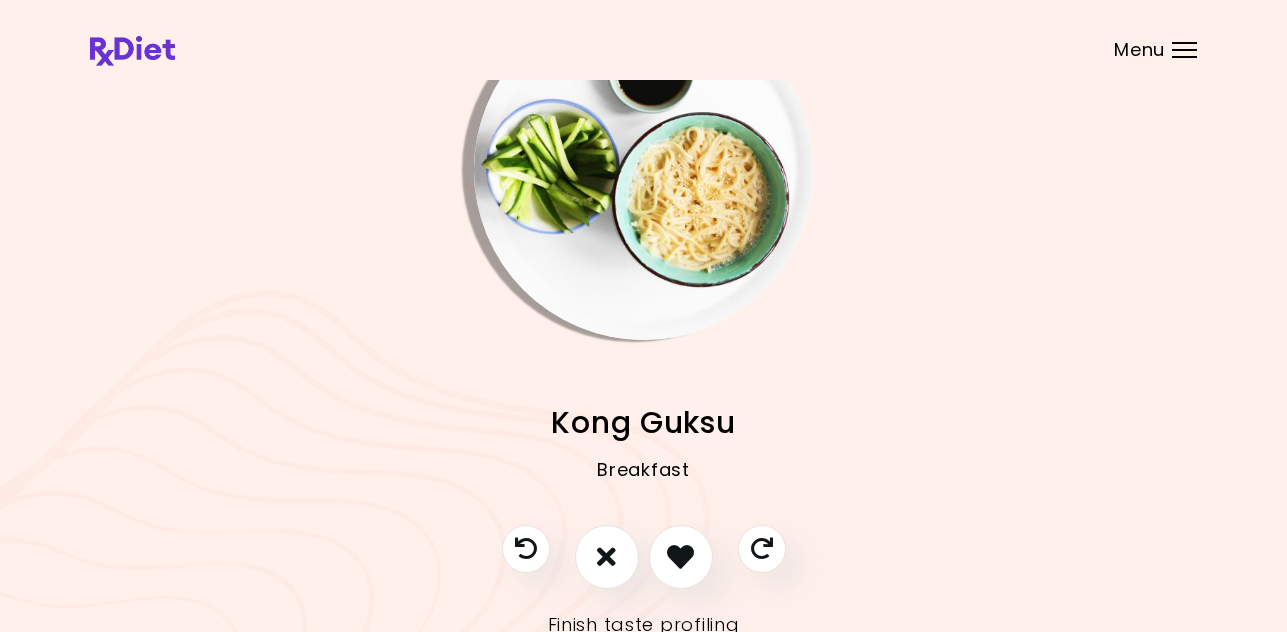 click at bounding box center (644, 170) 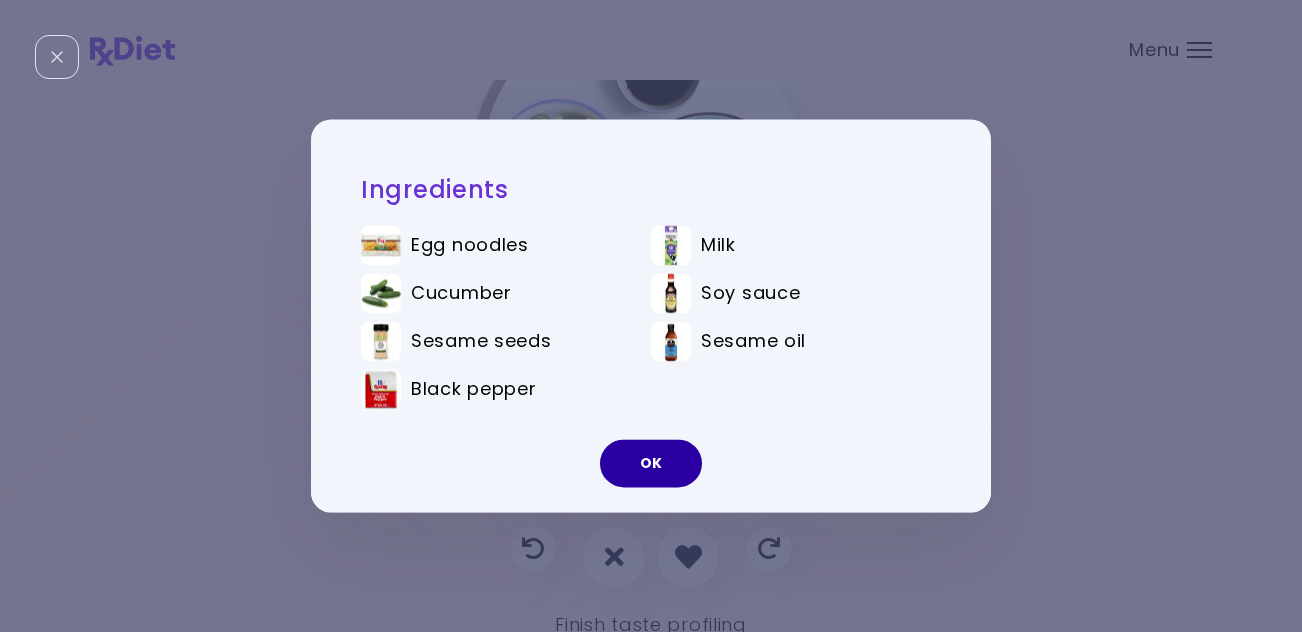 click on "OK" at bounding box center [651, 464] 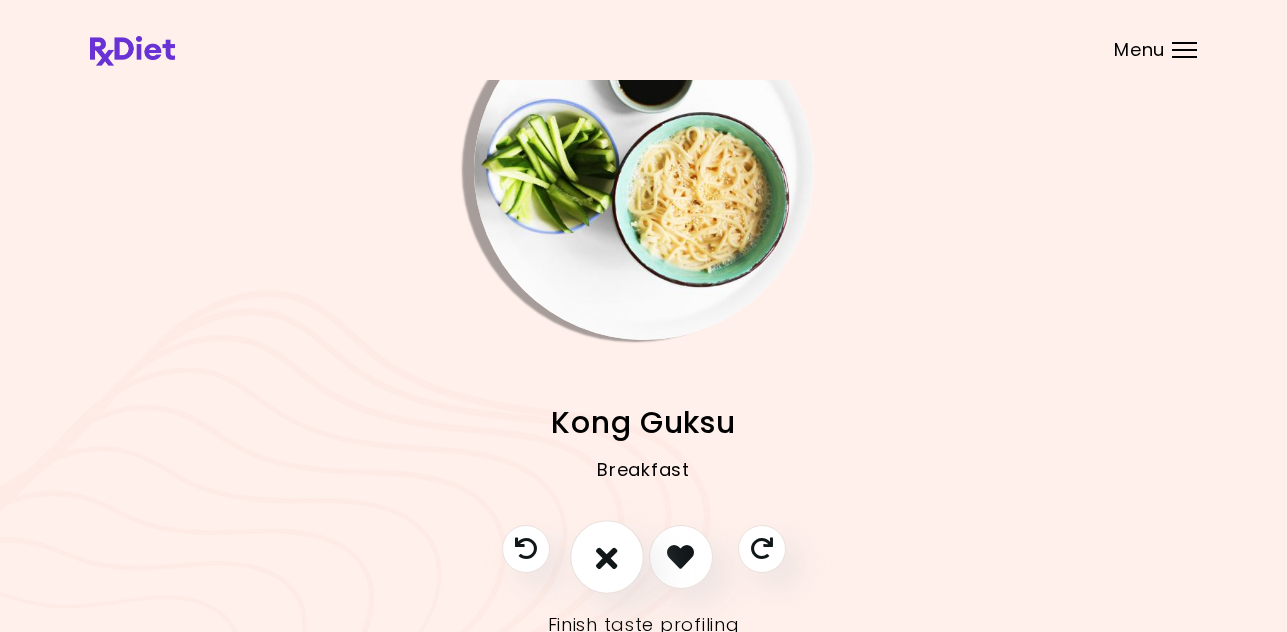 click at bounding box center [607, 557] 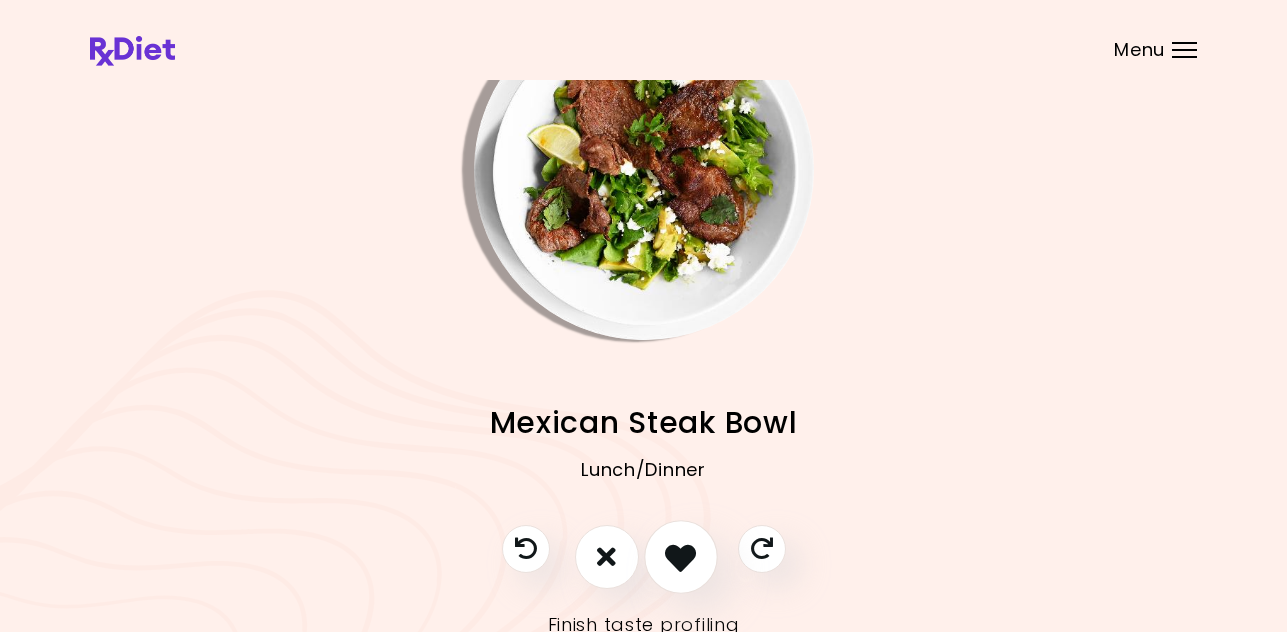 click at bounding box center [680, 556] 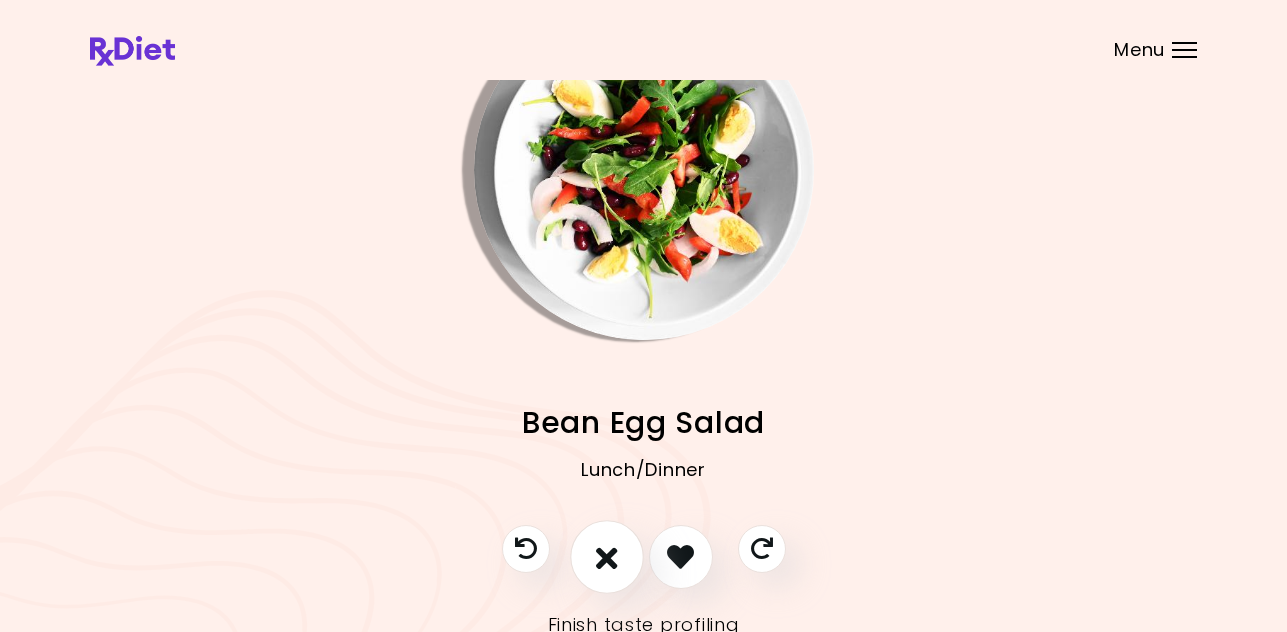click at bounding box center (607, 556) 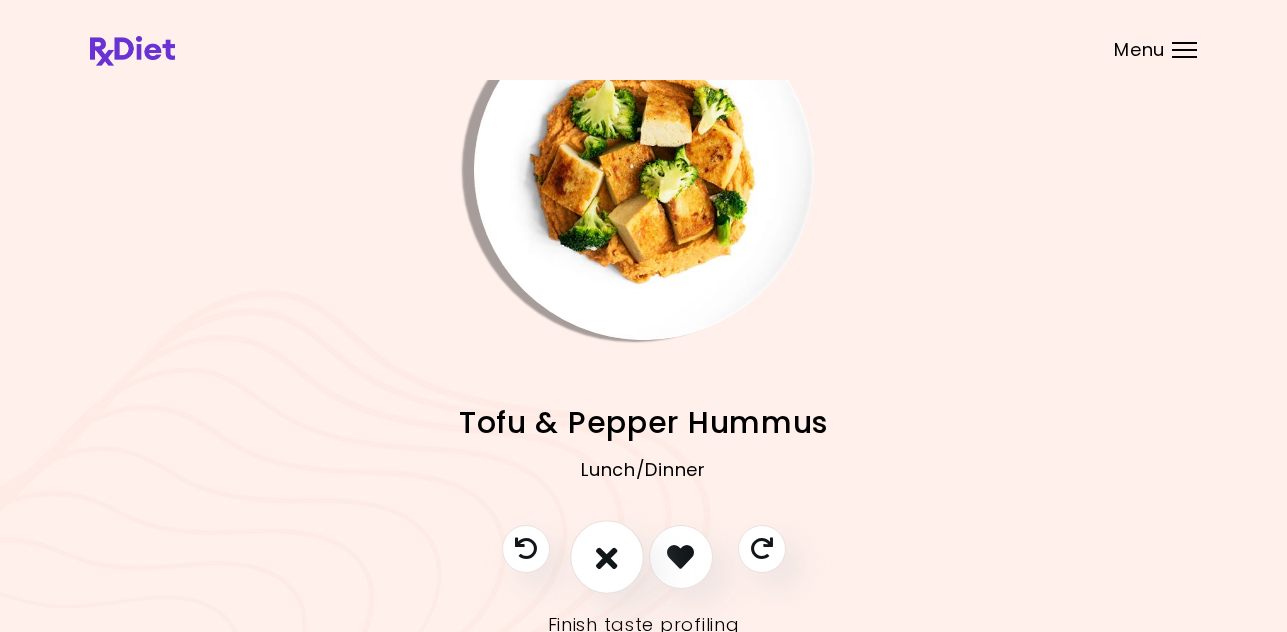 click at bounding box center [607, 556] 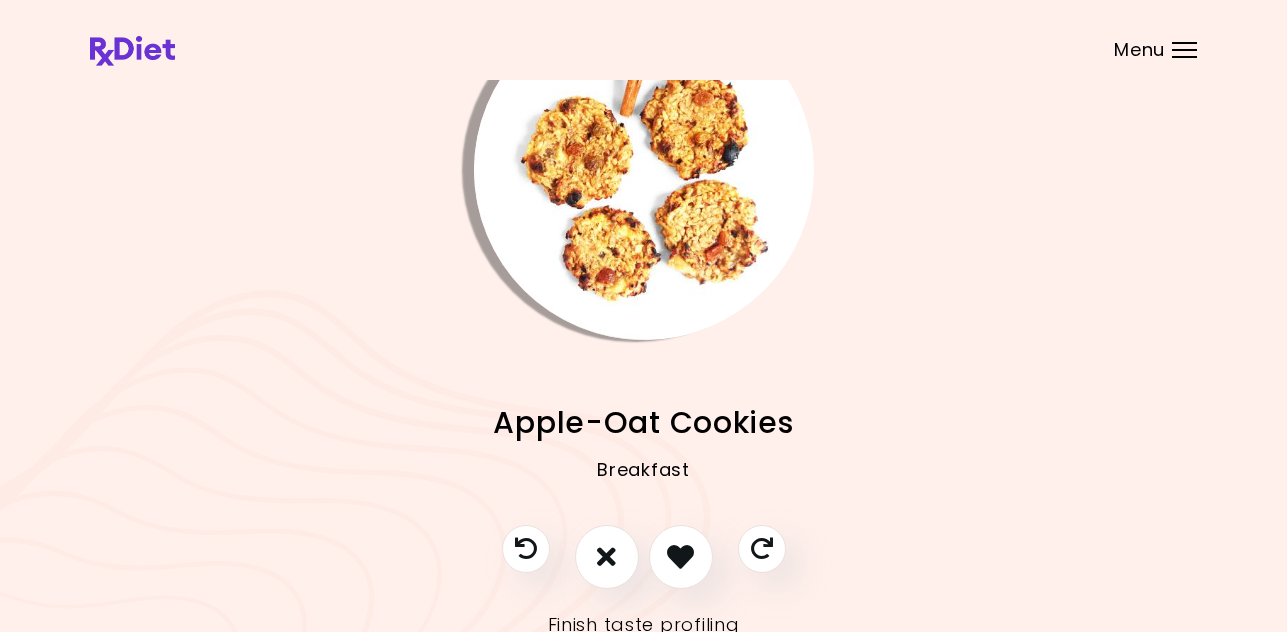 click at bounding box center (644, 170) 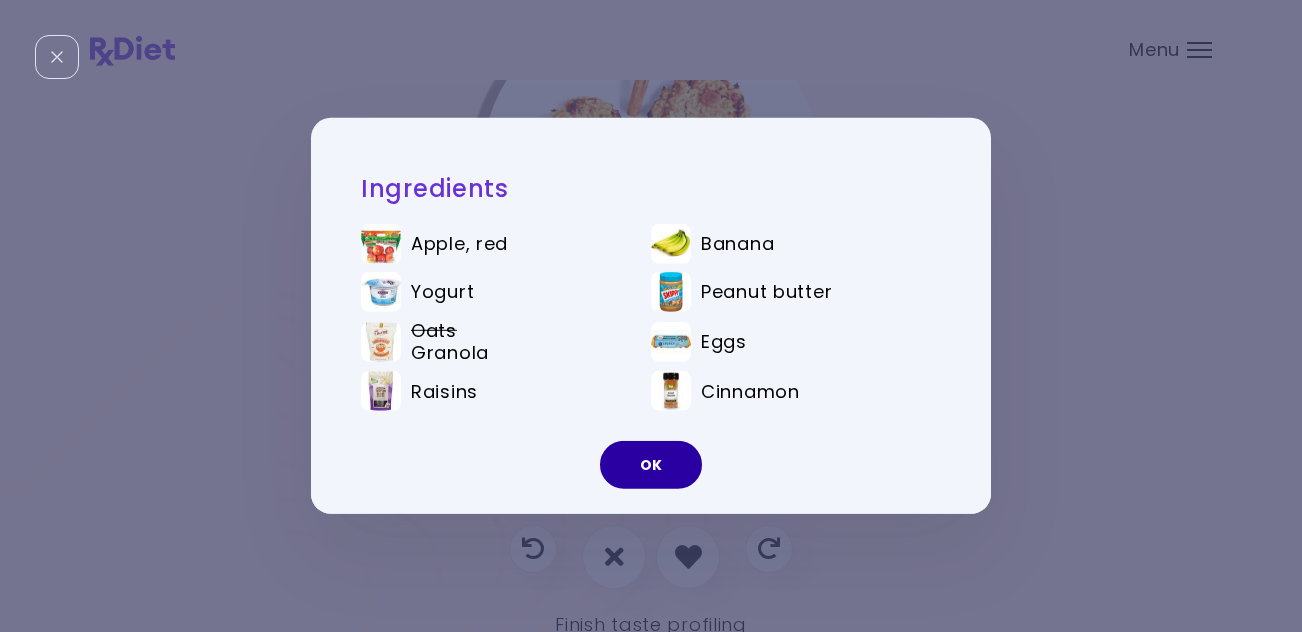 click on "OK" at bounding box center (651, 465) 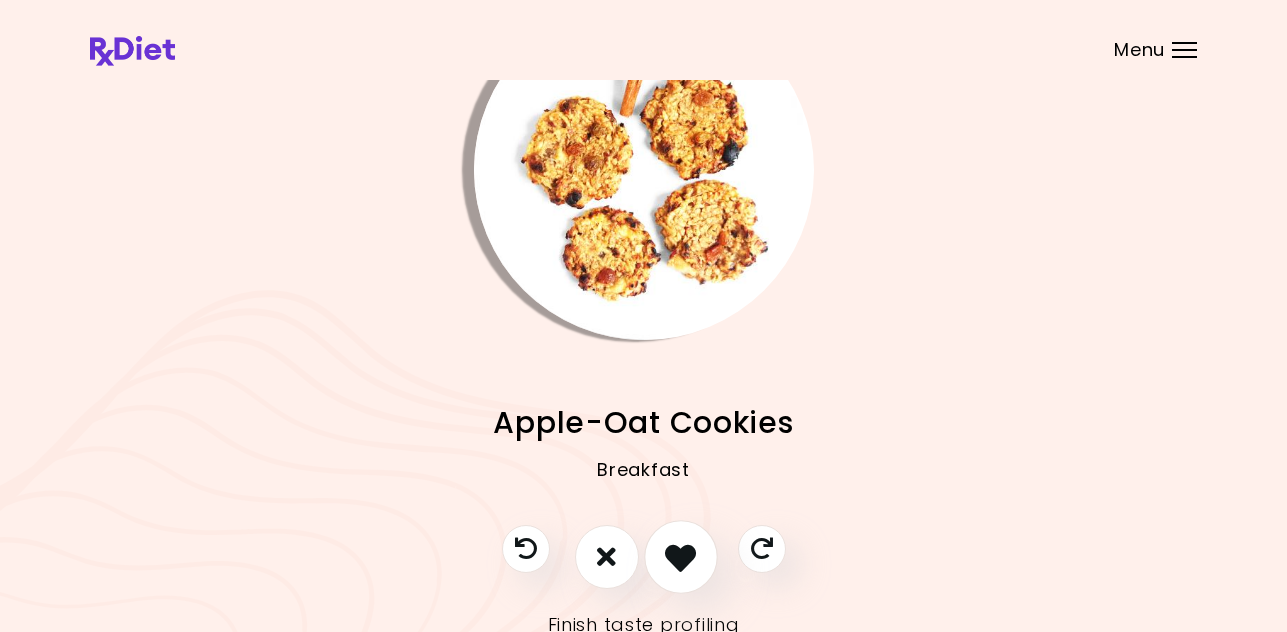 click at bounding box center (680, 556) 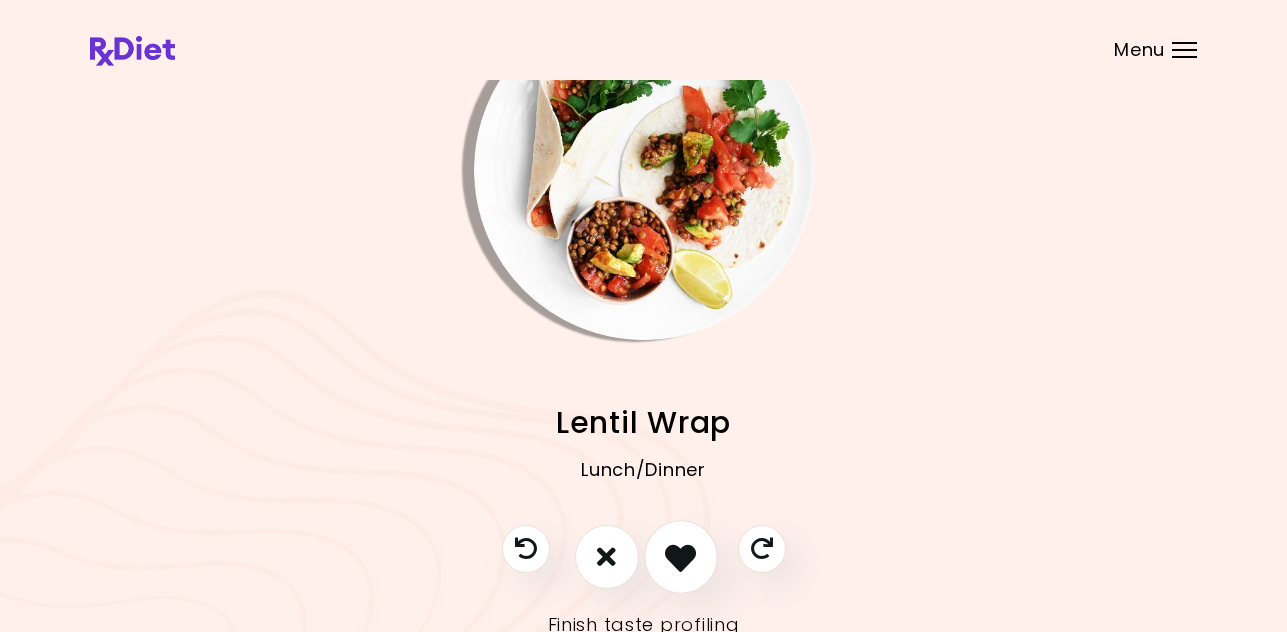 click at bounding box center (680, 556) 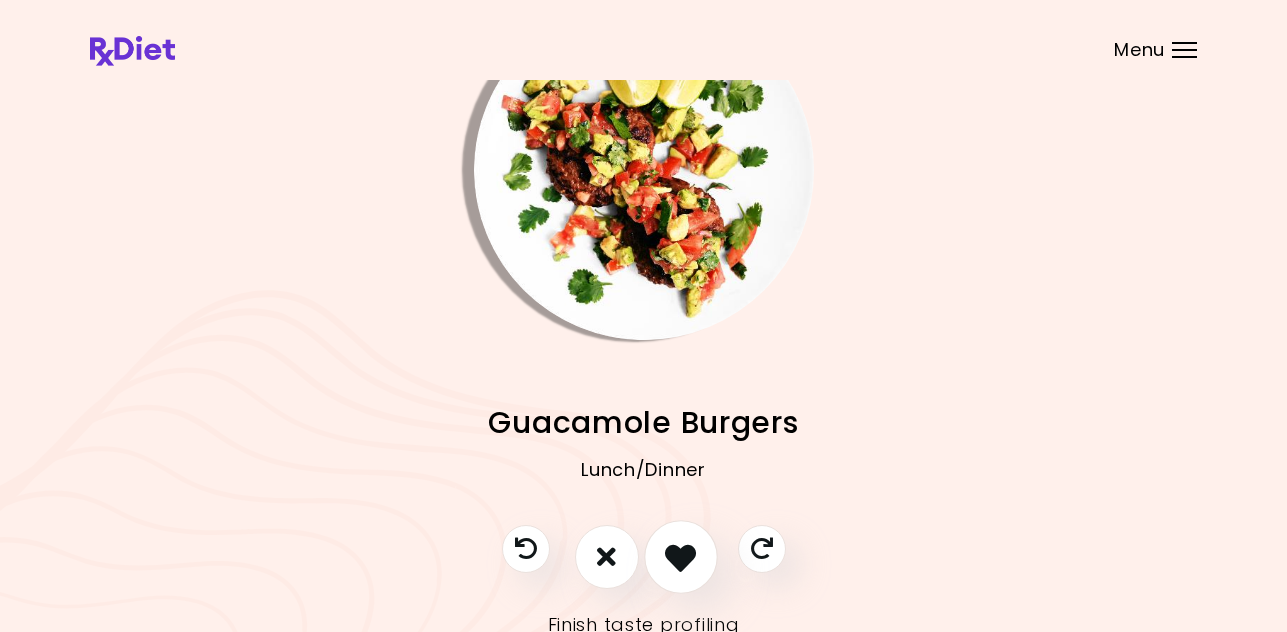 click at bounding box center [680, 556] 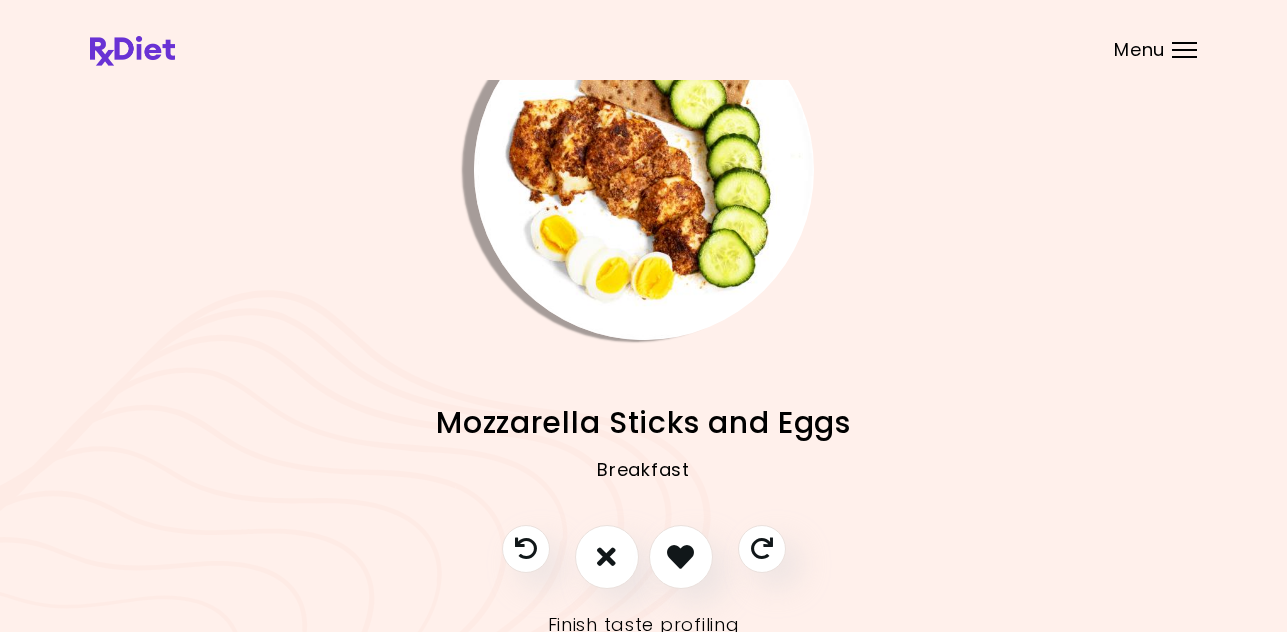 click at bounding box center [644, 170] 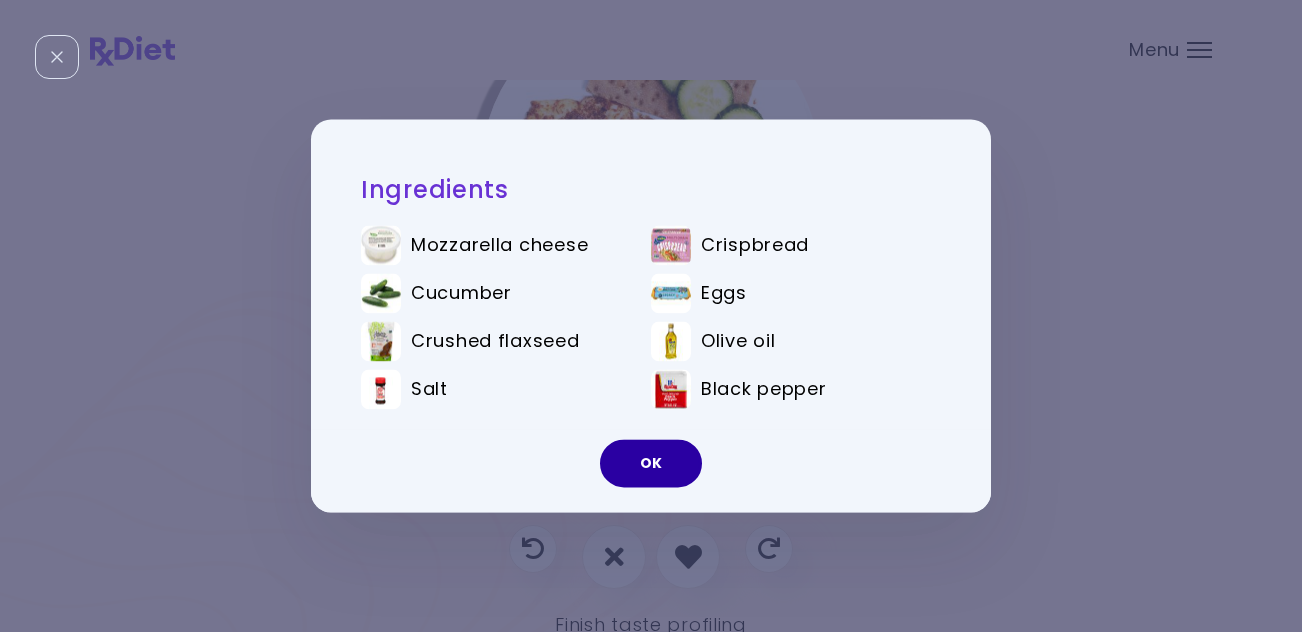click on "OK" at bounding box center (651, 464) 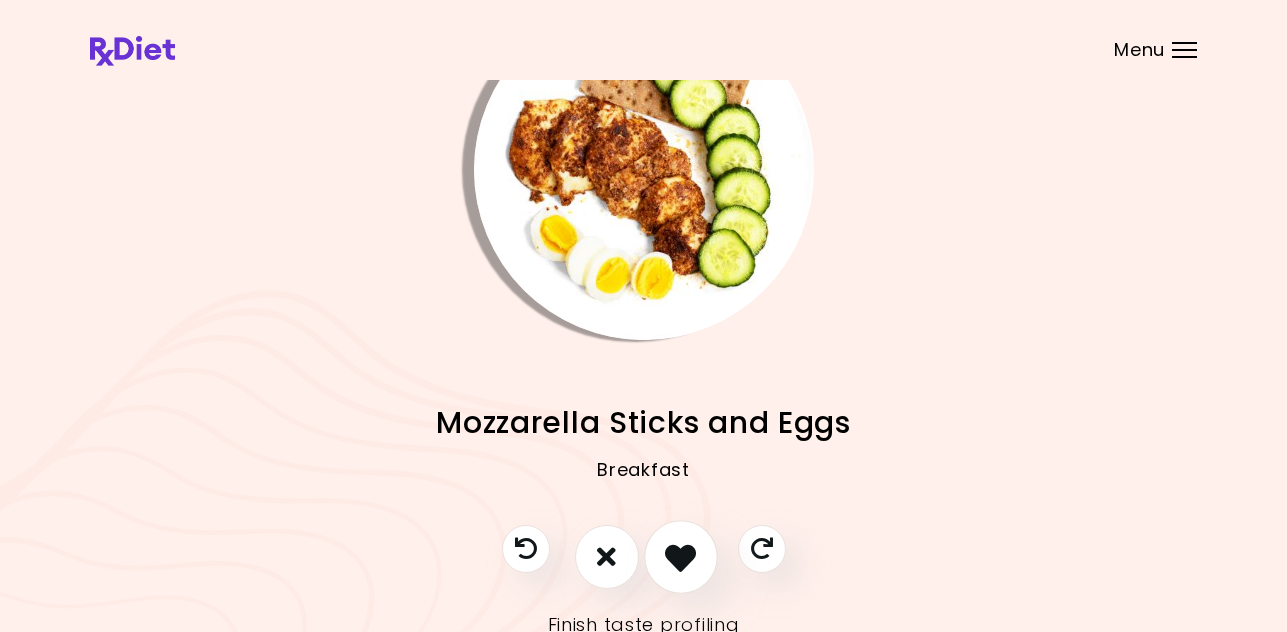 click at bounding box center (680, 556) 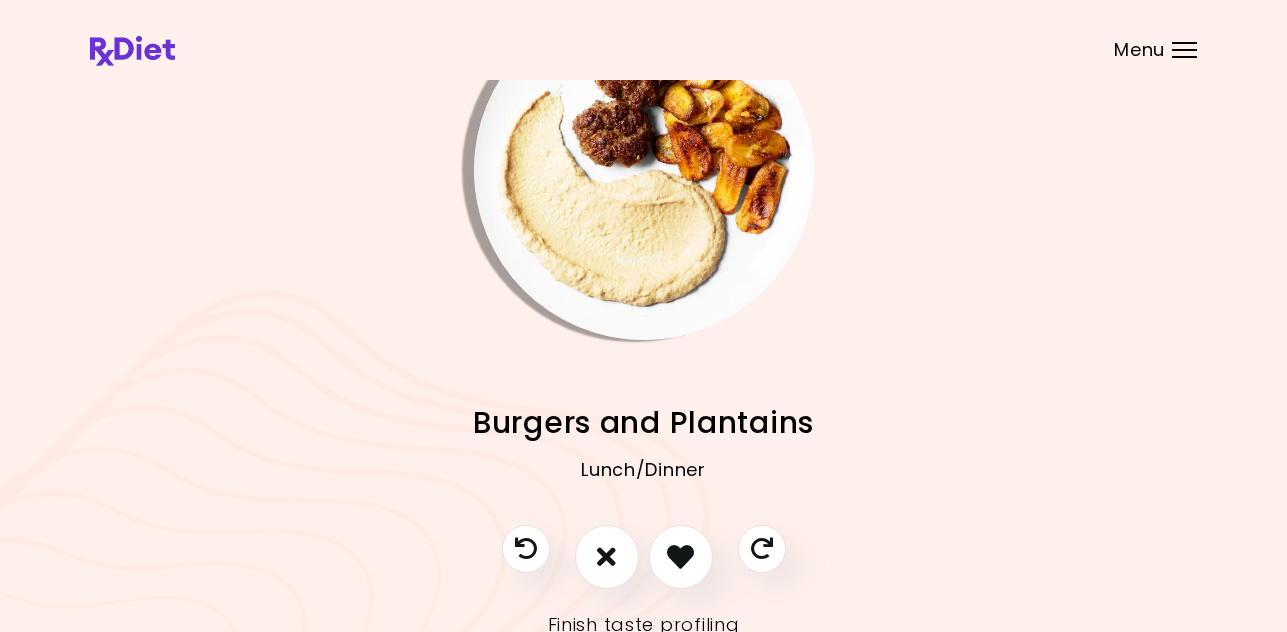 click at bounding box center (644, 170) 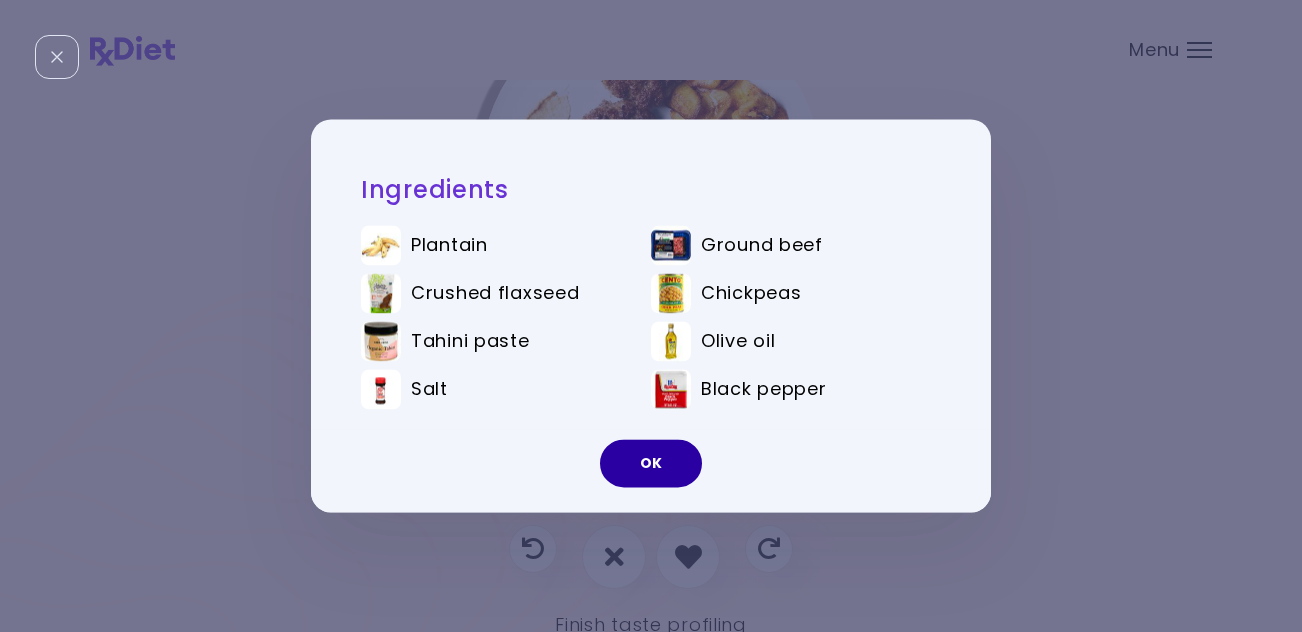 click on "OK" at bounding box center (651, 464) 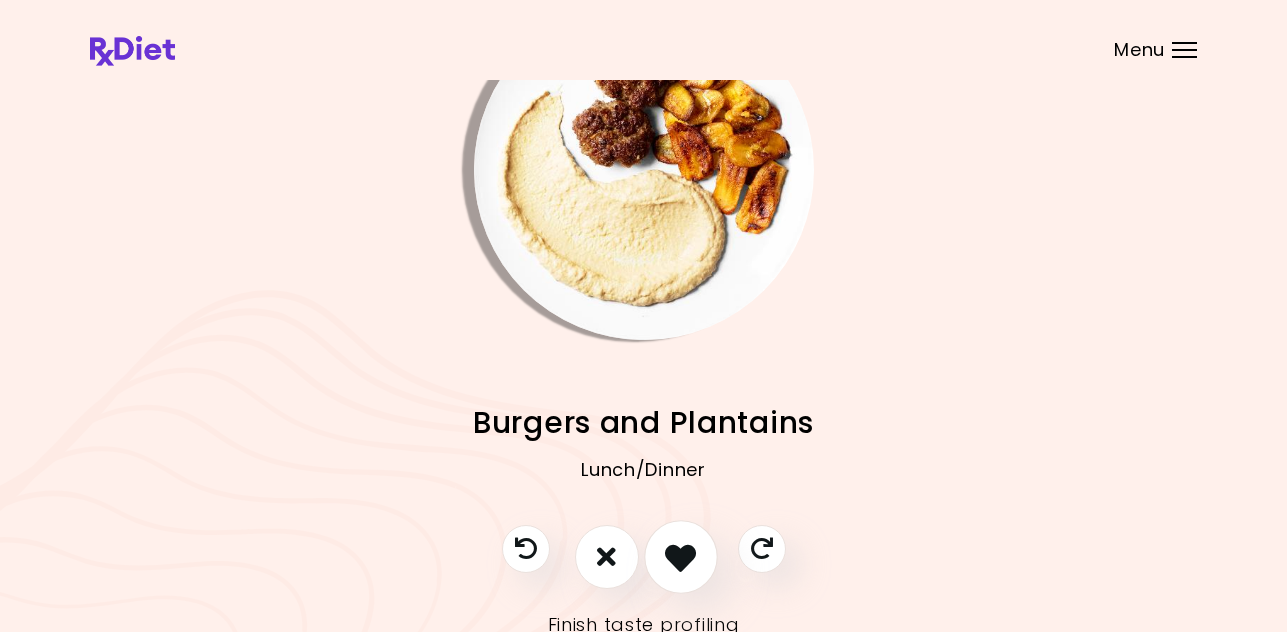 click at bounding box center (680, 556) 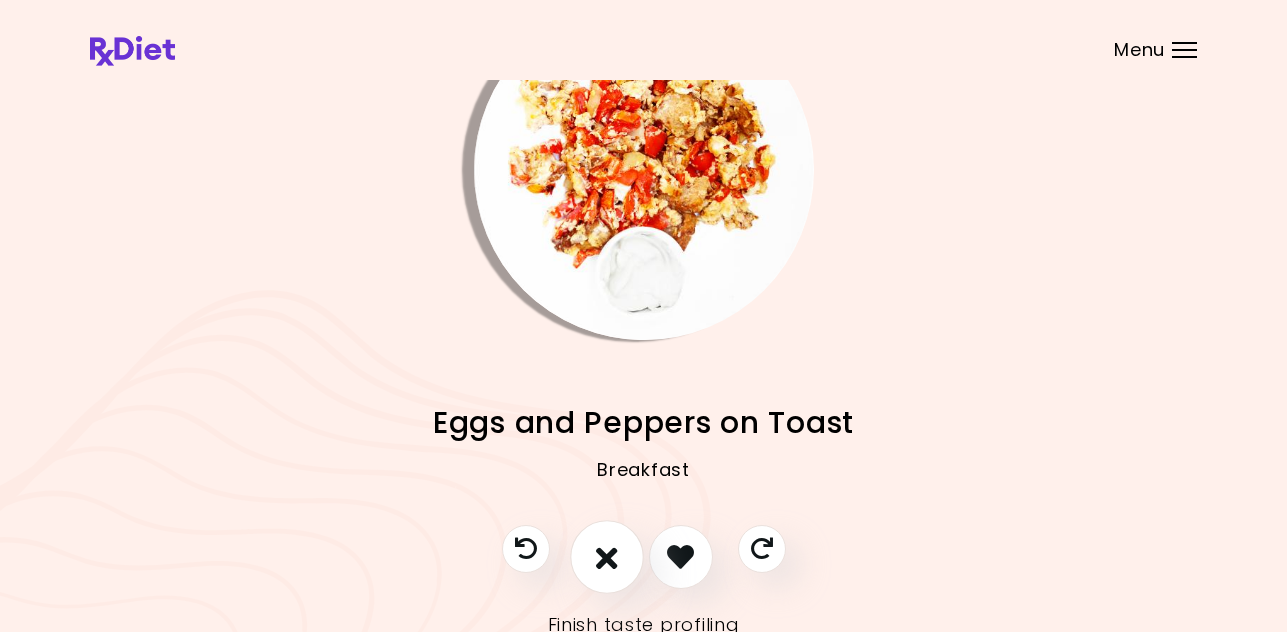 click at bounding box center (607, 556) 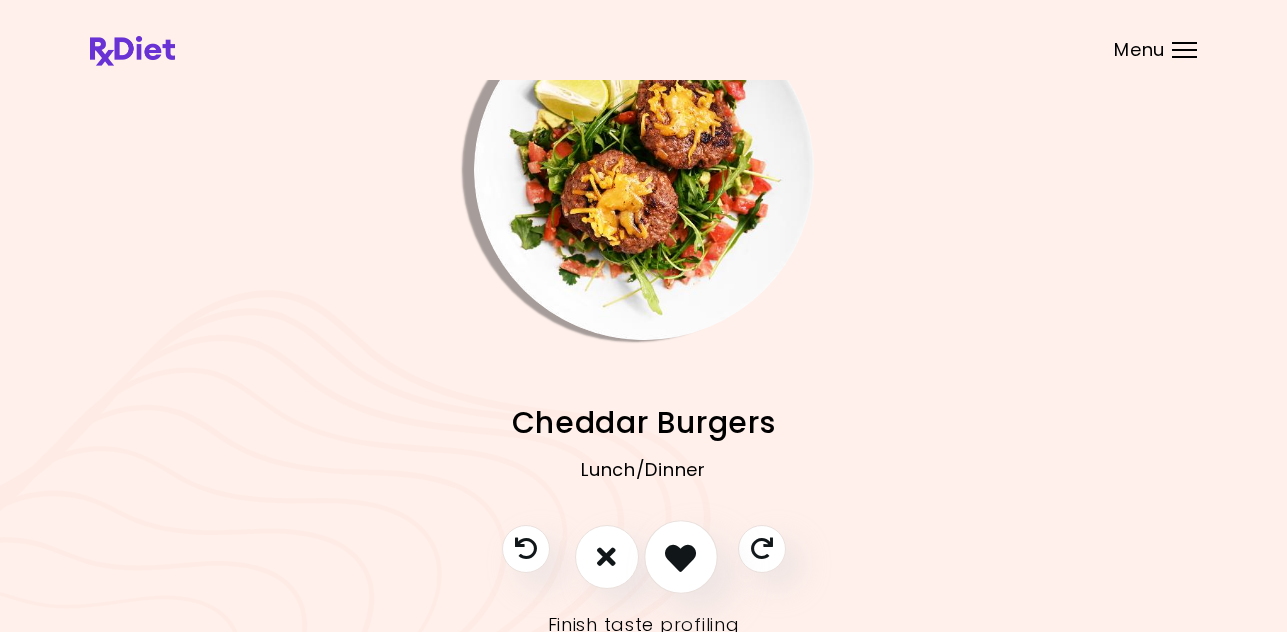 click at bounding box center (680, 556) 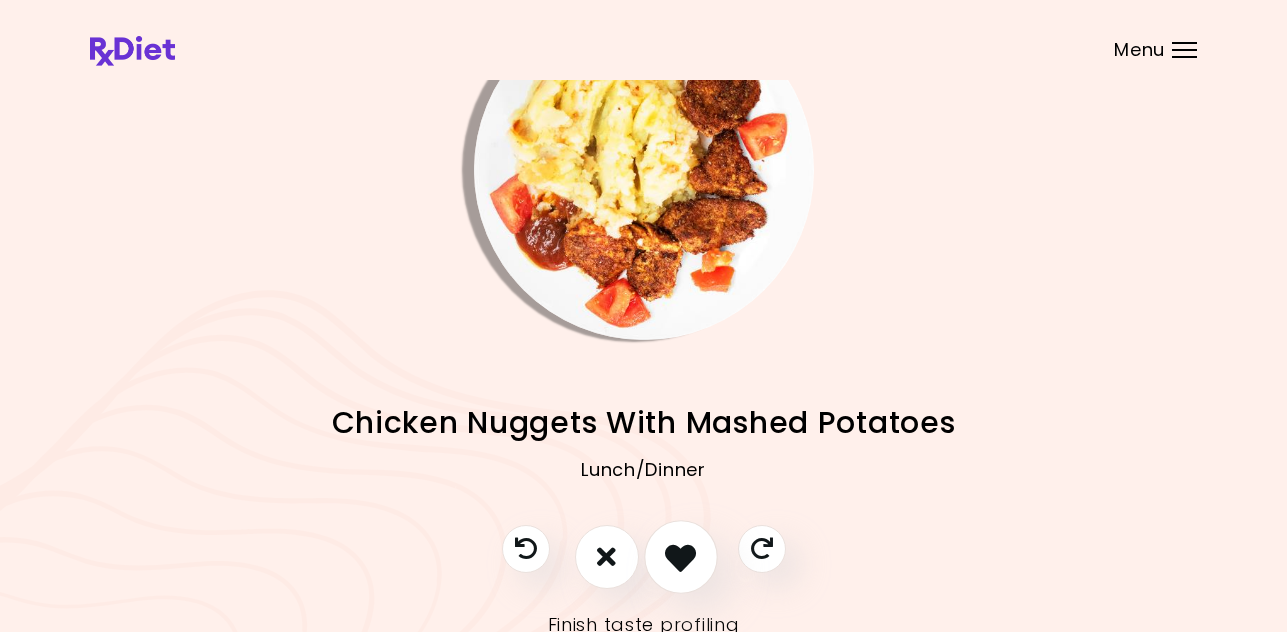 click at bounding box center [680, 556] 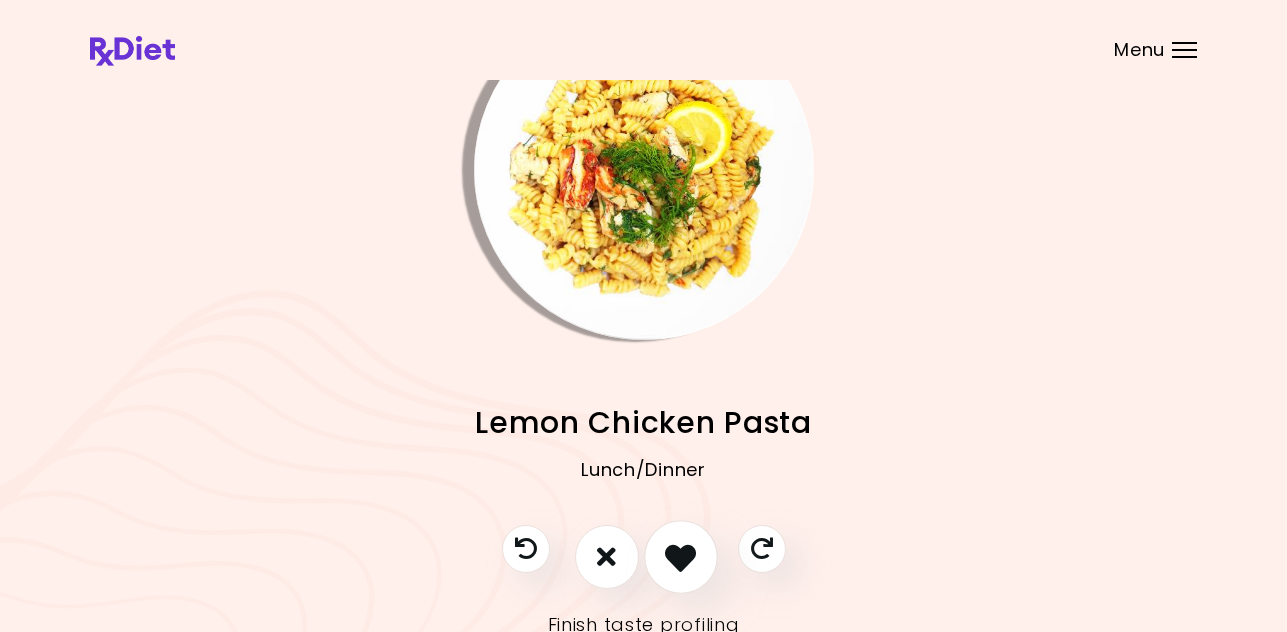 click at bounding box center (680, 556) 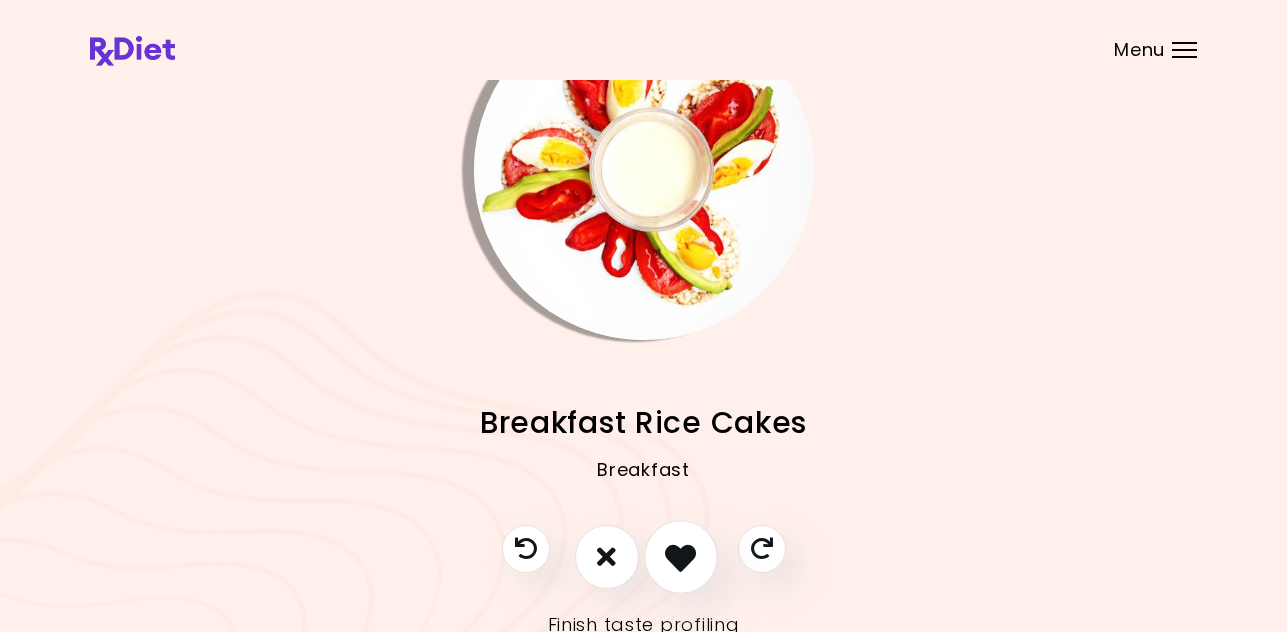 click at bounding box center (680, 556) 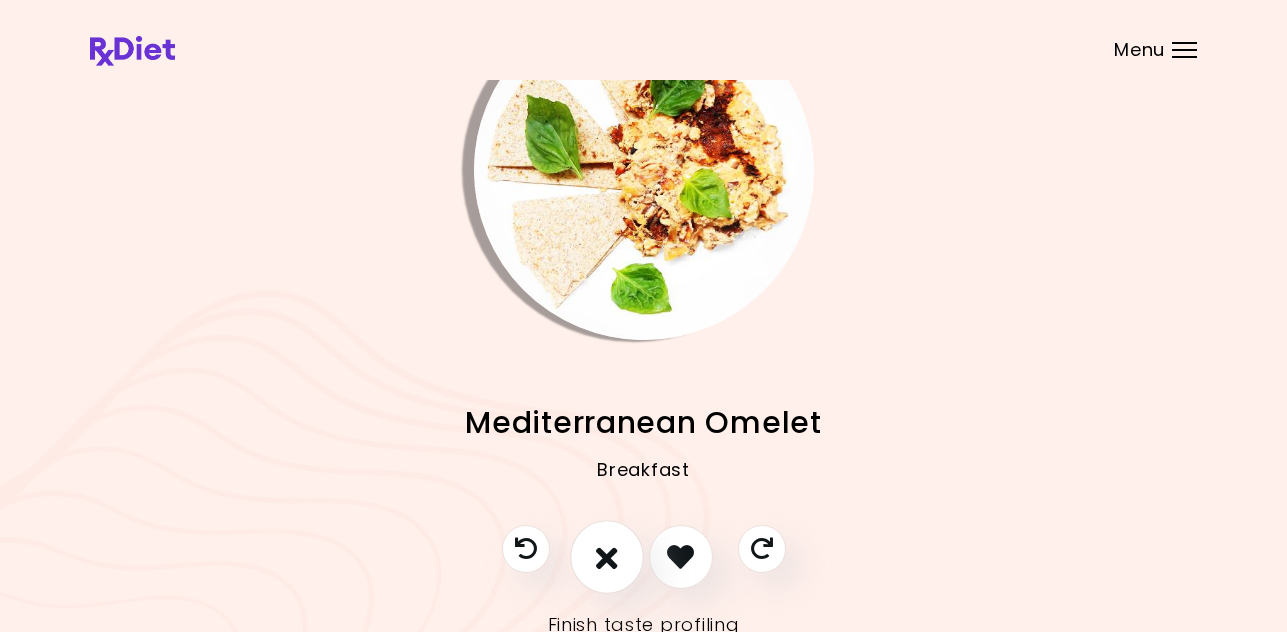 click at bounding box center (607, 556) 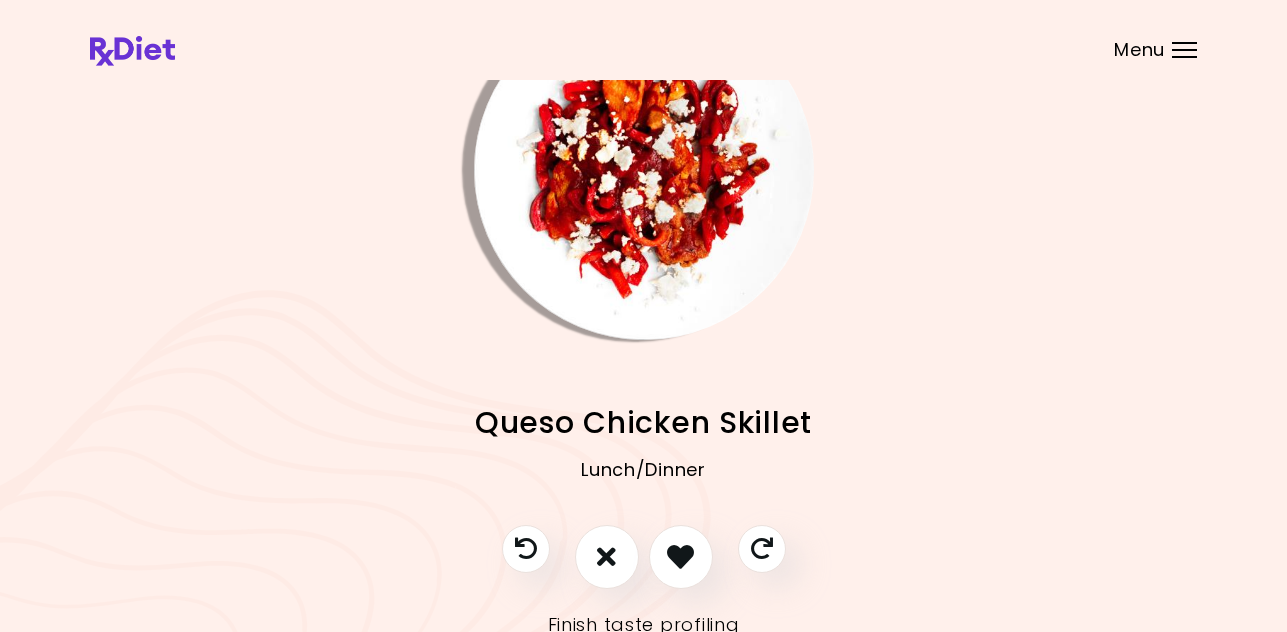 click at bounding box center (644, 170) 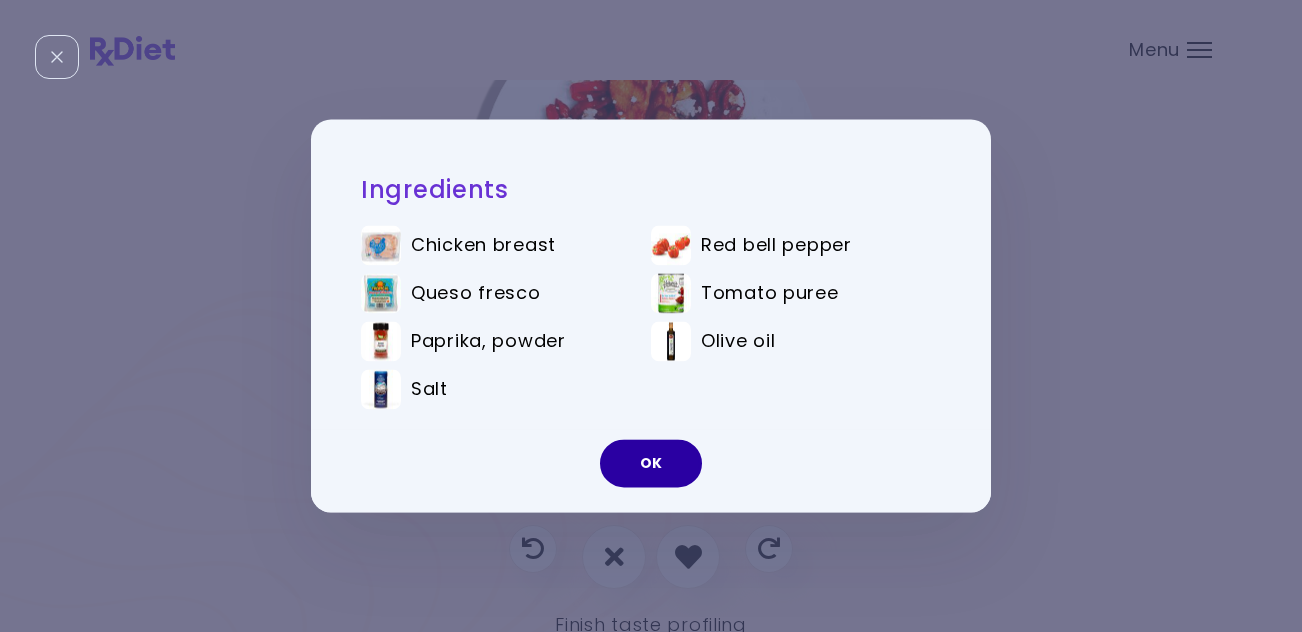 click on "OK" at bounding box center [651, 464] 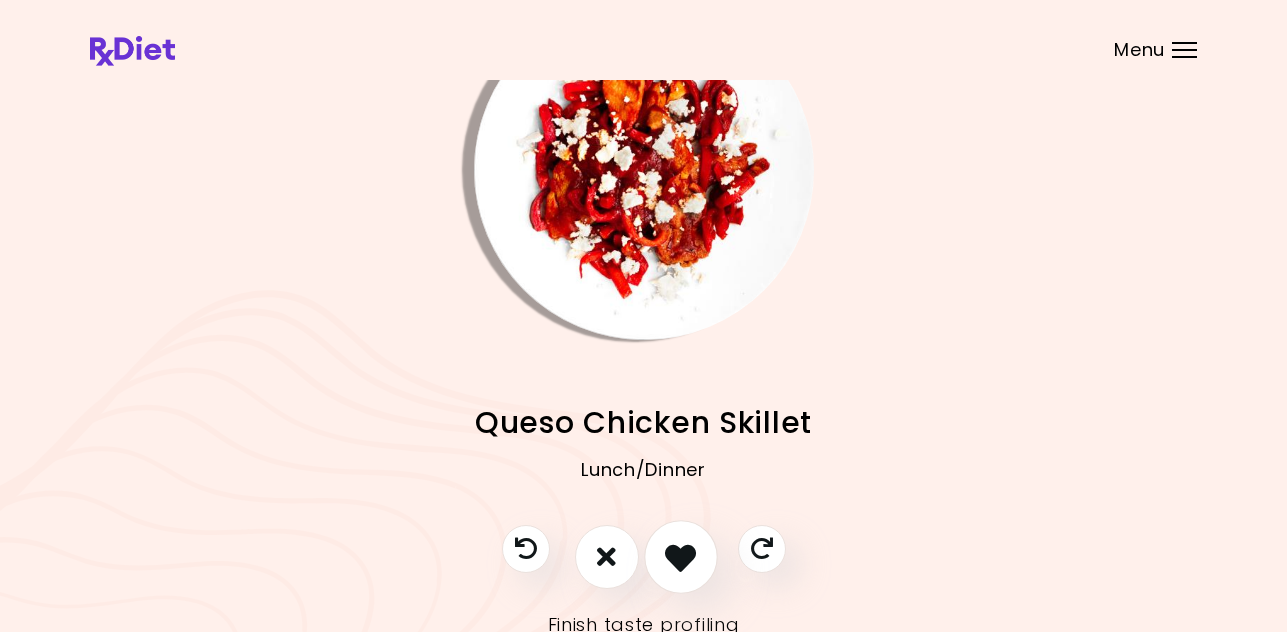 click at bounding box center (680, 556) 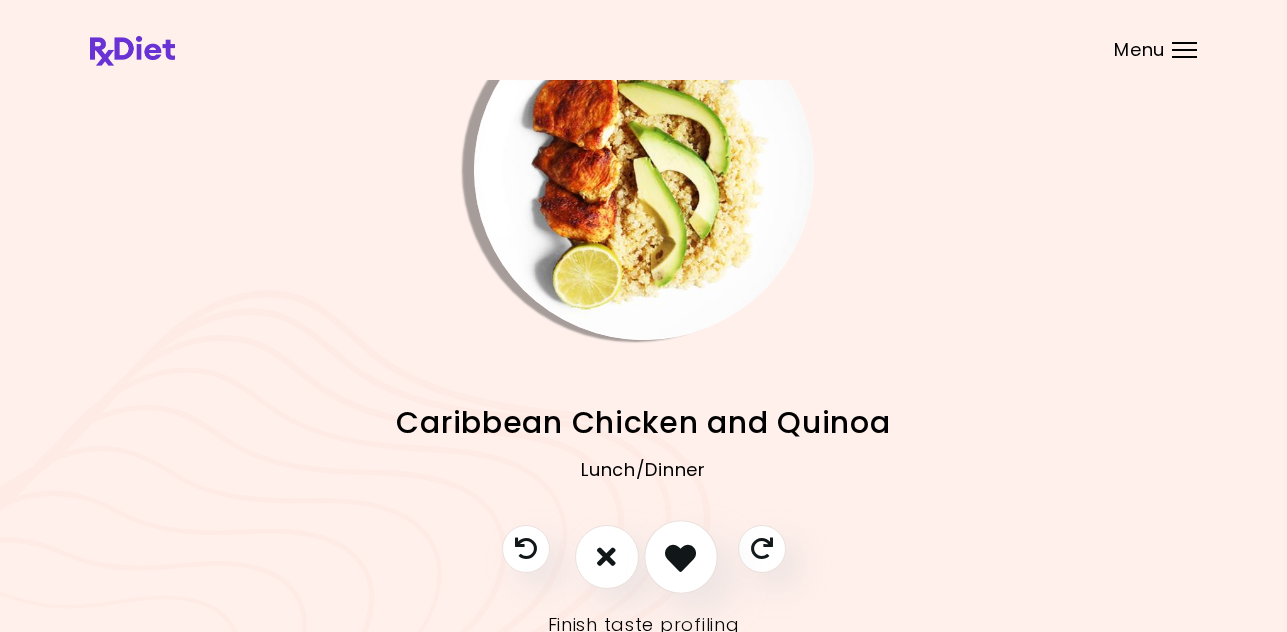 click at bounding box center [680, 556] 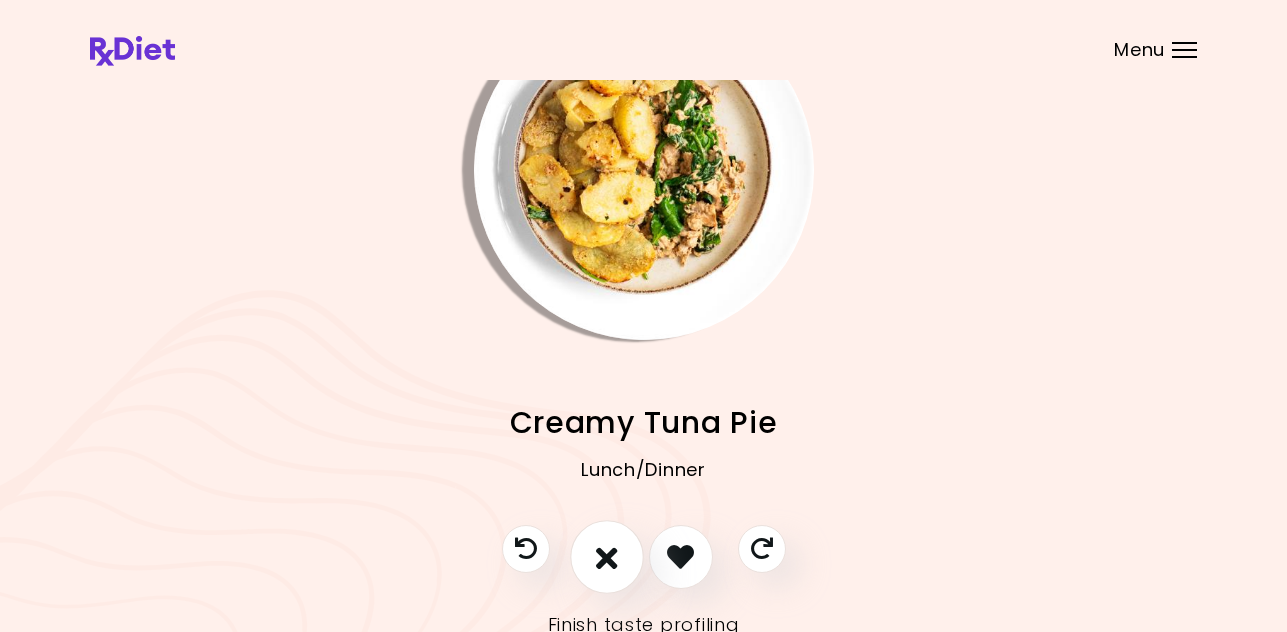 click at bounding box center [607, 556] 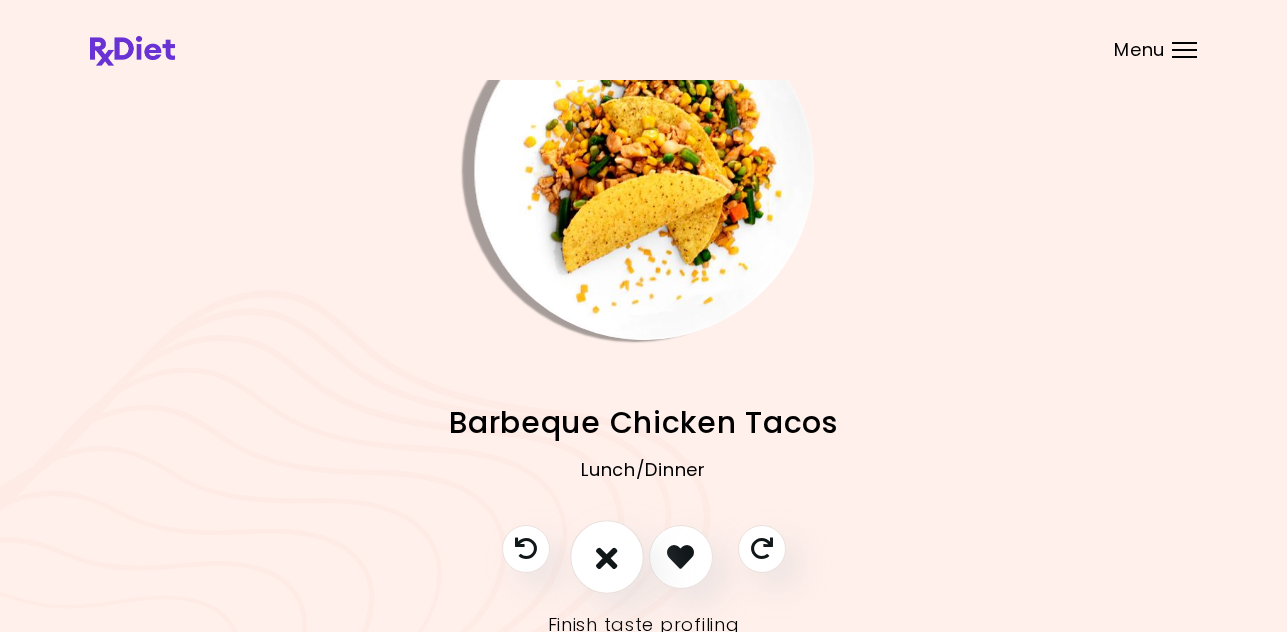 click at bounding box center (607, 556) 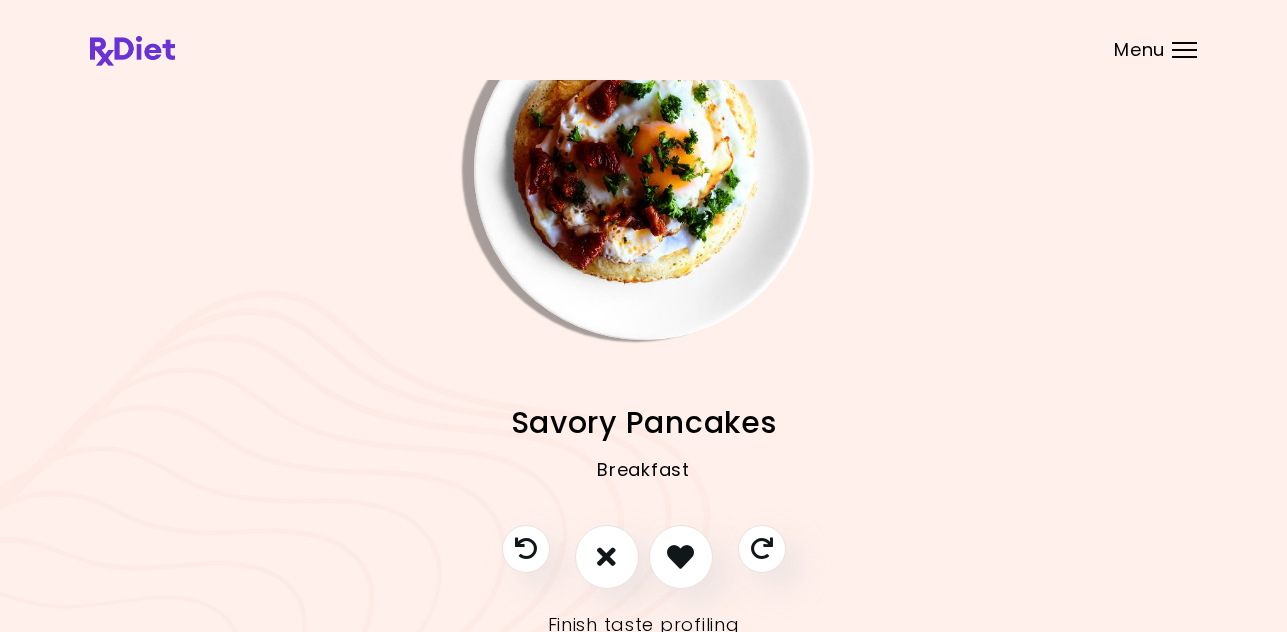 click at bounding box center (644, 170) 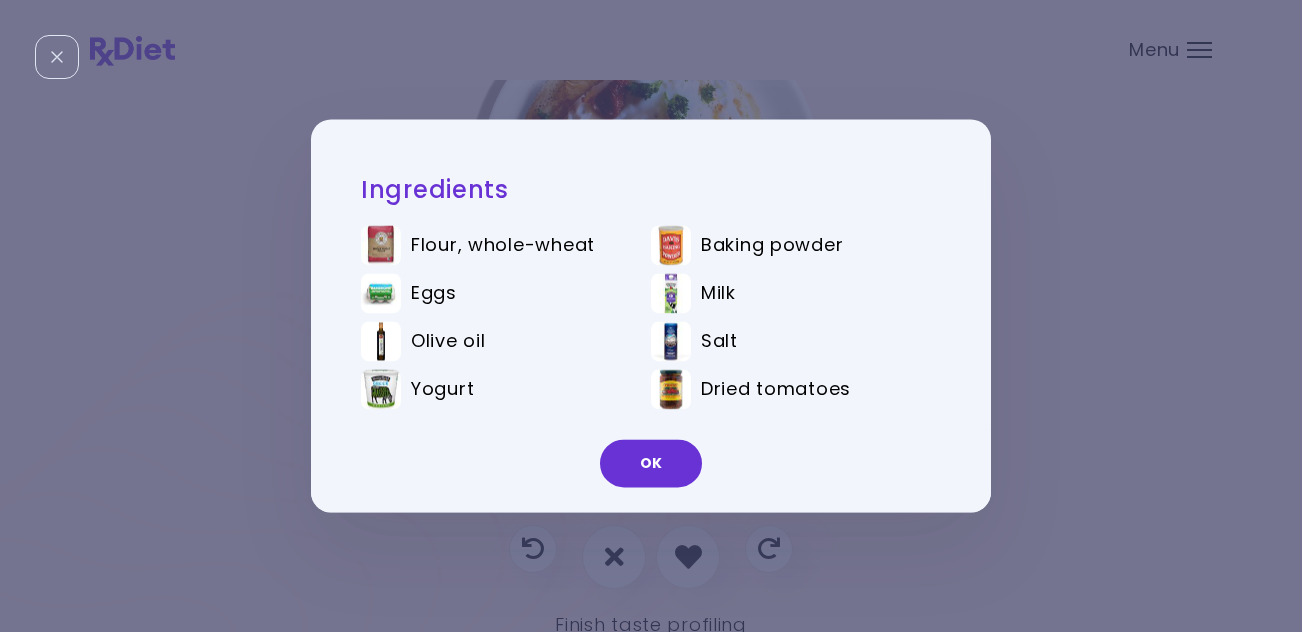 click on "OK" at bounding box center [651, 464] 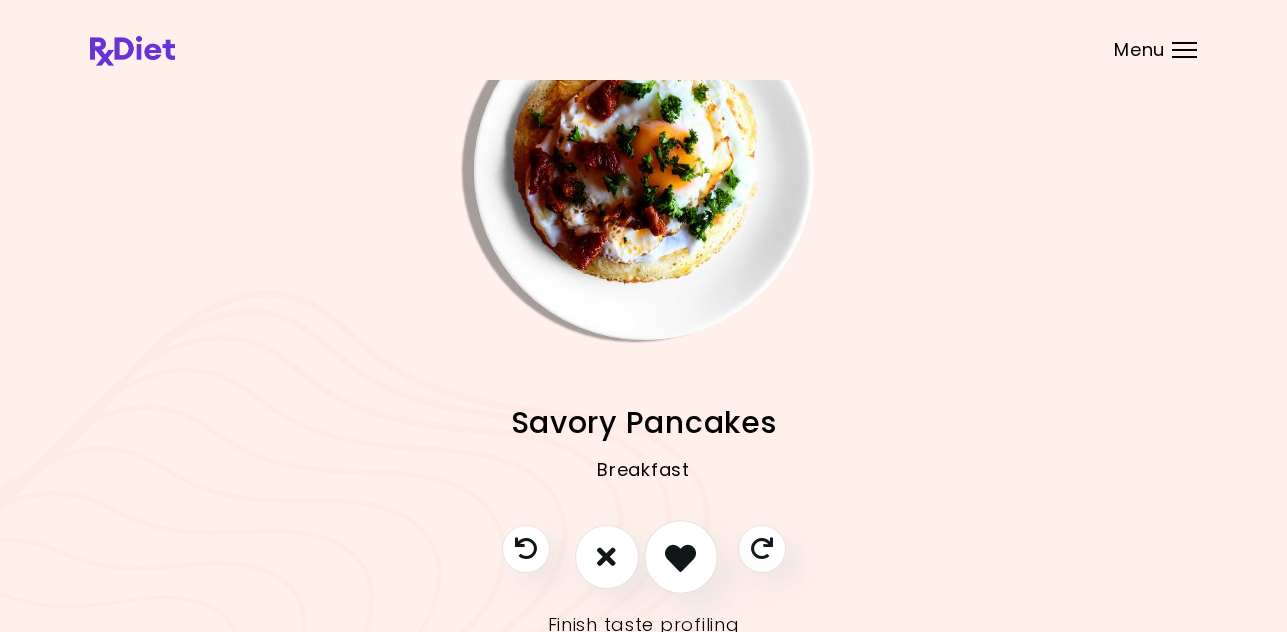 click at bounding box center (681, 557) 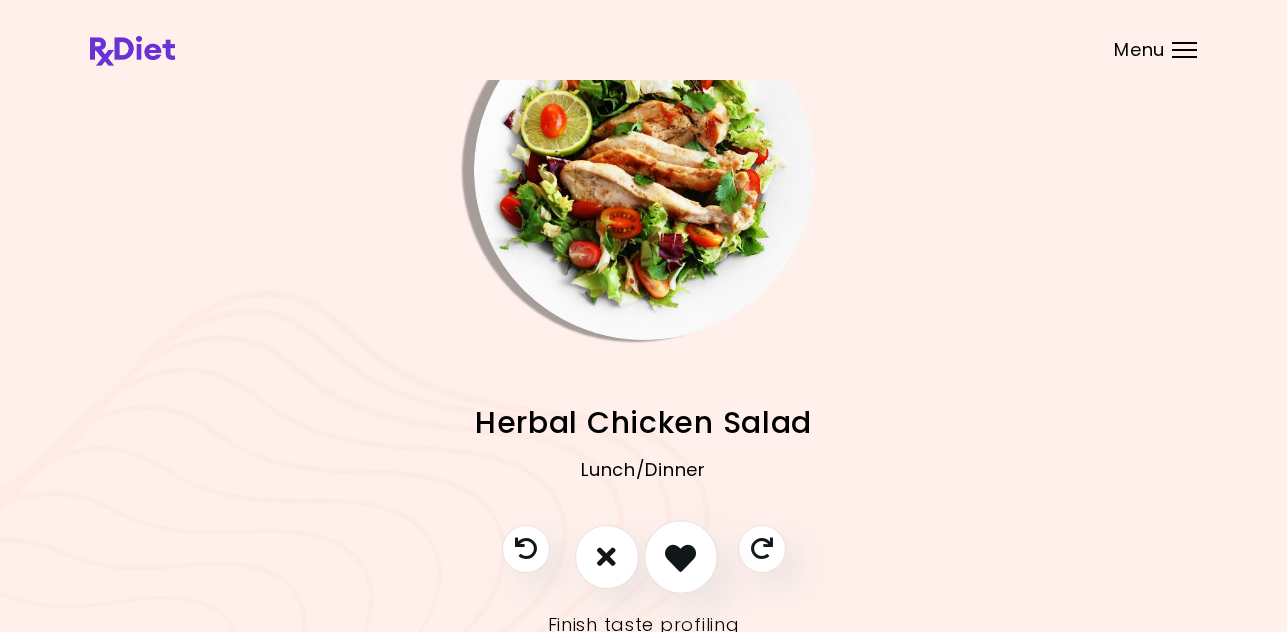 click at bounding box center [680, 556] 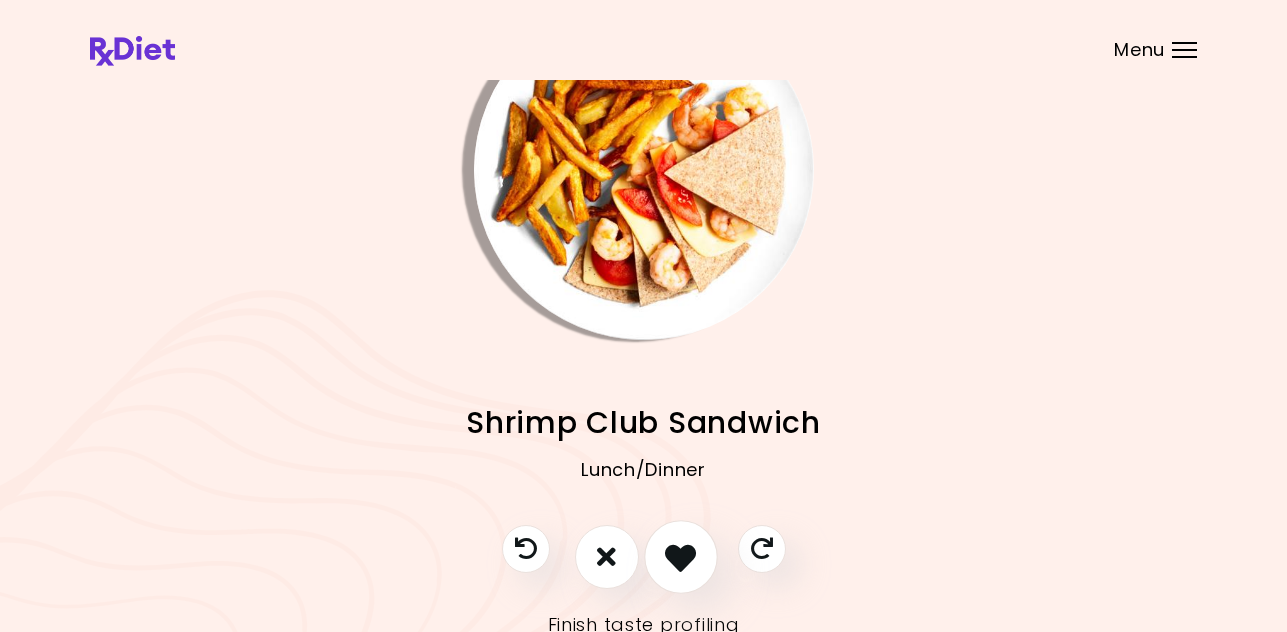 click at bounding box center [680, 556] 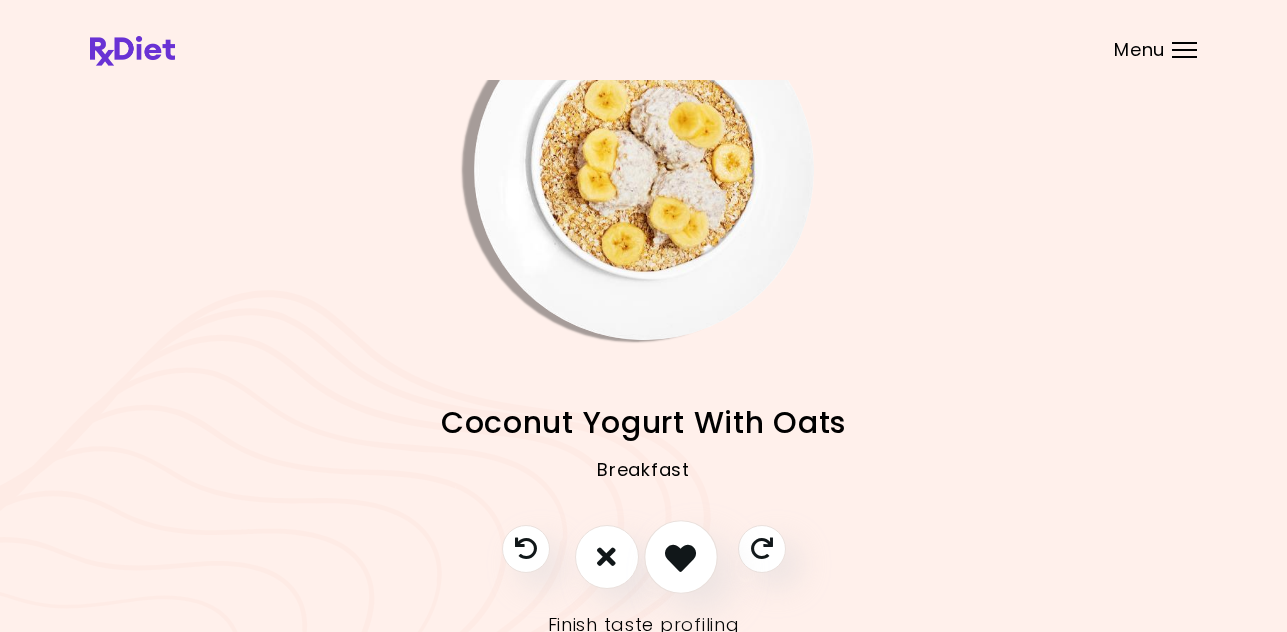 click at bounding box center [680, 556] 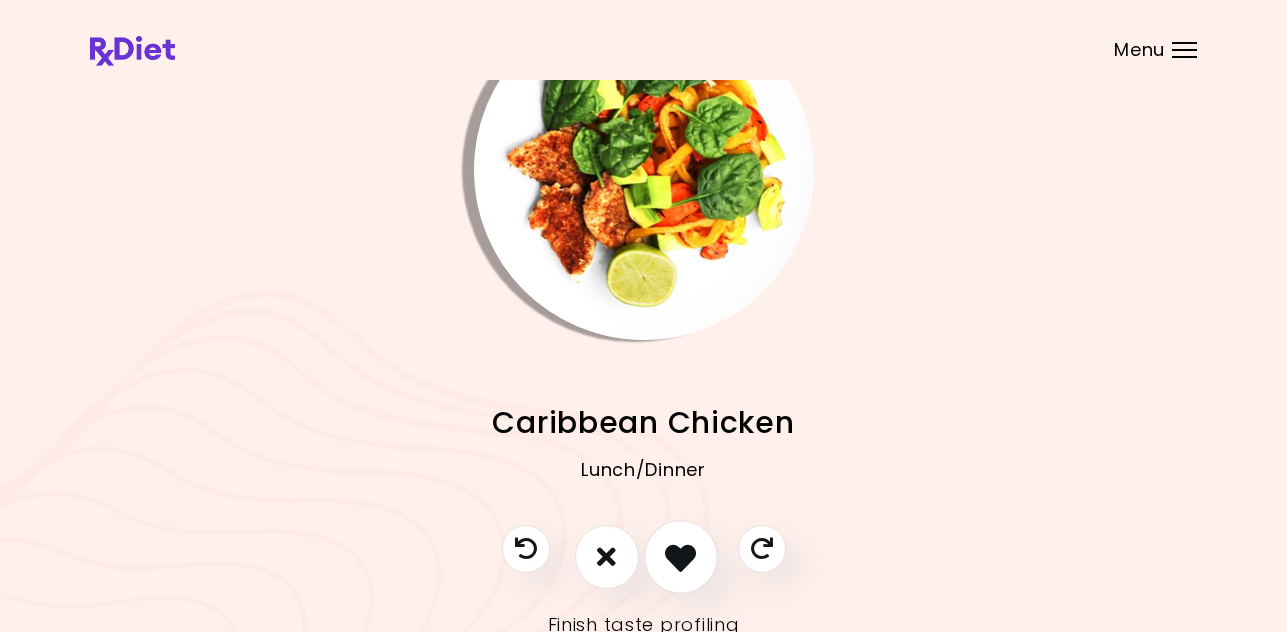 click at bounding box center [680, 556] 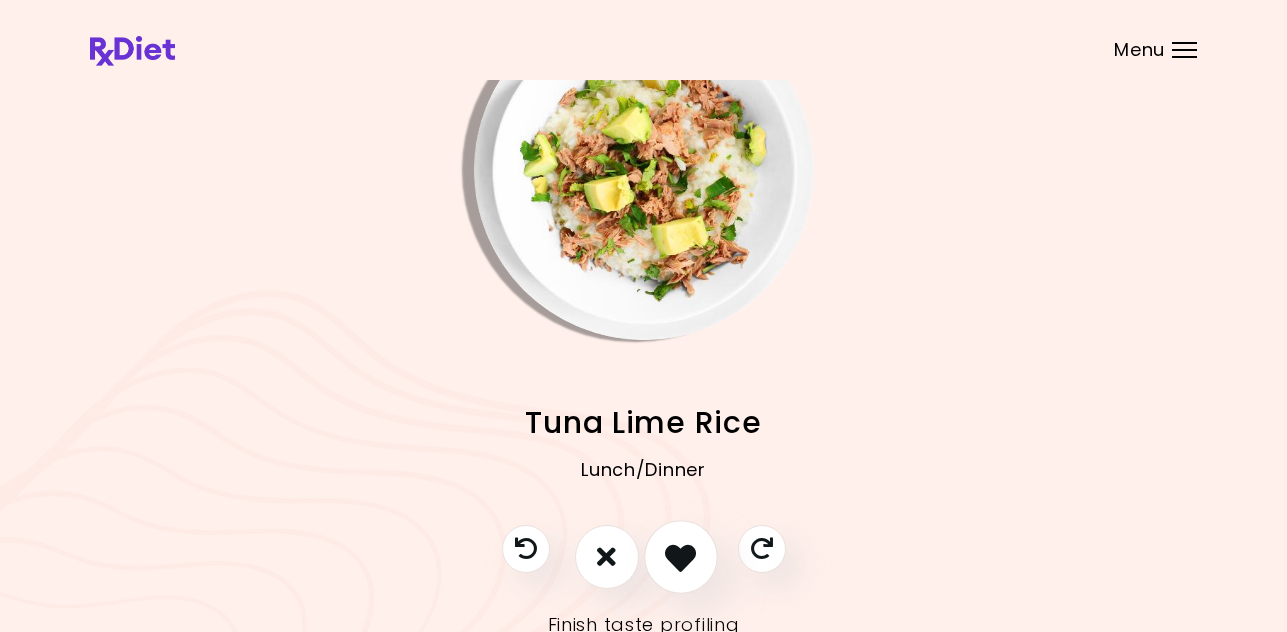 click at bounding box center [680, 556] 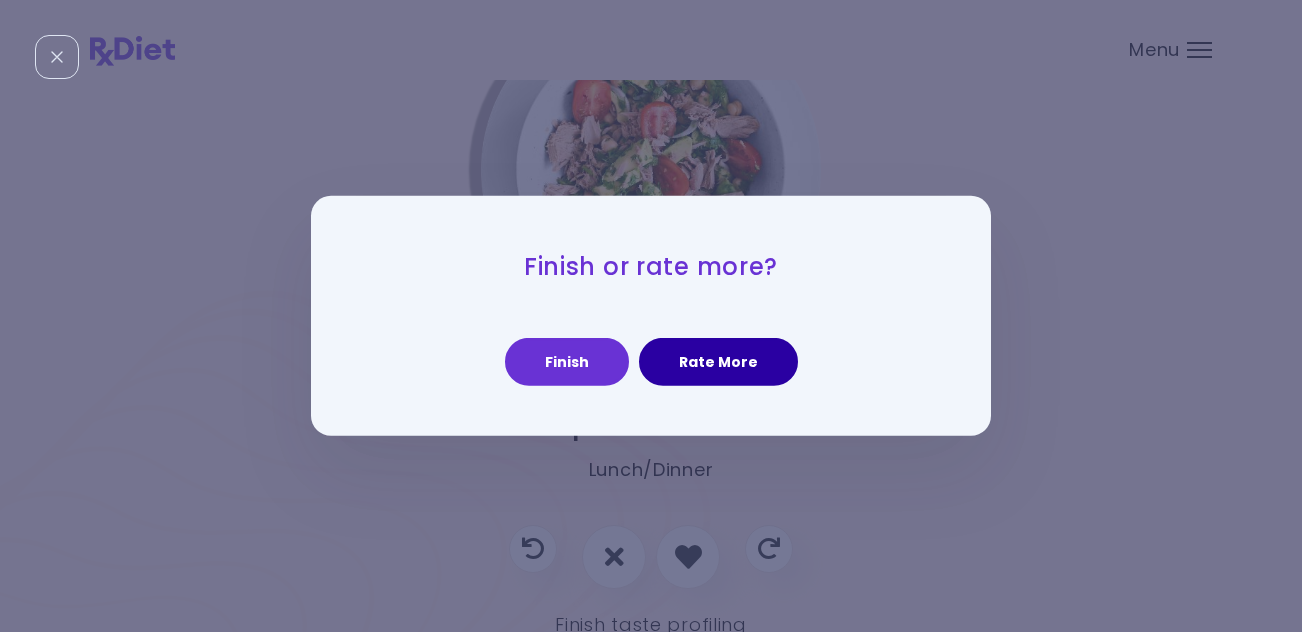 click on "Rate More" at bounding box center (718, 362) 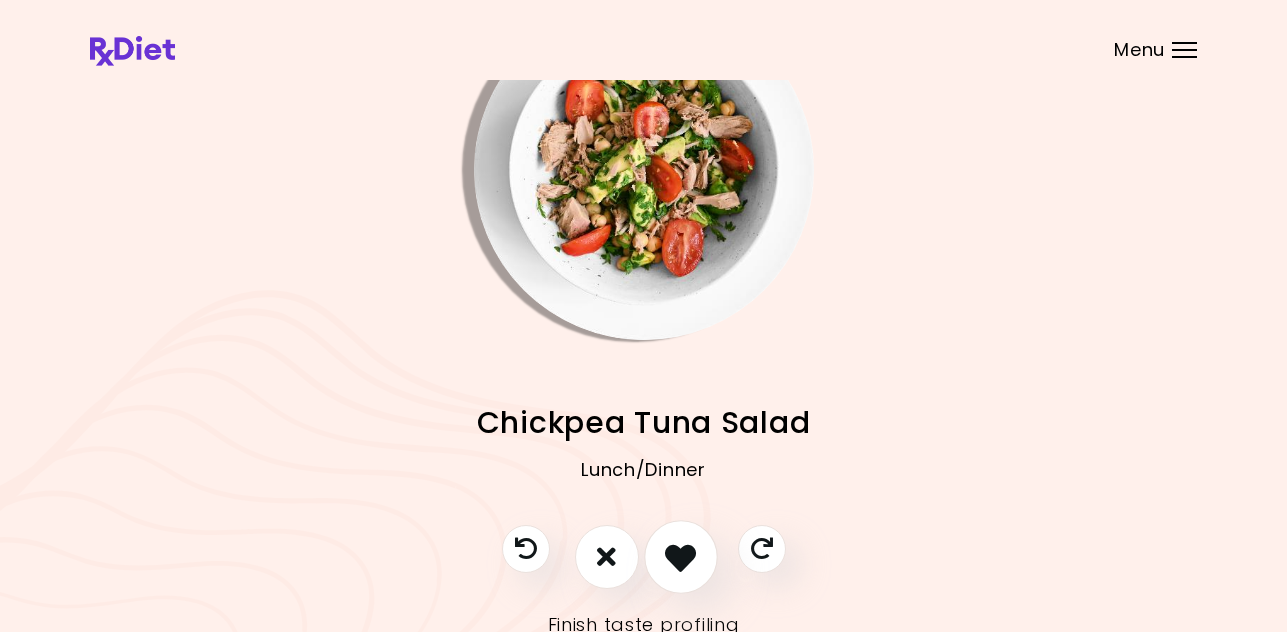 click at bounding box center [680, 556] 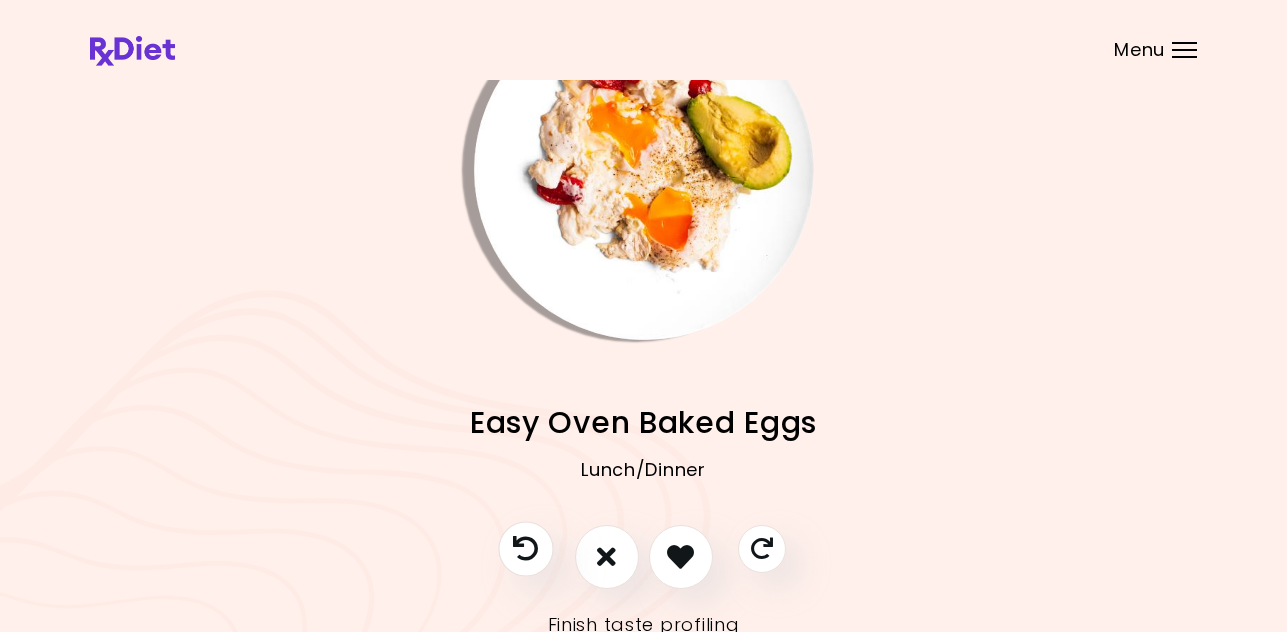 click at bounding box center [525, 548] 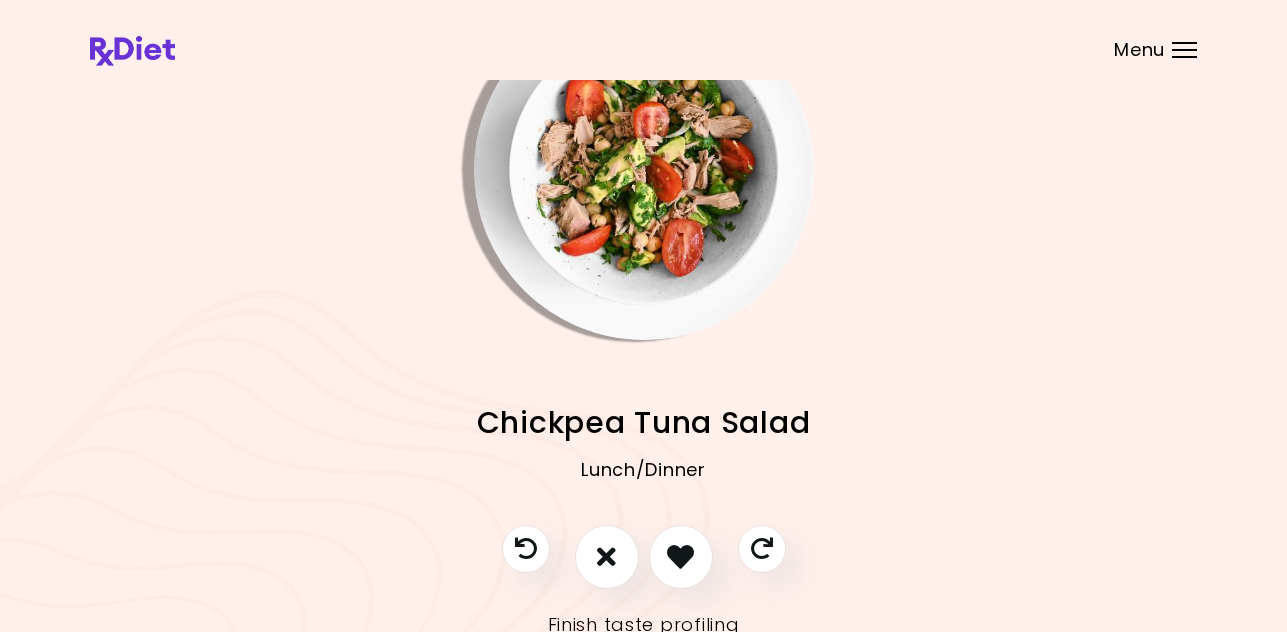 click at bounding box center (644, 170) 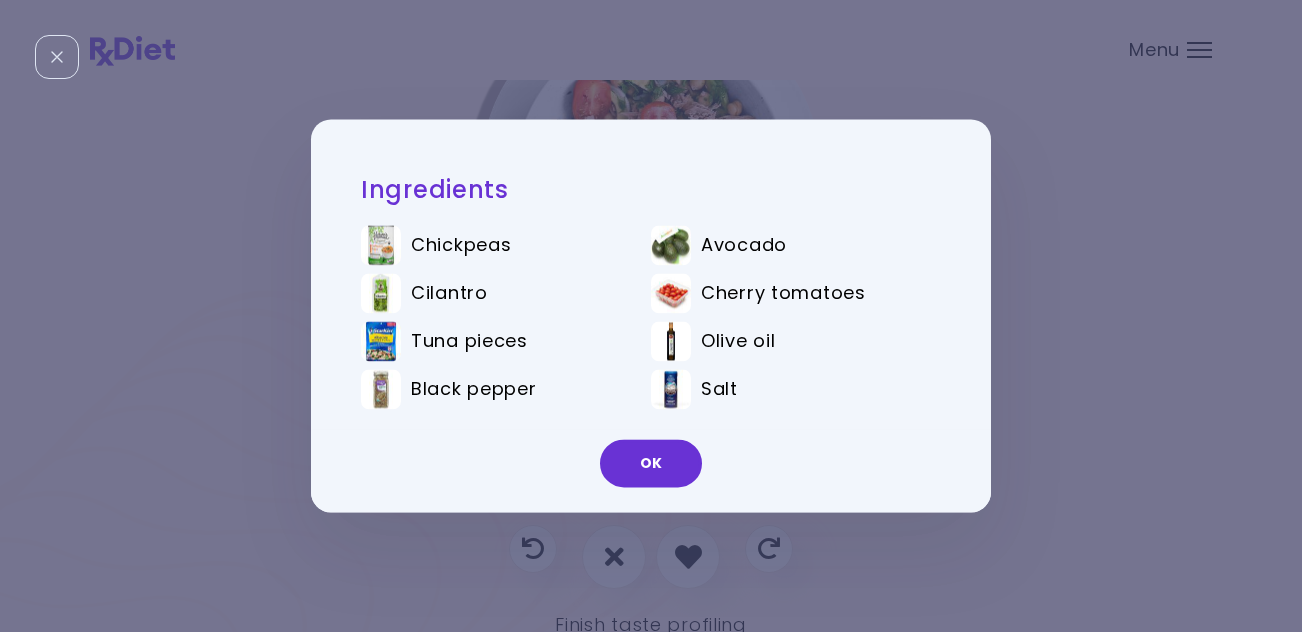 click on "OK" at bounding box center (651, 464) 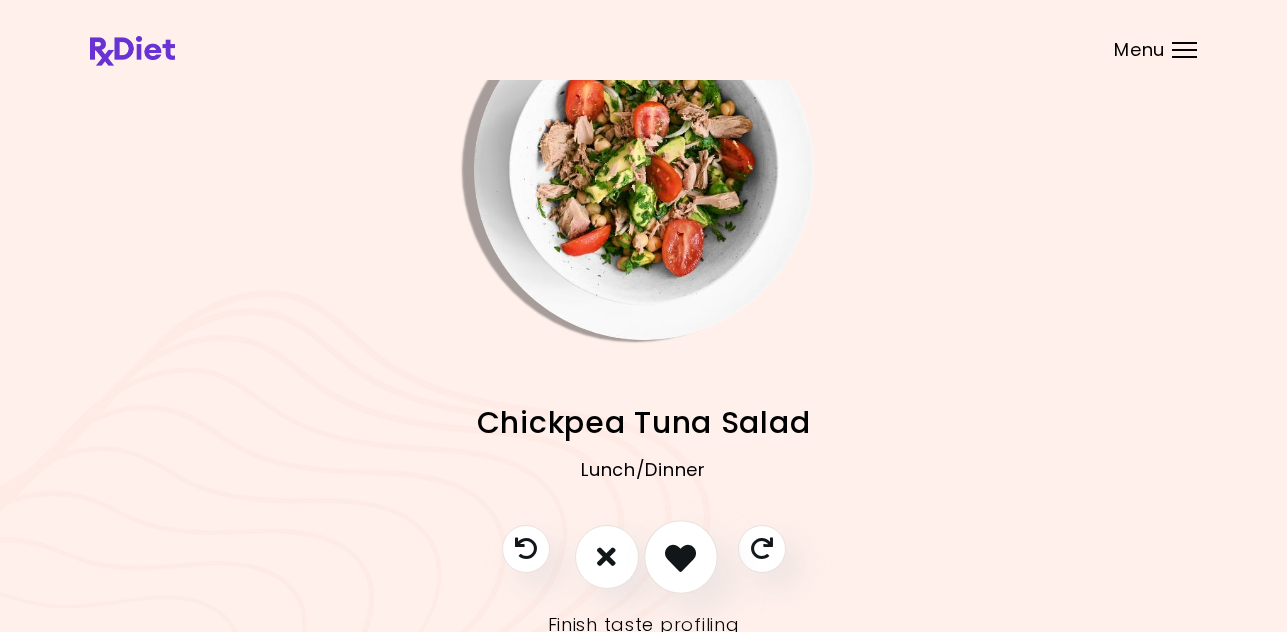 click at bounding box center [680, 556] 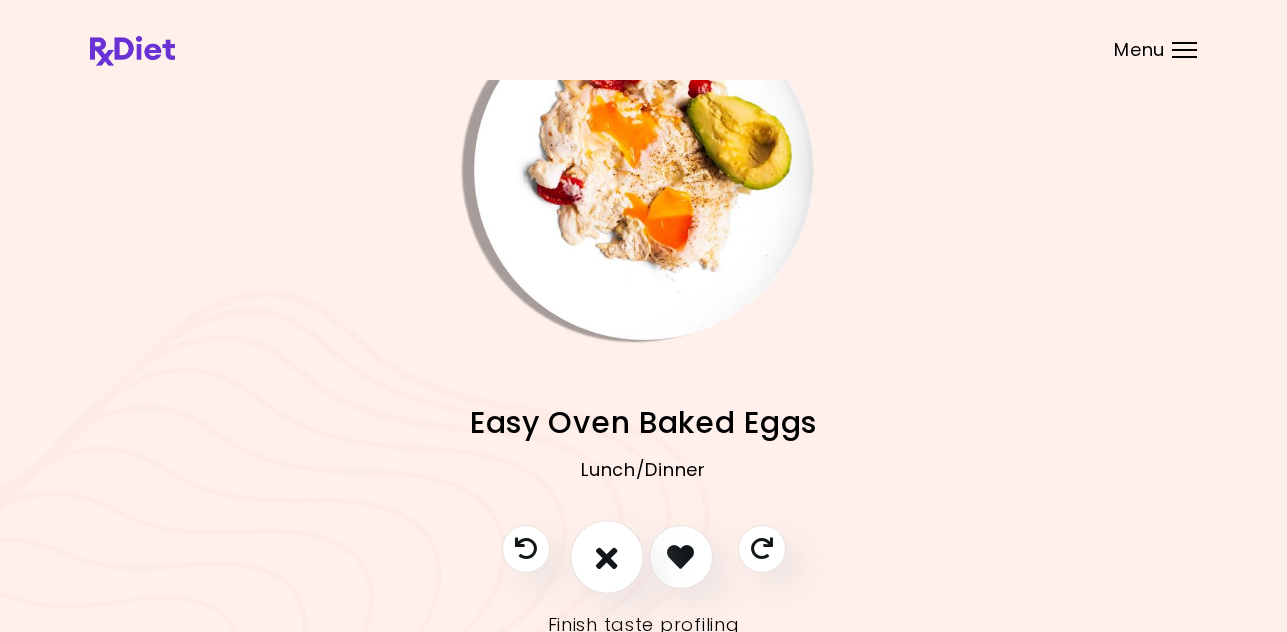 click at bounding box center [607, 556] 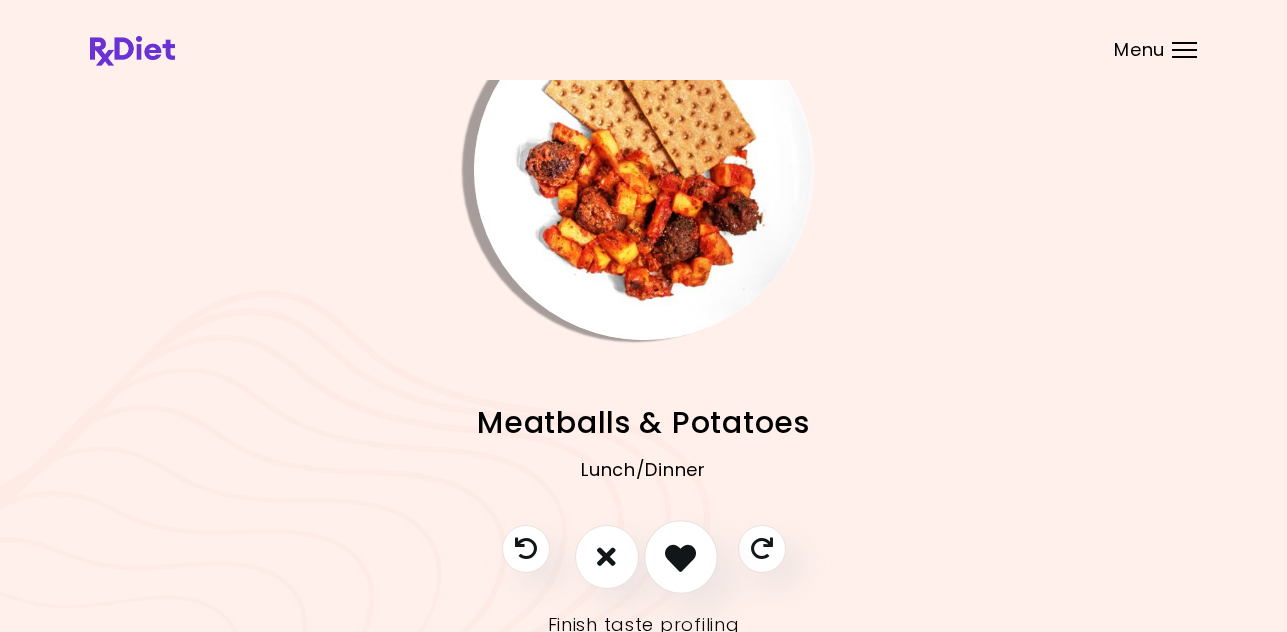 click at bounding box center (680, 556) 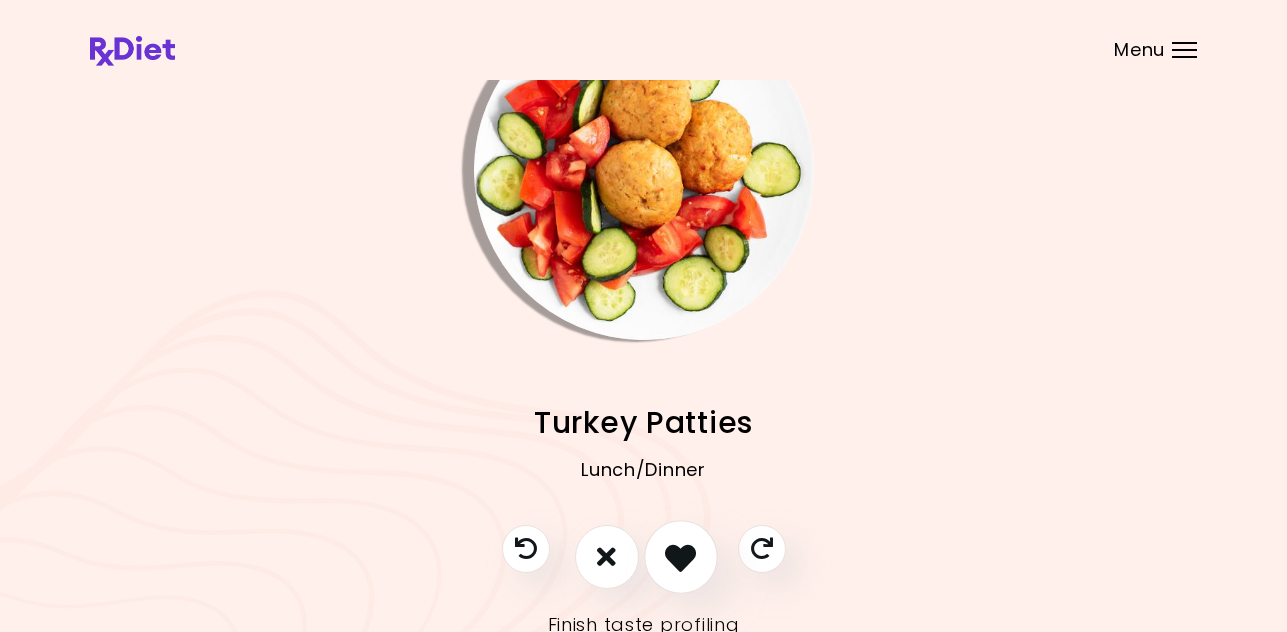 click at bounding box center [680, 556] 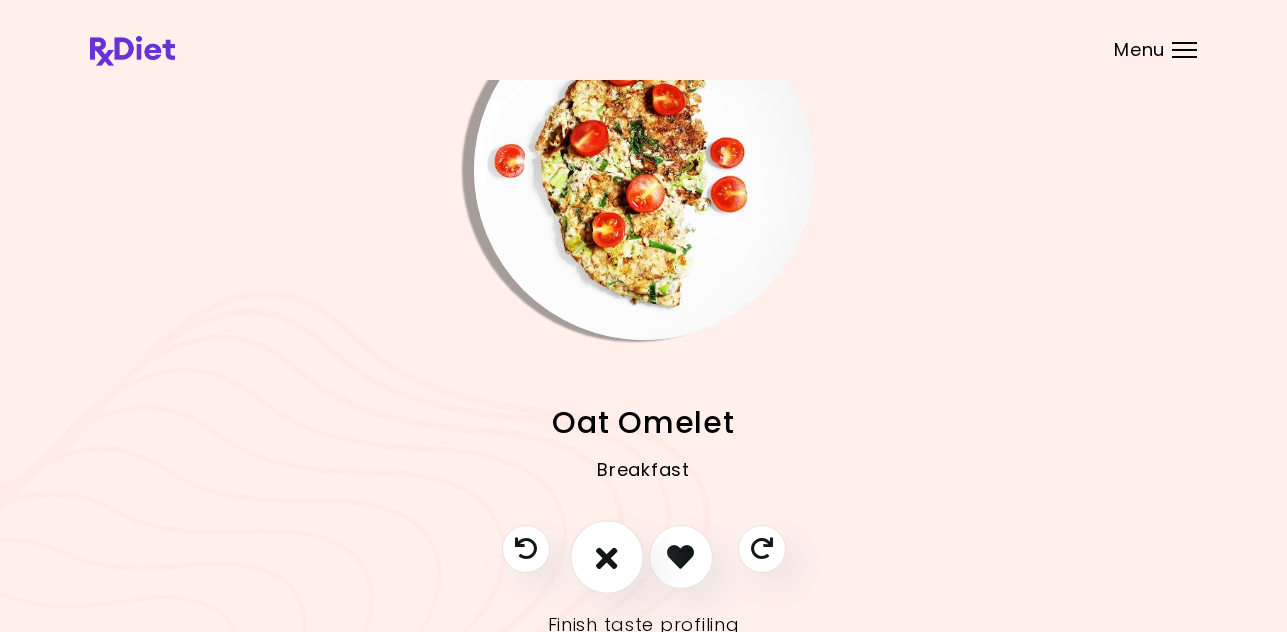 click at bounding box center [607, 556] 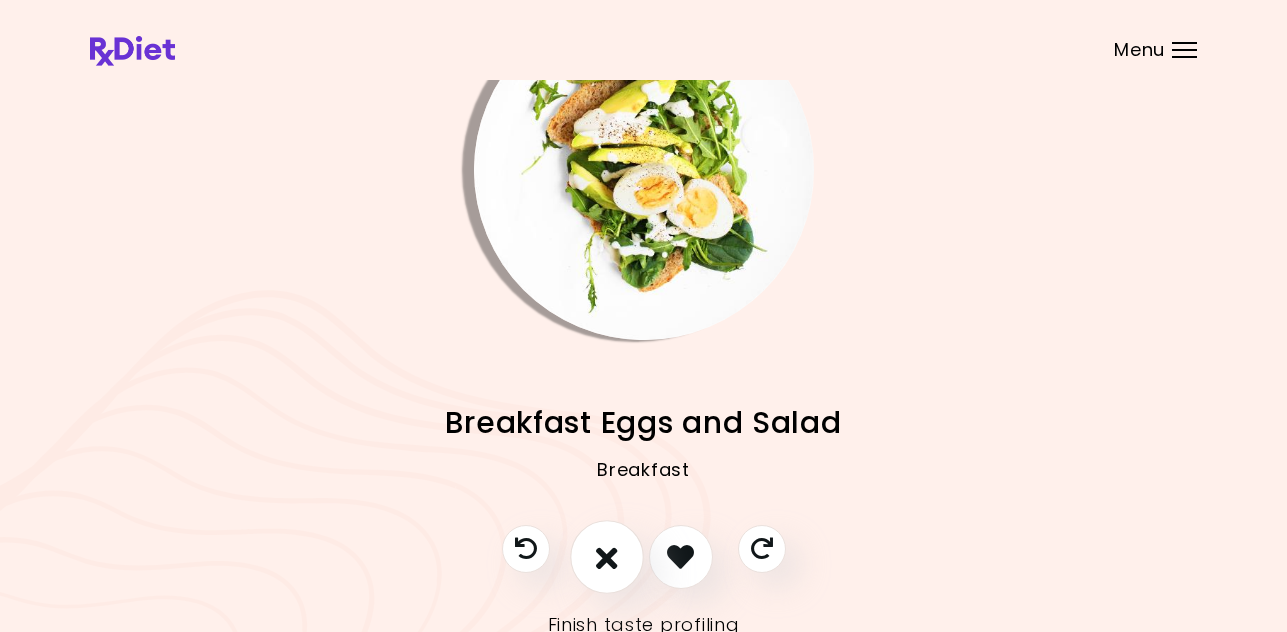 click at bounding box center [607, 556] 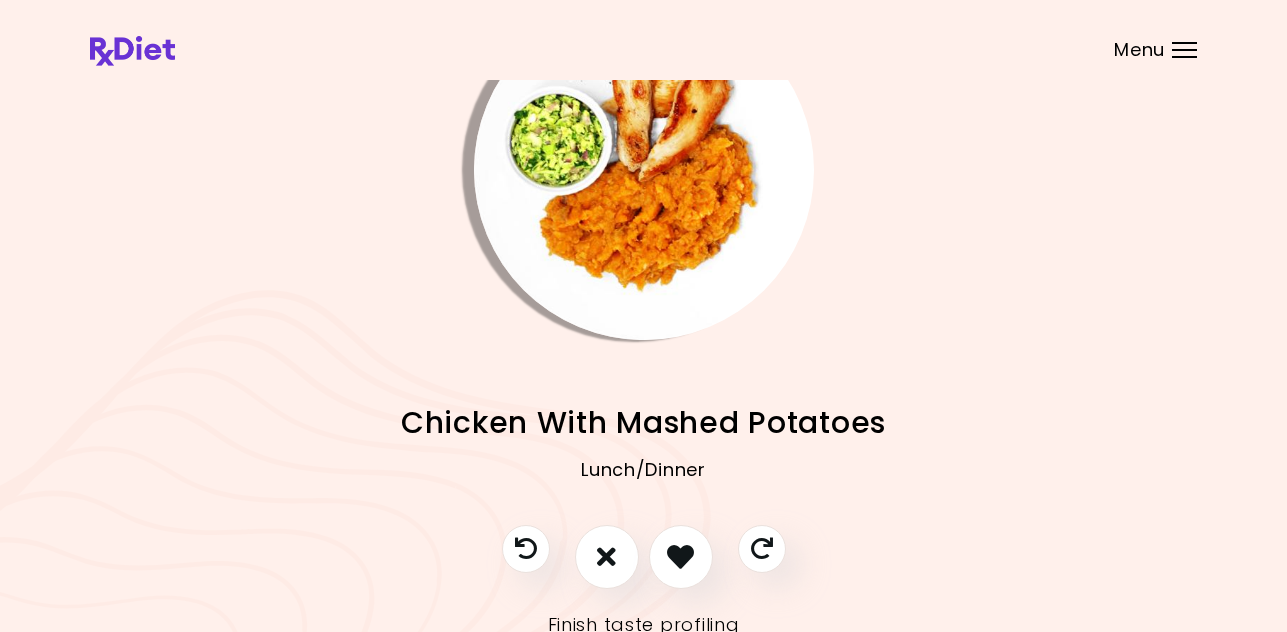 click at bounding box center [644, 170] 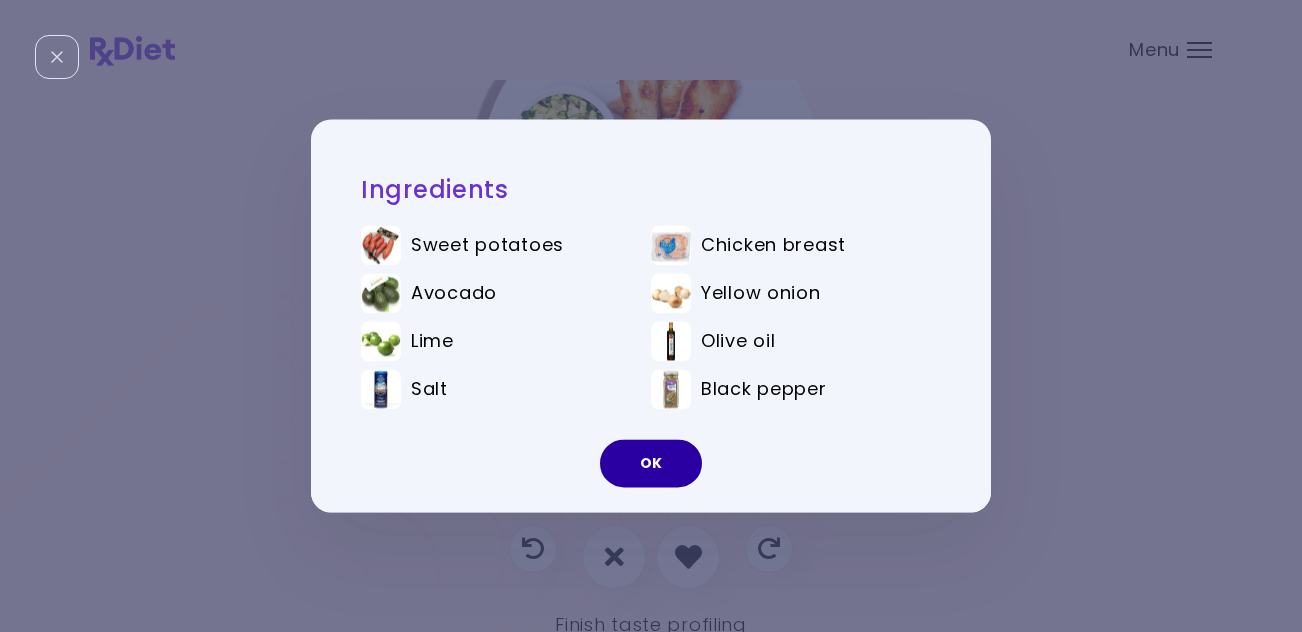 click on "OK" at bounding box center (651, 464) 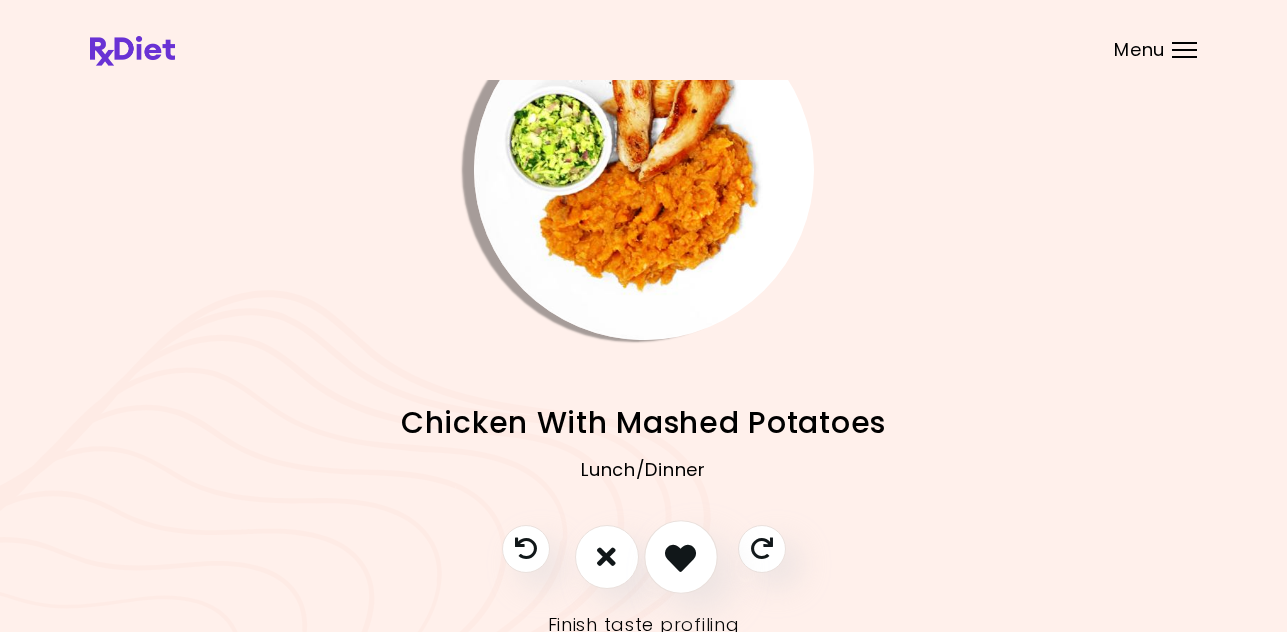 click at bounding box center [680, 556] 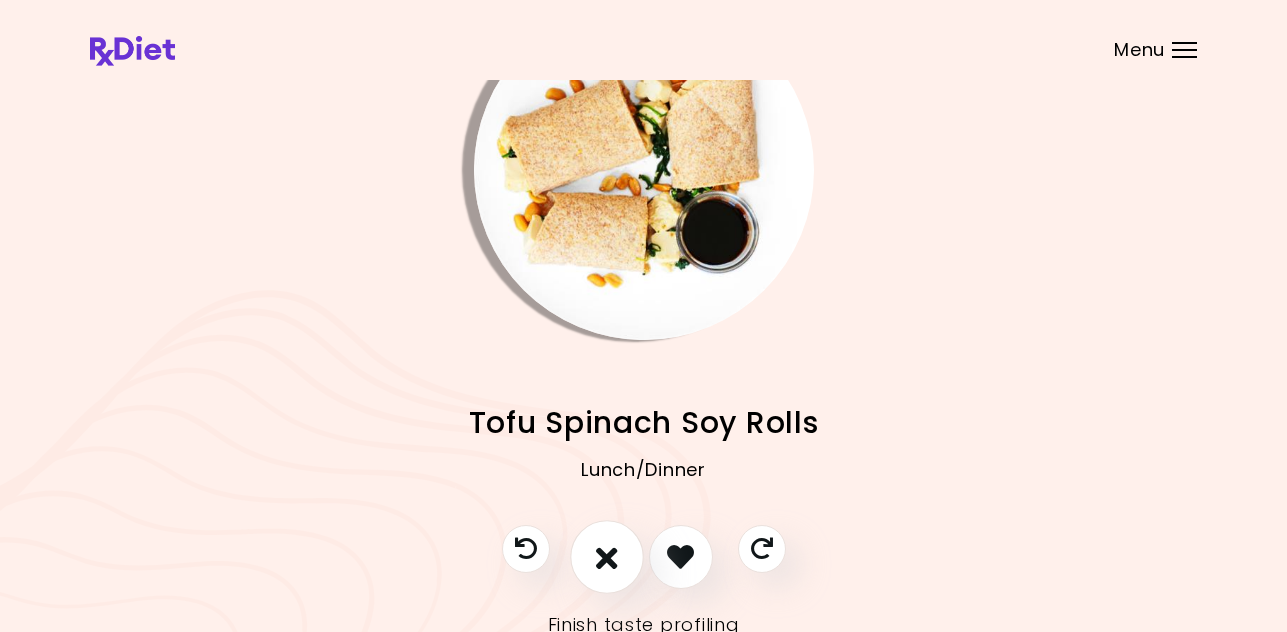 click at bounding box center (607, 557) 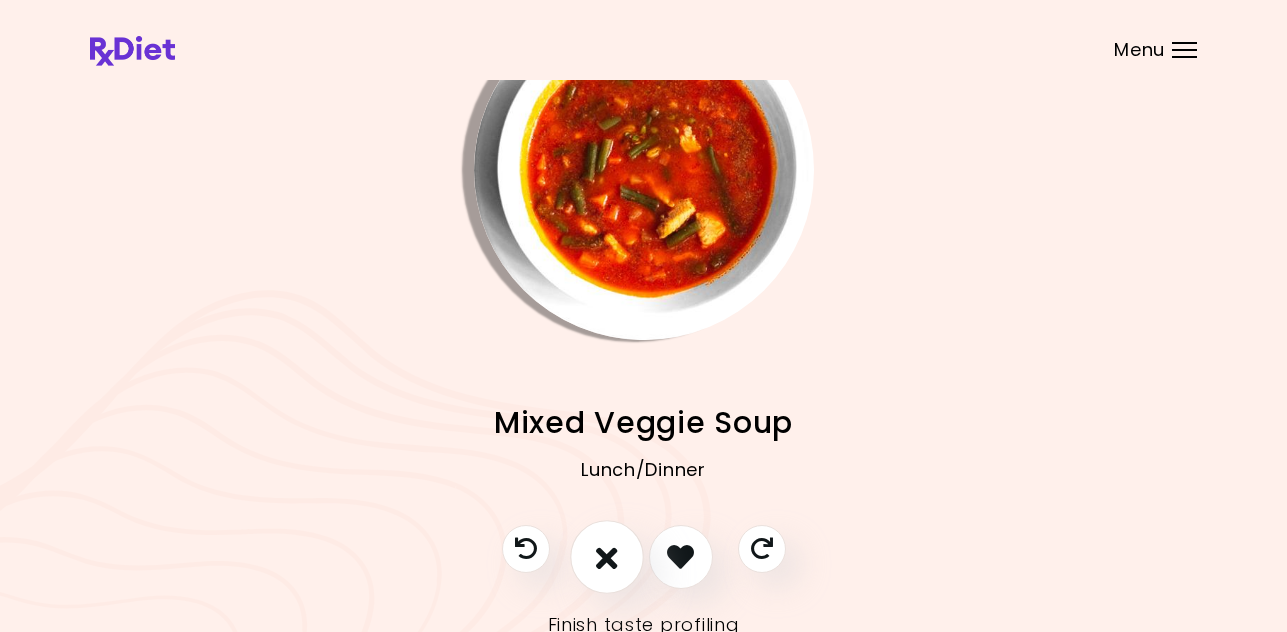 click at bounding box center (607, 557) 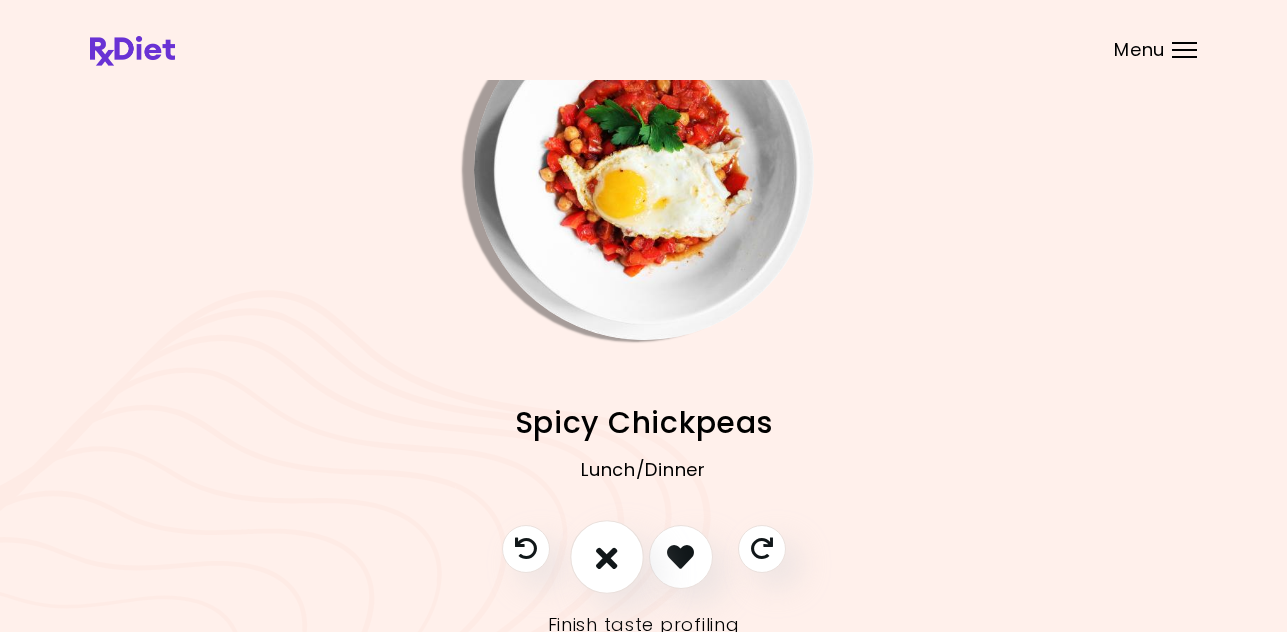 click at bounding box center [607, 557] 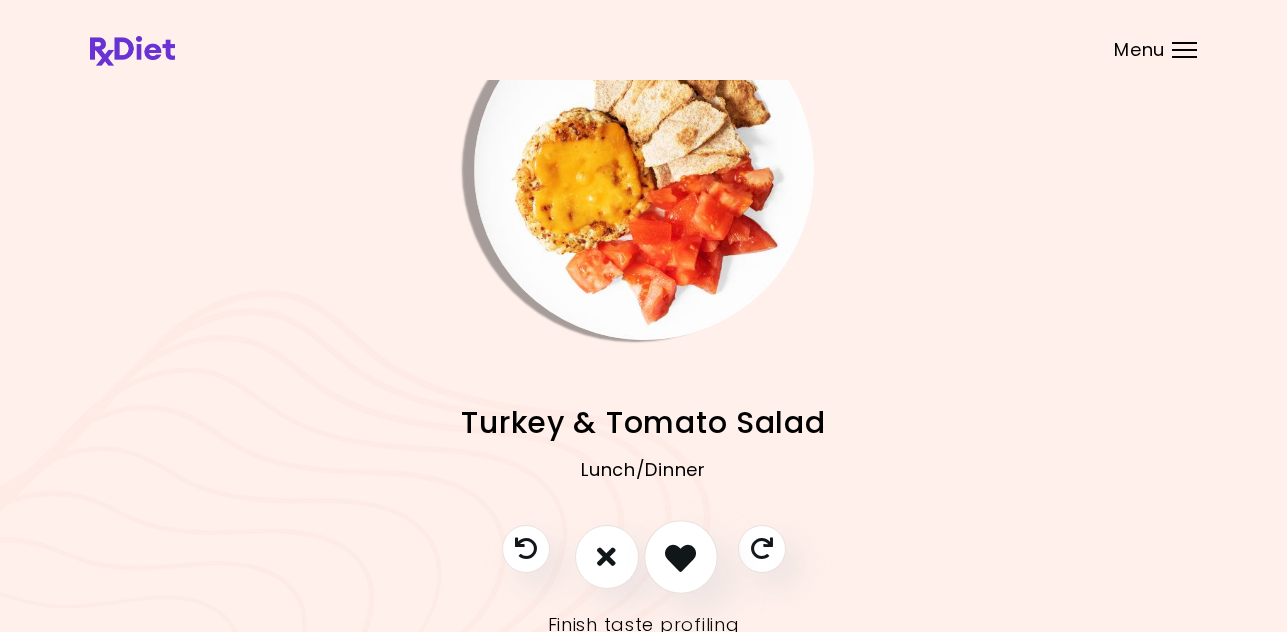 click at bounding box center [680, 556] 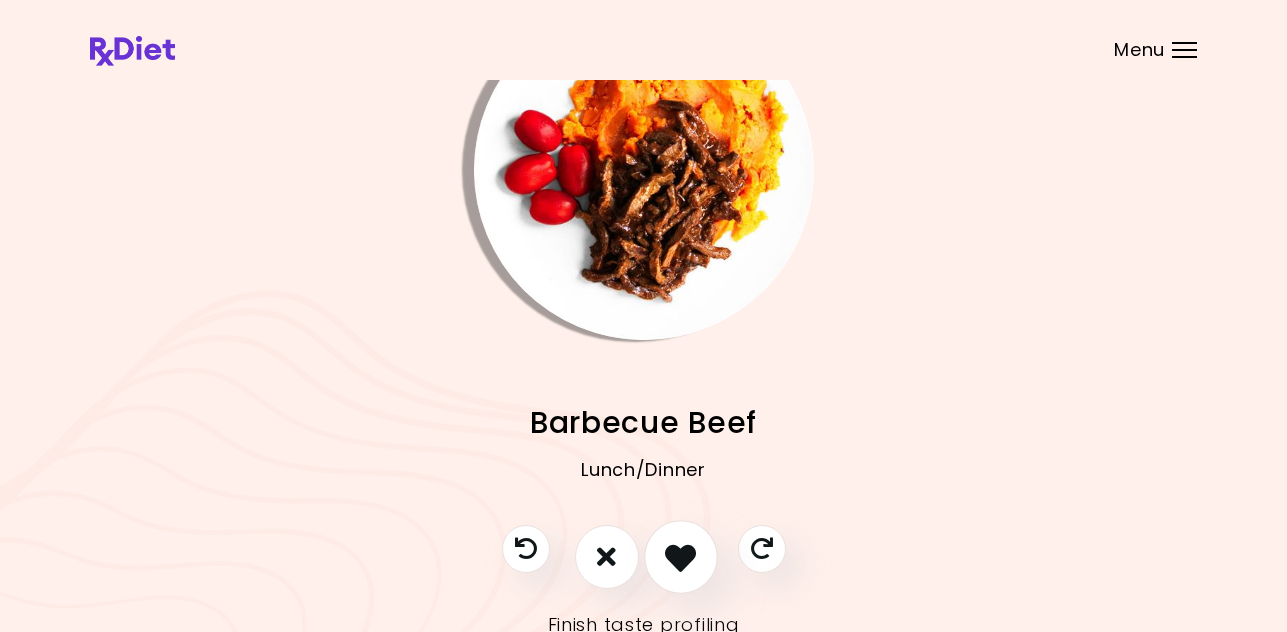 click at bounding box center (680, 556) 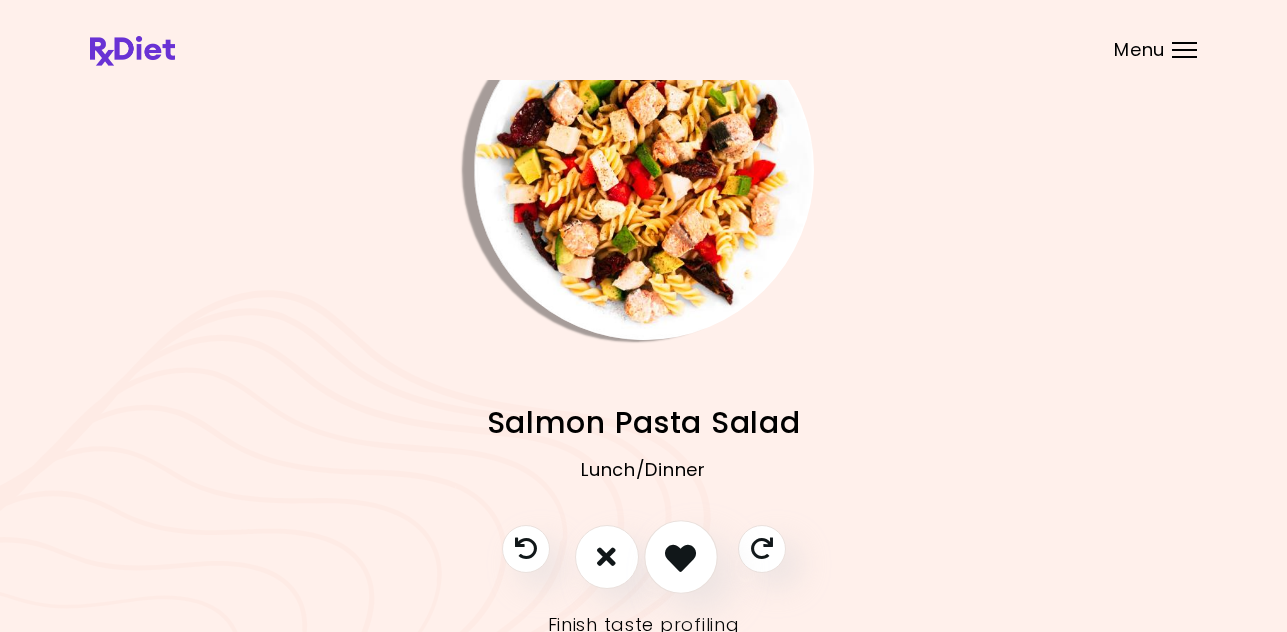 click at bounding box center [680, 556] 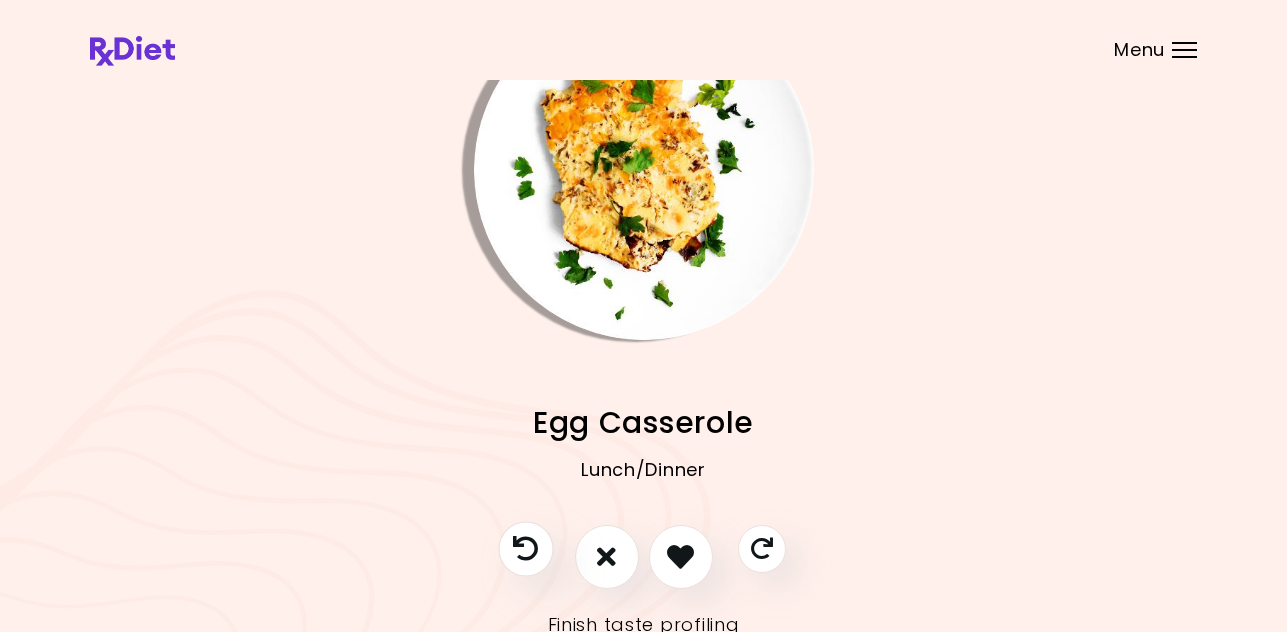 click at bounding box center [525, 548] 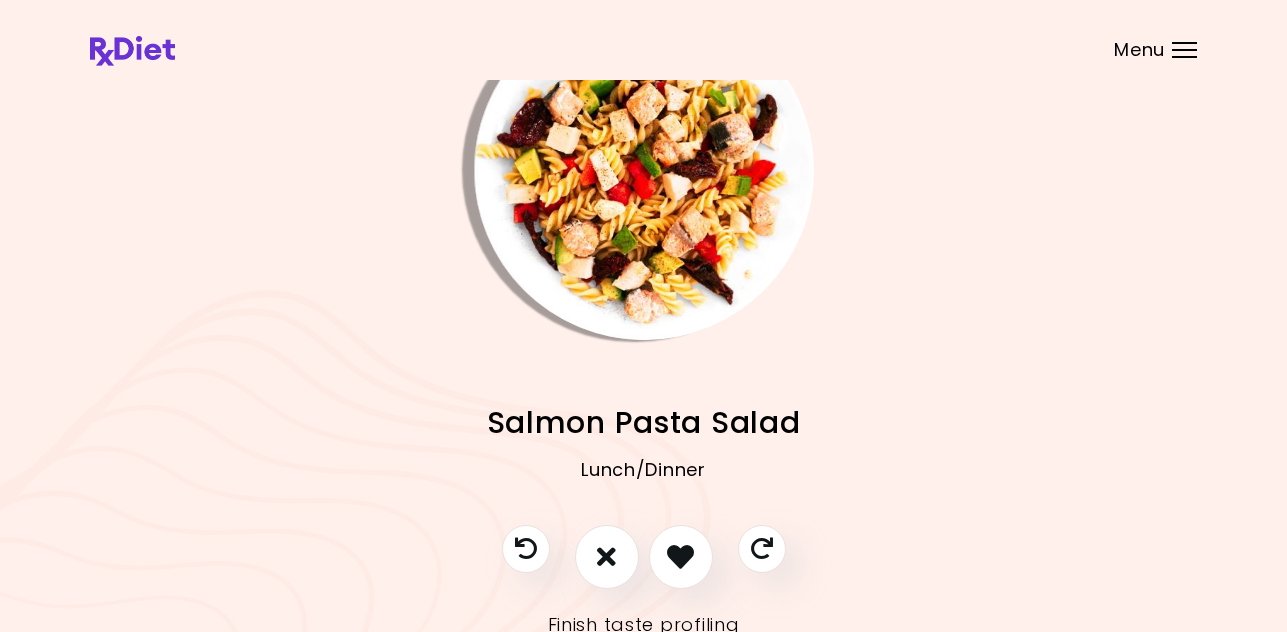 click at bounding box center [644, 170] 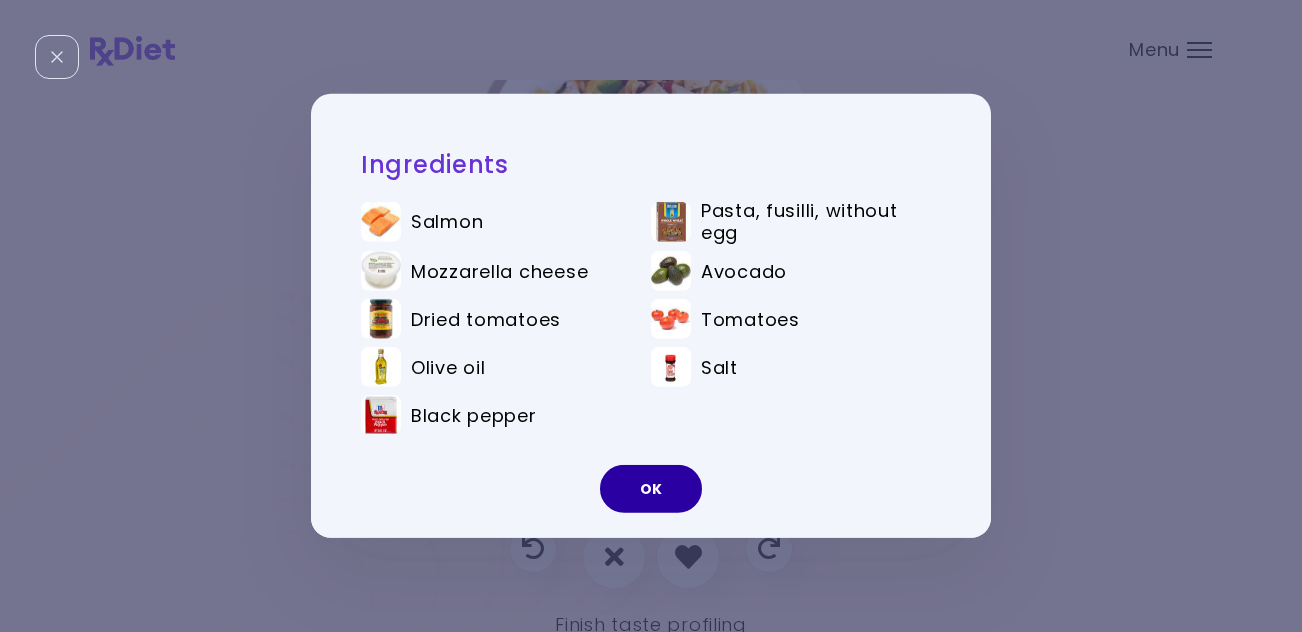 click on "OK" at bounding box center [651, 489] 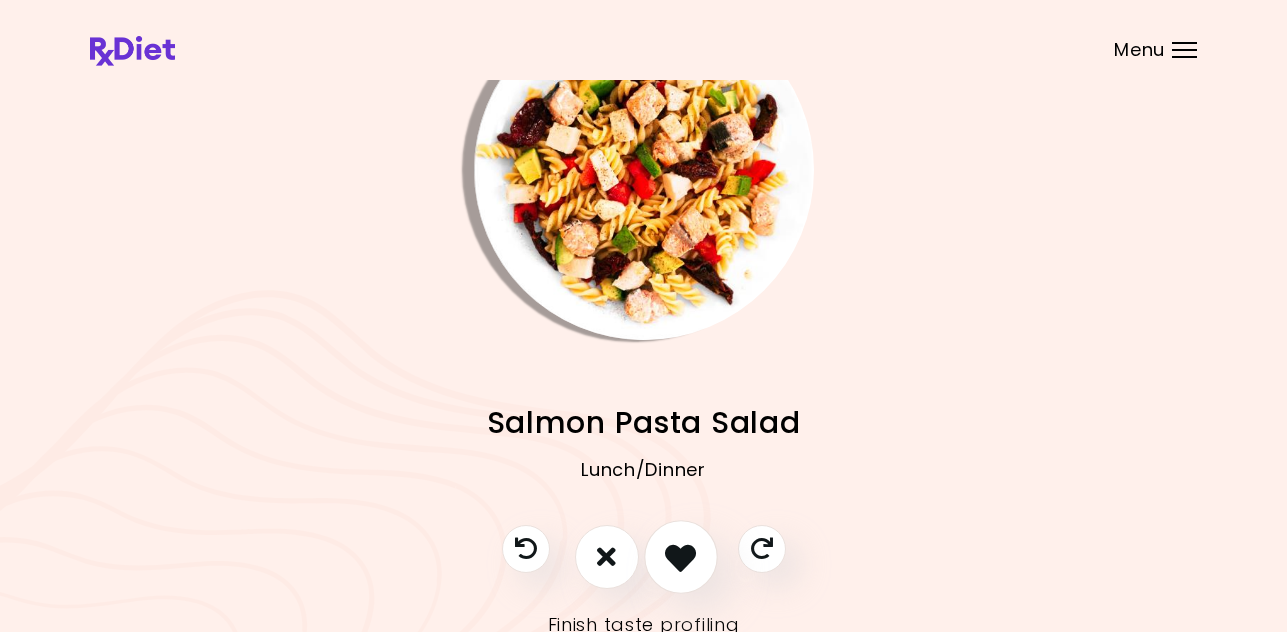 click at bounding box center [680, 556] 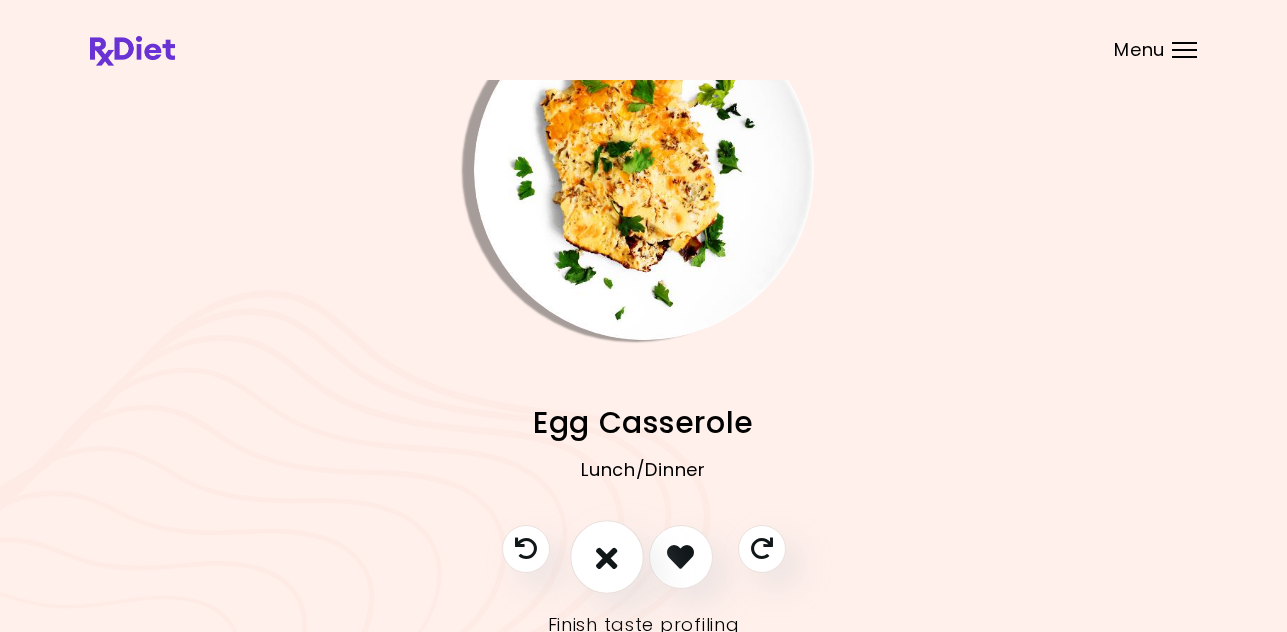 click at bounding box center (607, 556) 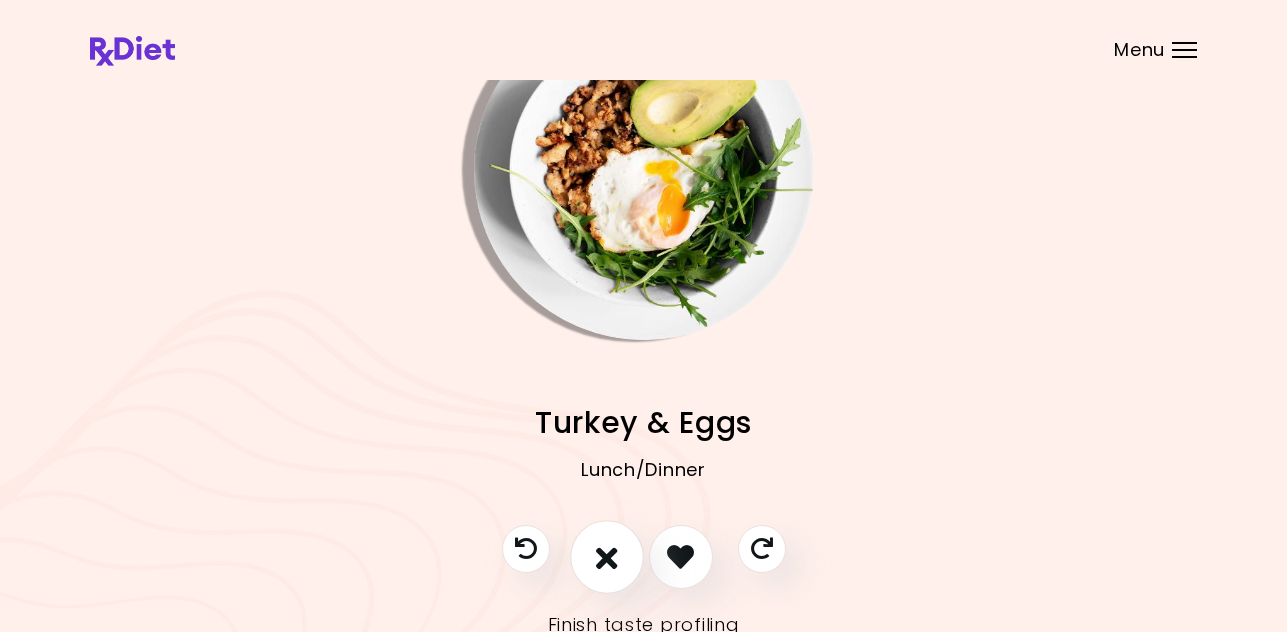 click at bounding box center (607, 556) 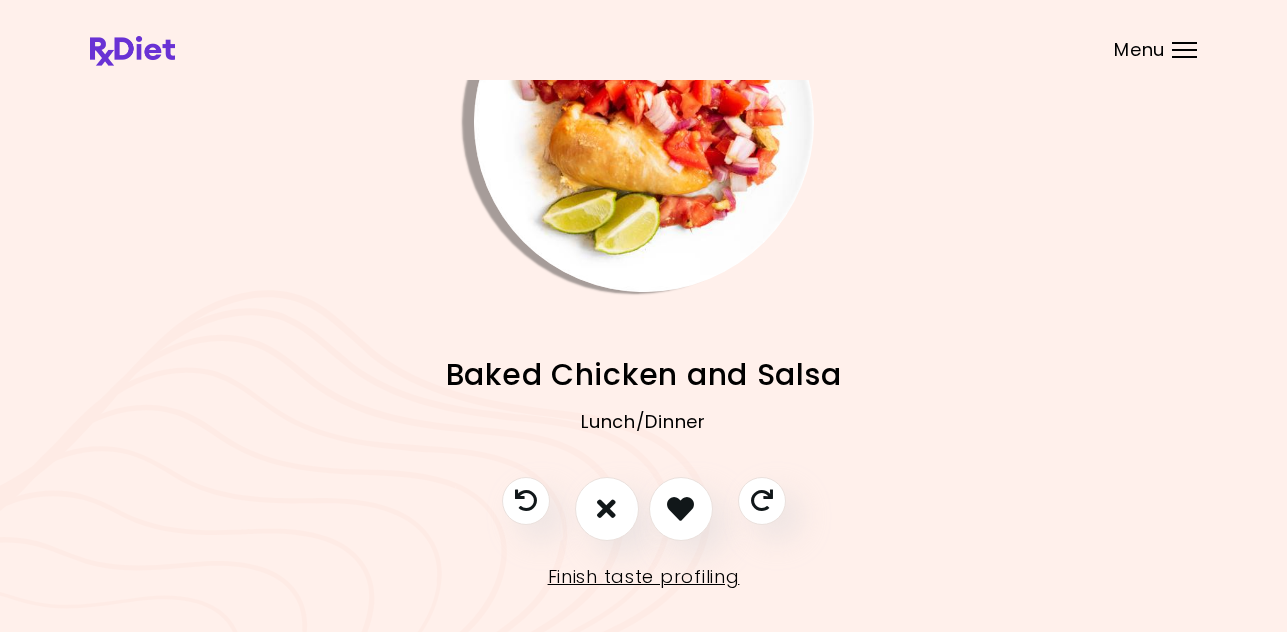 scroll, scrollTop: 179, scrollLeft: 0, axis: vertical 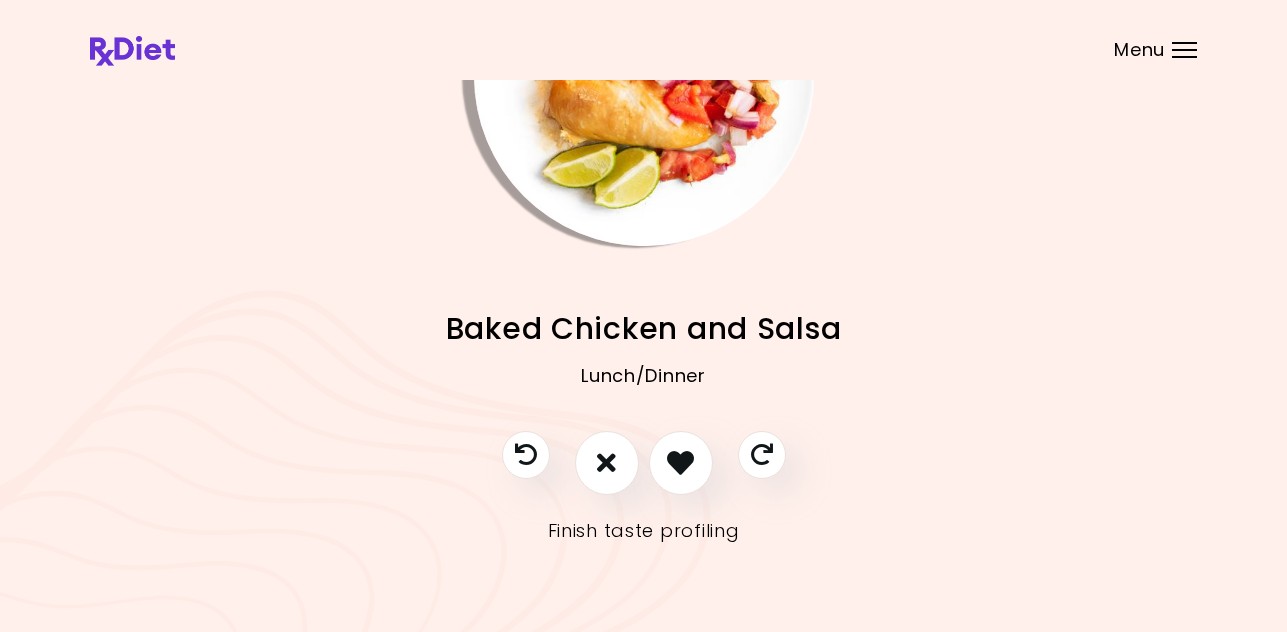 click on "Finish taste profiling" at bounding box center (644, 531) 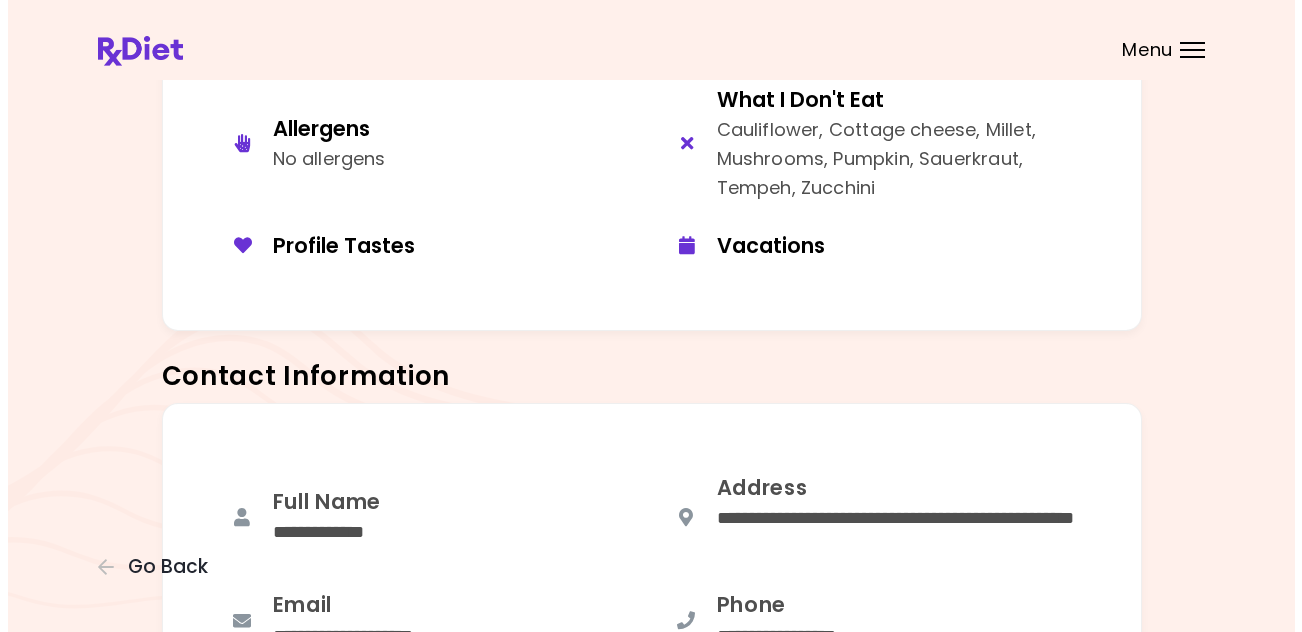 scroll, scrollTop: 0, scrollLeft: 0, axis: both 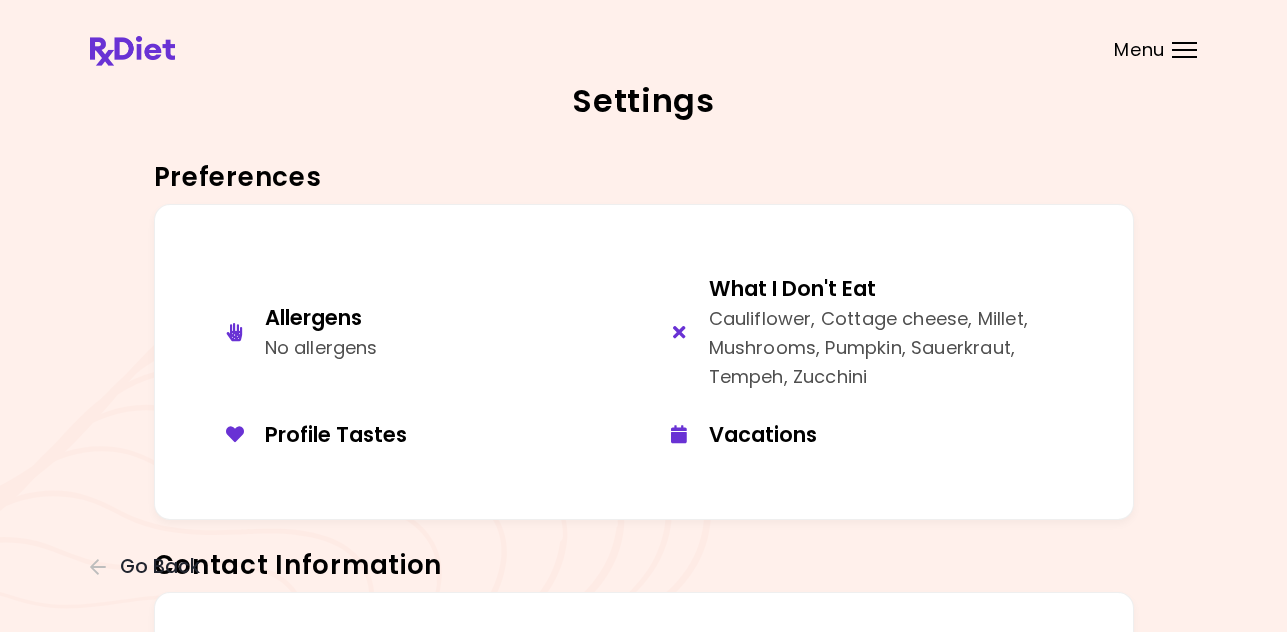 click at bounding box center [643, 40] 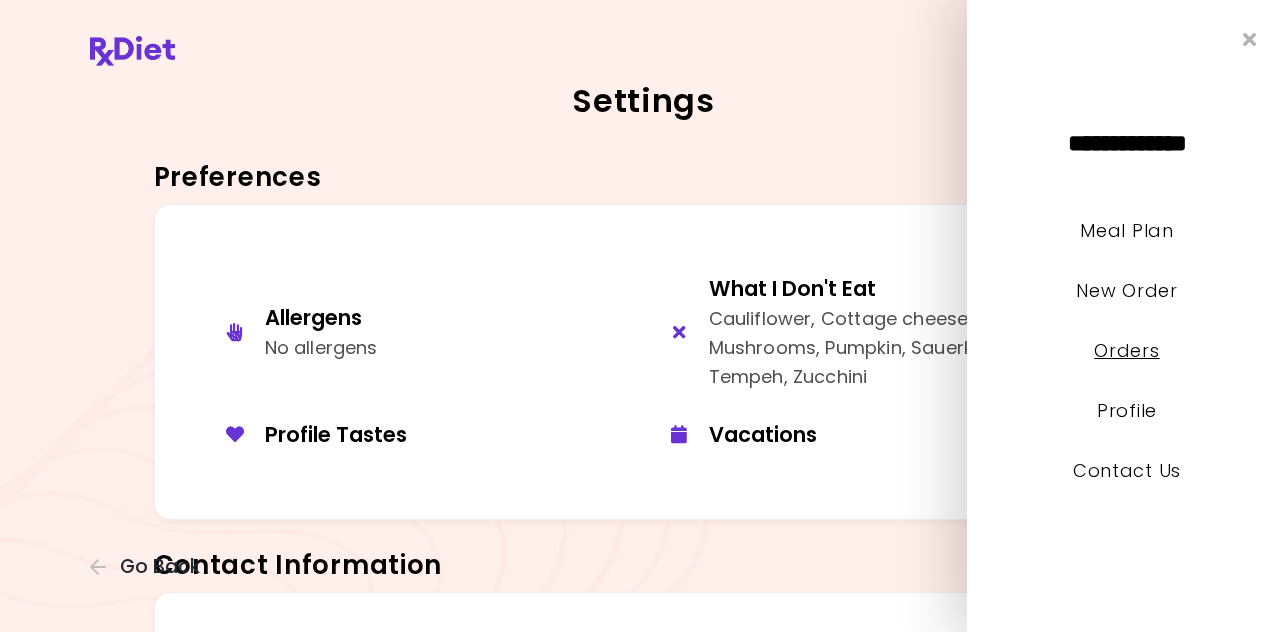 click on "Orders" at bounding box center [1126, 350] 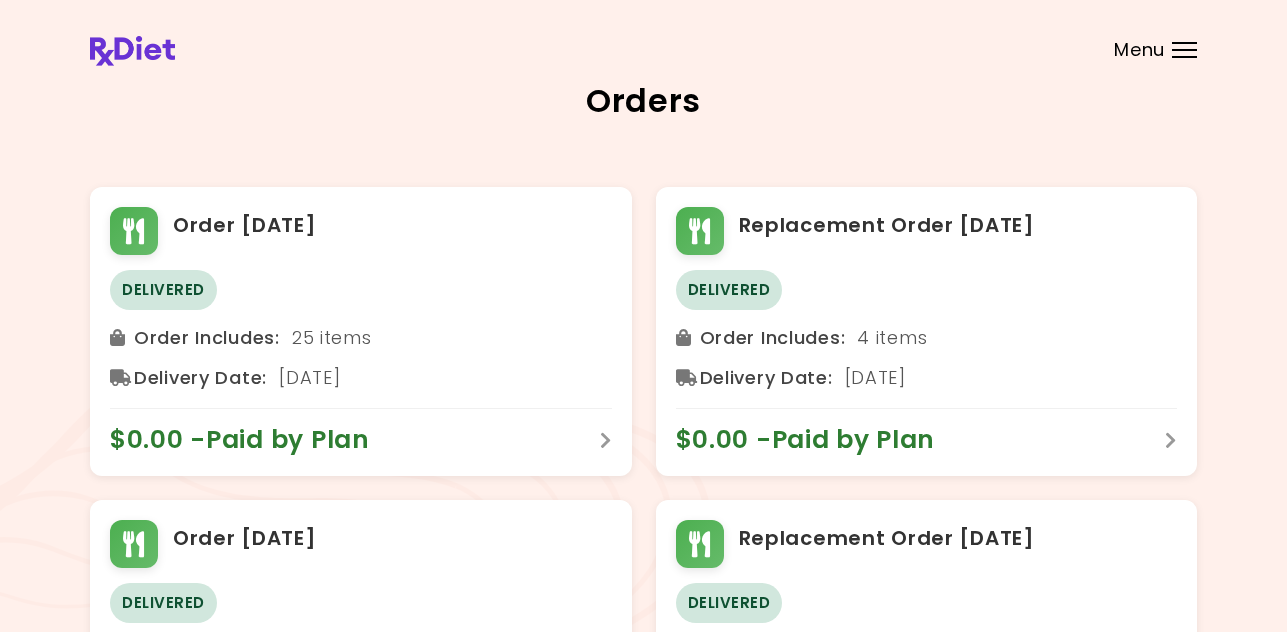 click on "Menu" at bounding box center [1139, 50] 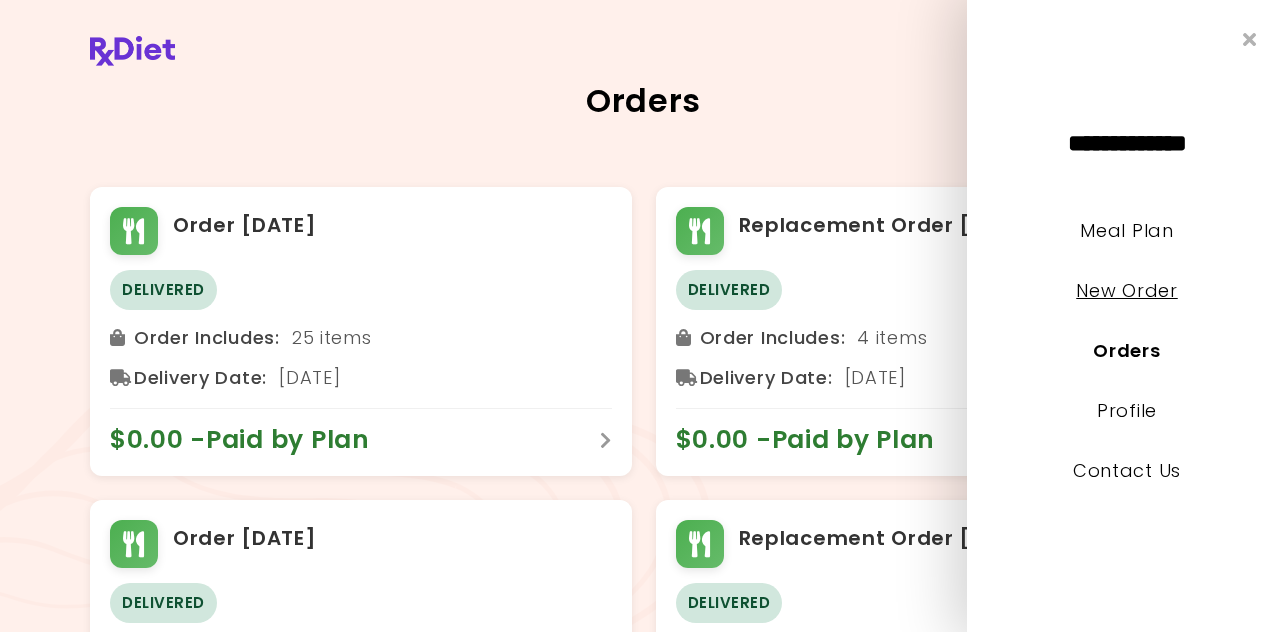 click on "New Order" at bounding box center [1126, 290] 